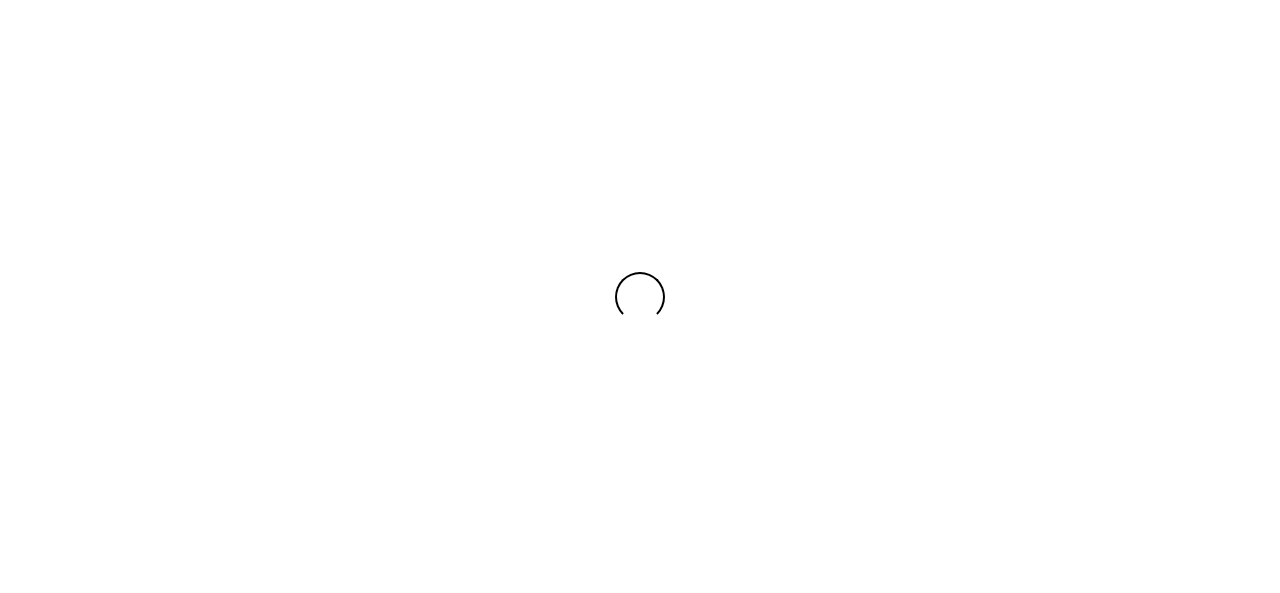 scroll, scrollTop: 0, scrollLeft: 0, axis: both 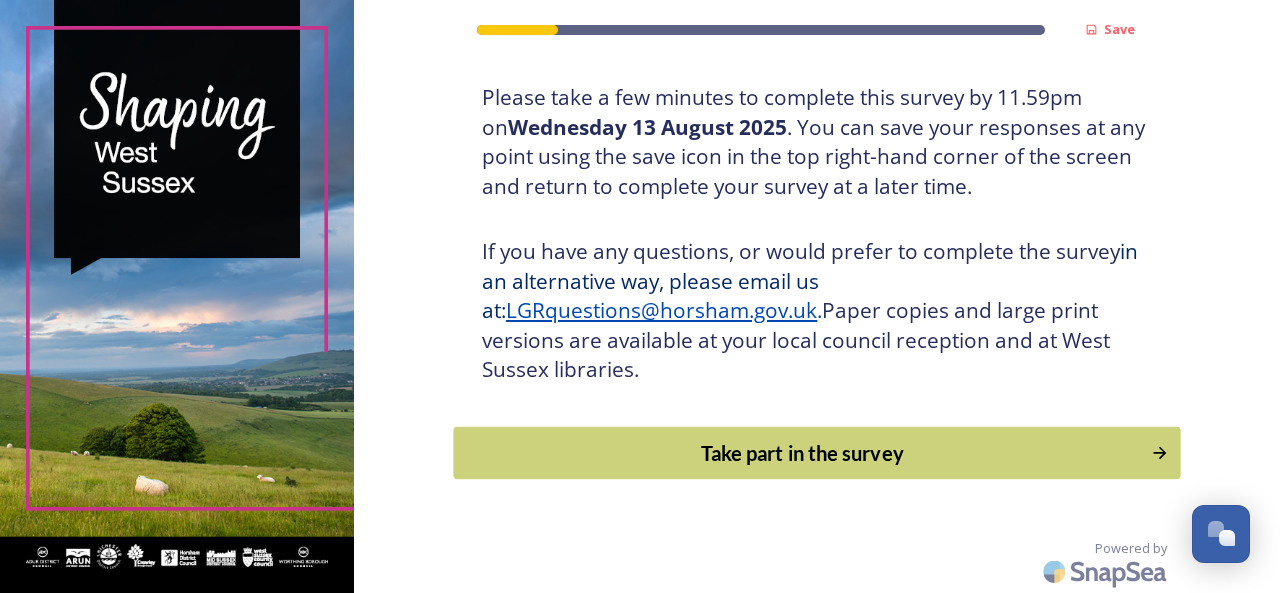 click on "Take part in the survey" at bounding box center (803, 453) 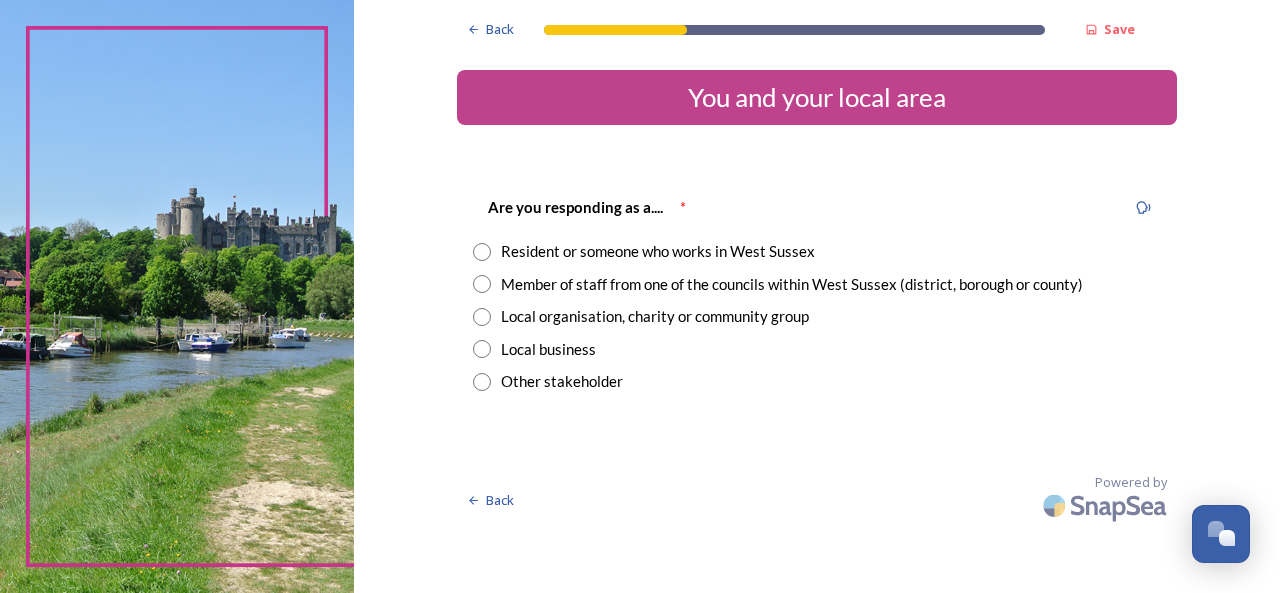 click at bounding box center [482, 284] 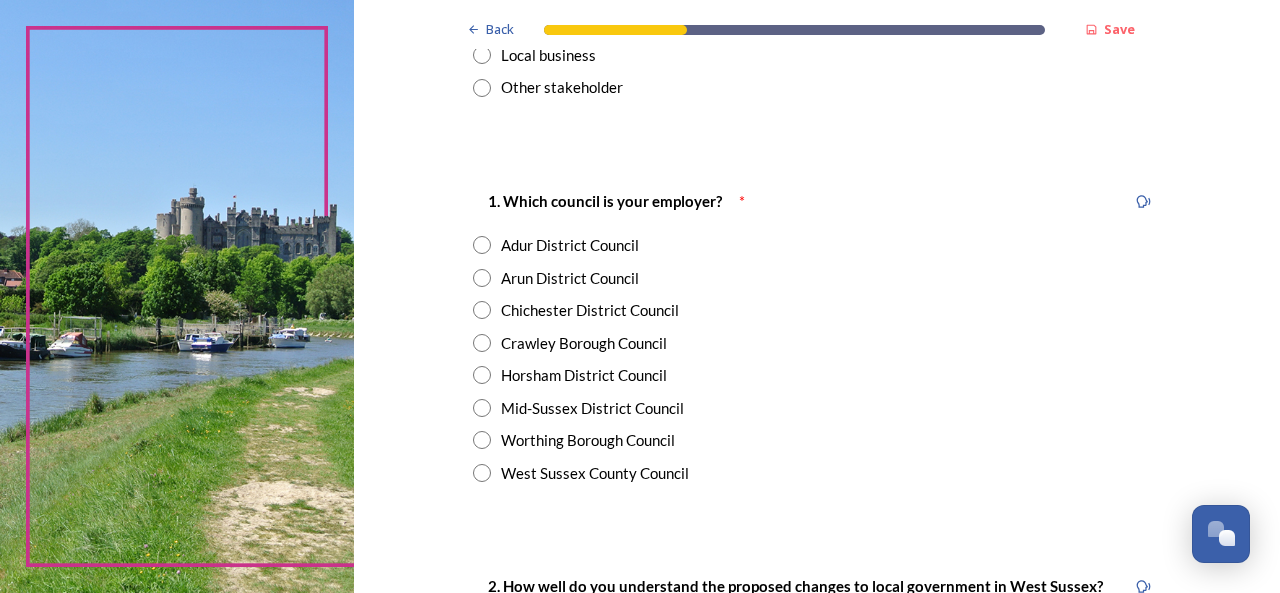 scroll, scrollTop: 301, scrollLeft: 0, axis: vertical 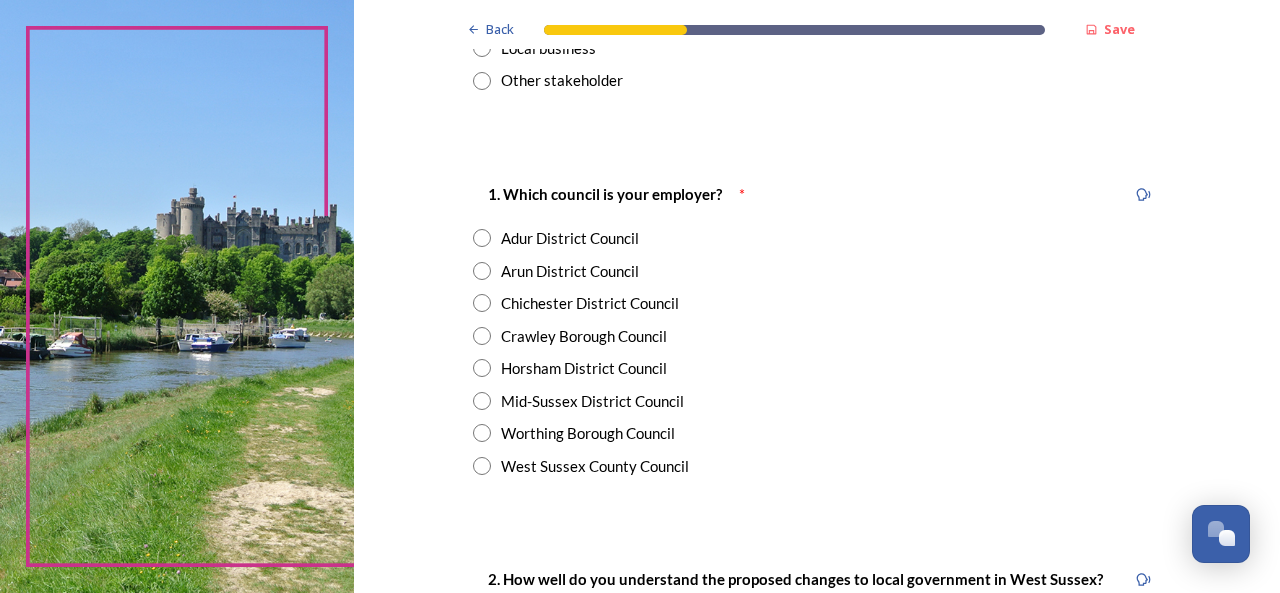 click at bounding box center (482, 238) 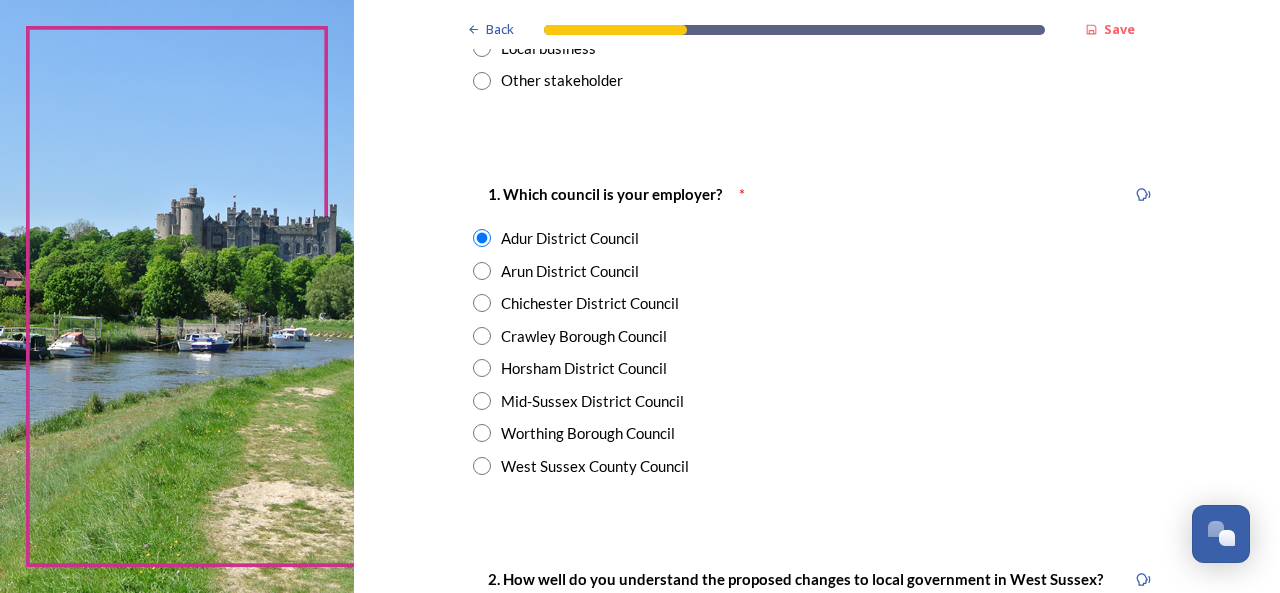 click at bounding box center [482, 433] 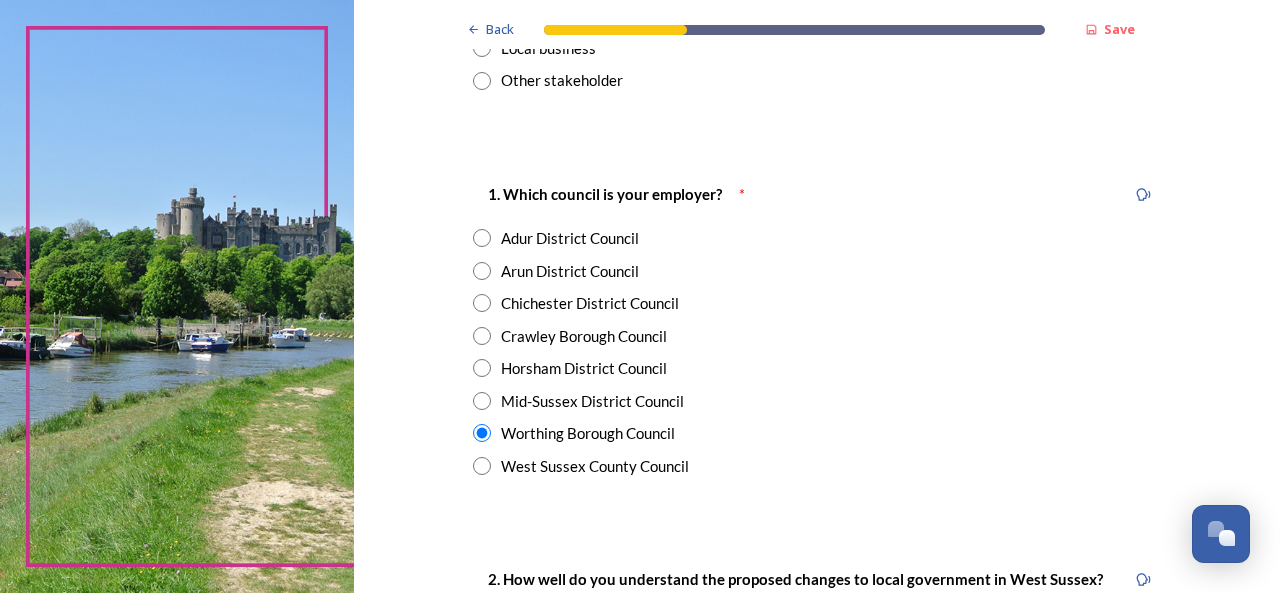 click at bounding box center [482, 238] 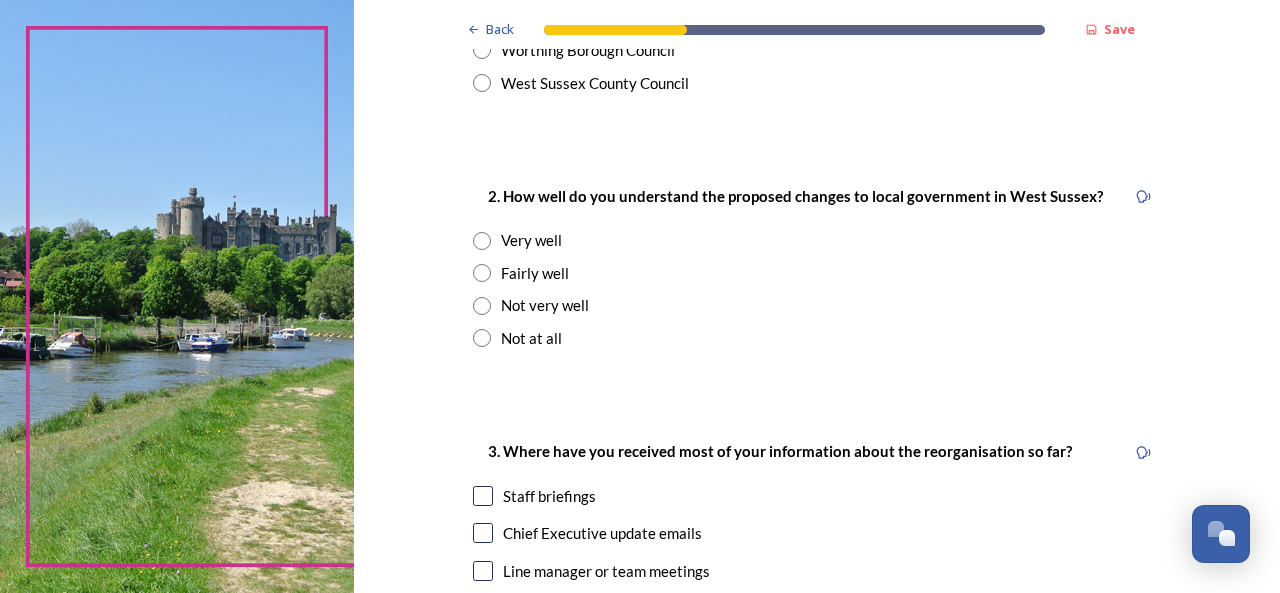 scroll, scrollTop: 689, scrollLeft: 0, axis: vertical 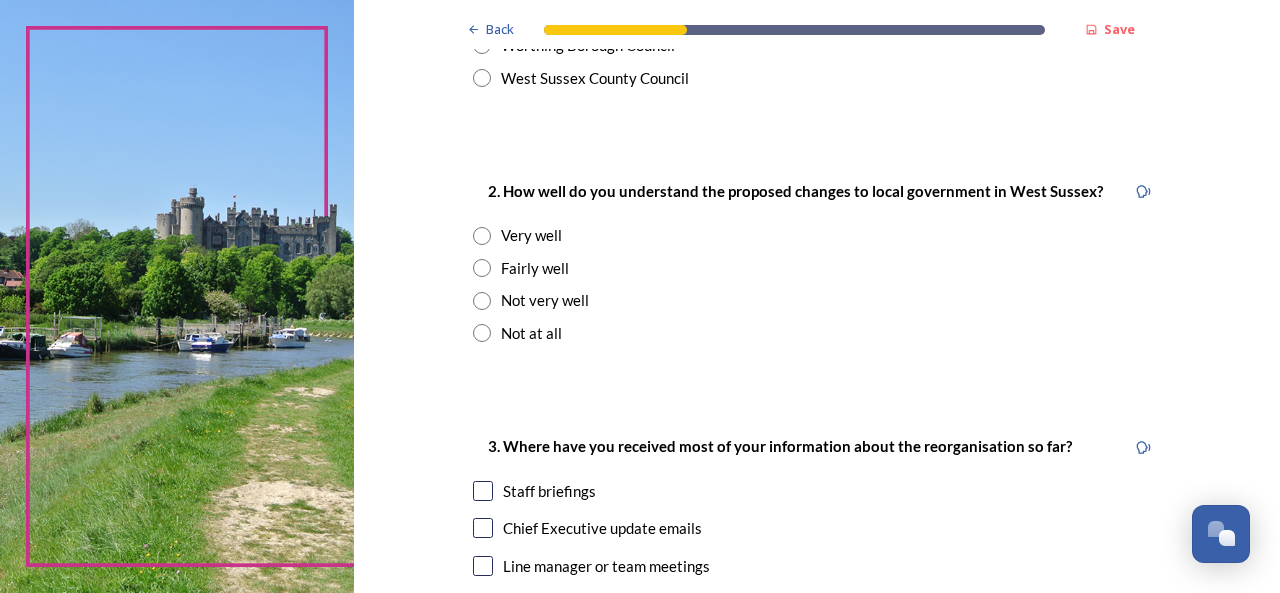 click at bounding box center (482, 301) 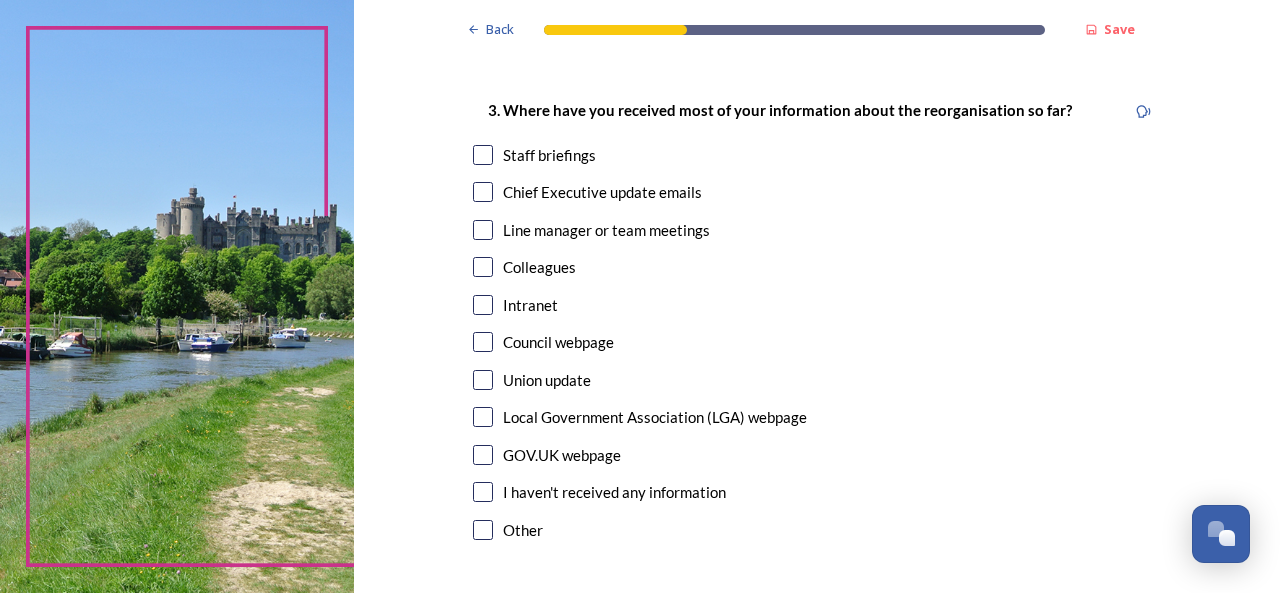 scroll, scrollTop: 1036, scrollLeft: 0, axis: vertical 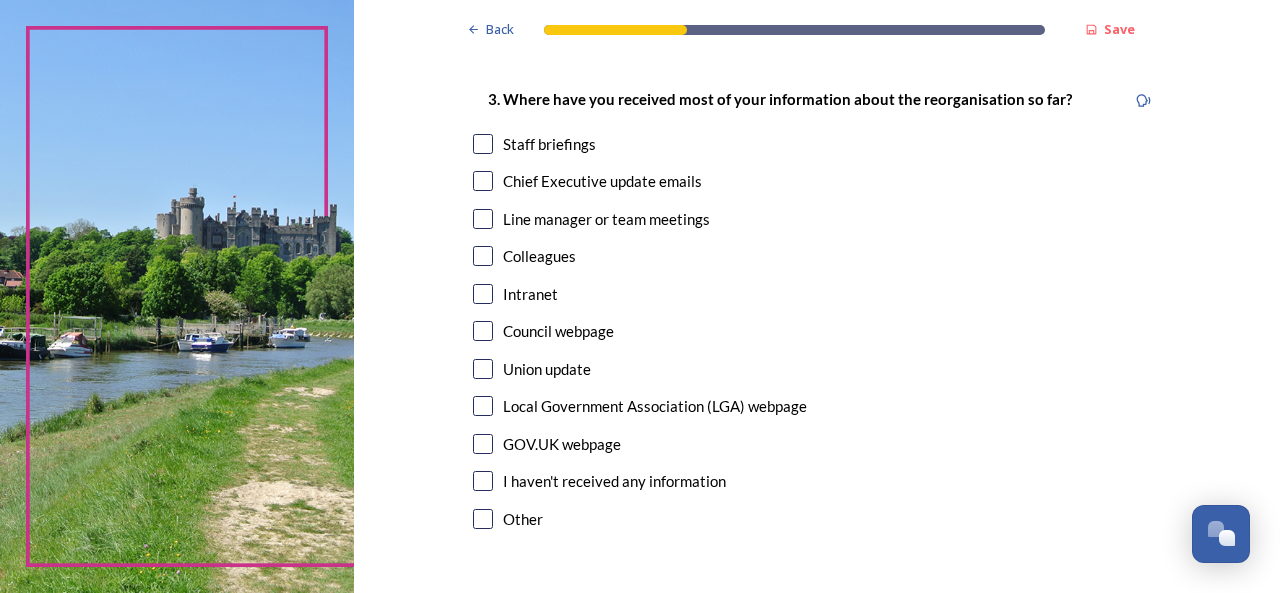 click at bounding box center (483, 144) 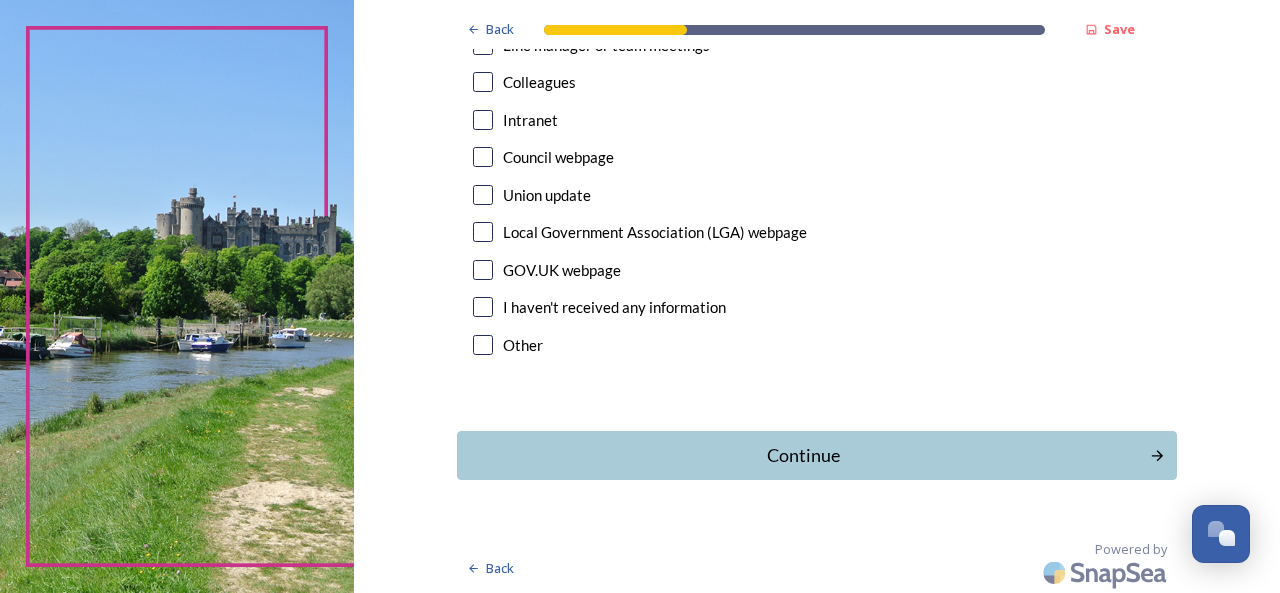 scroll, scrollTop: 1212, scrollLeft: 0, axis: vertical 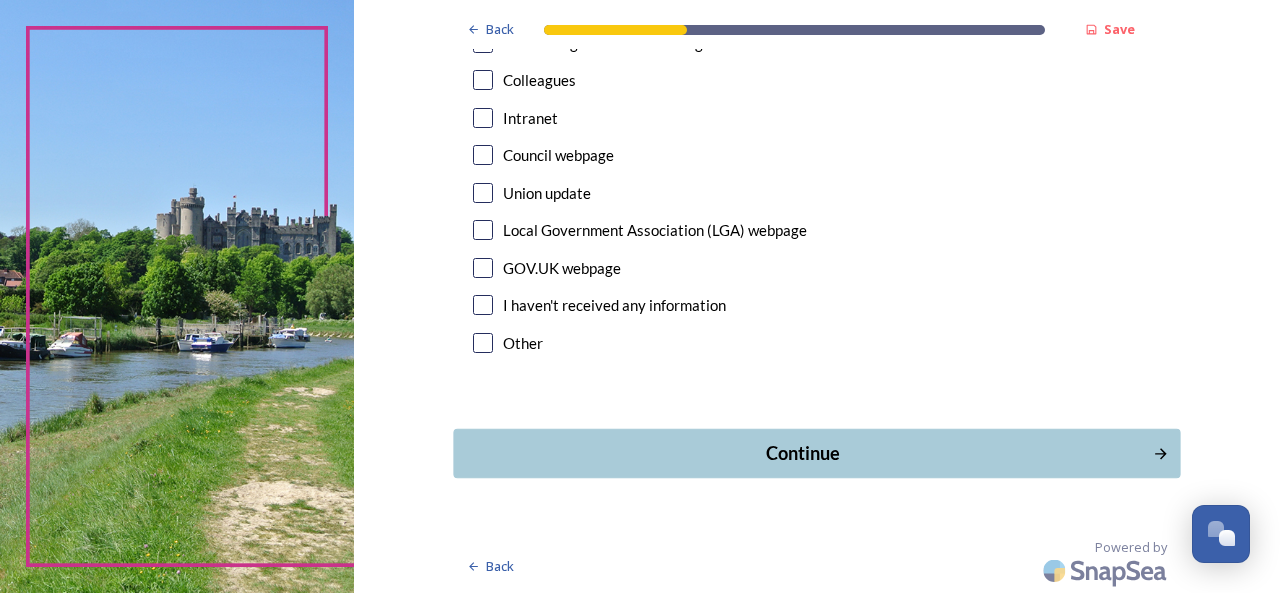 click on "Continue" at bounding box center (803, 453) 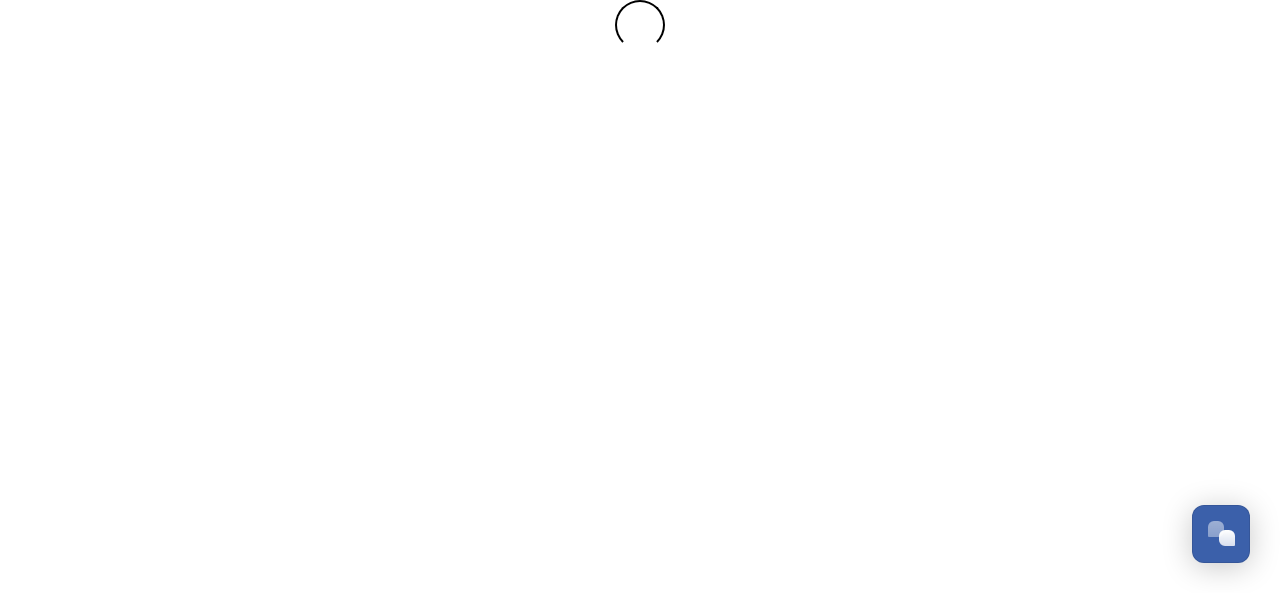 scroll, scrollTop: 0, scrollLeft: 0, axis: both 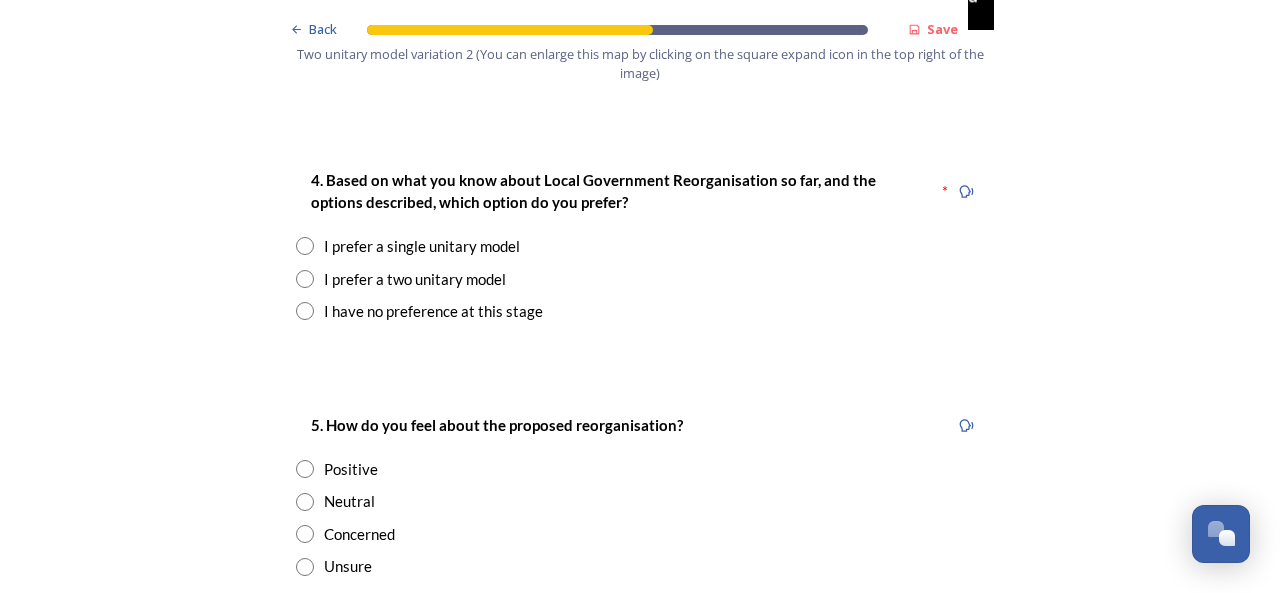 click at bounding box center [305, 279] 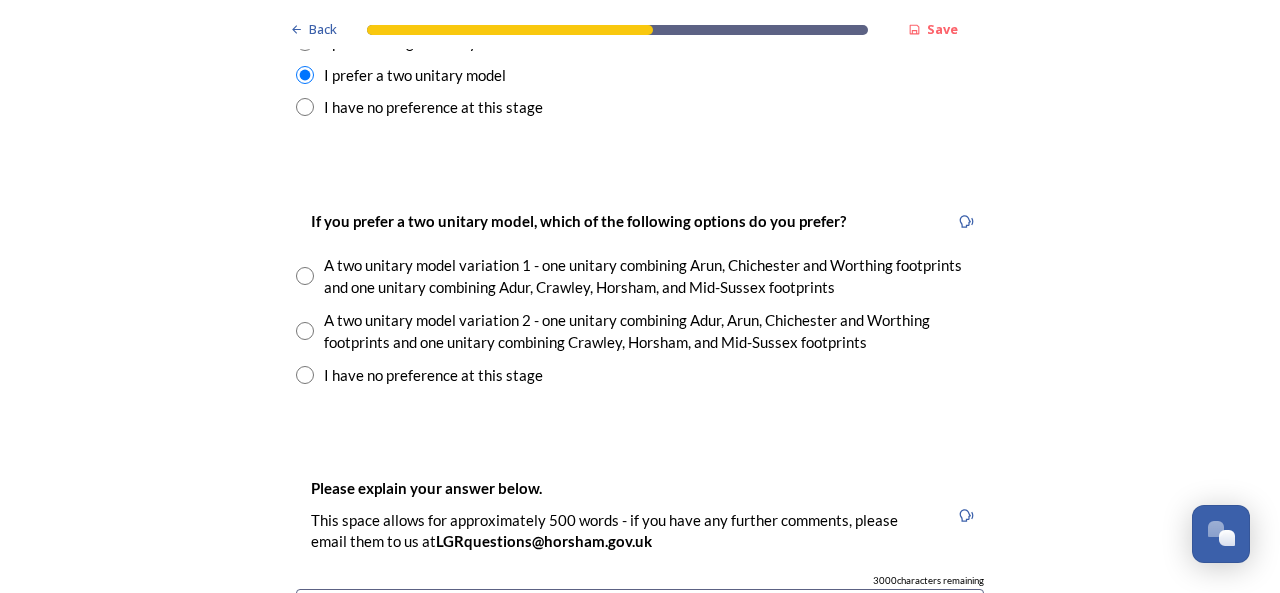 scroll, scrollTop: 2766, scrollLeft: 0, axis: vertical 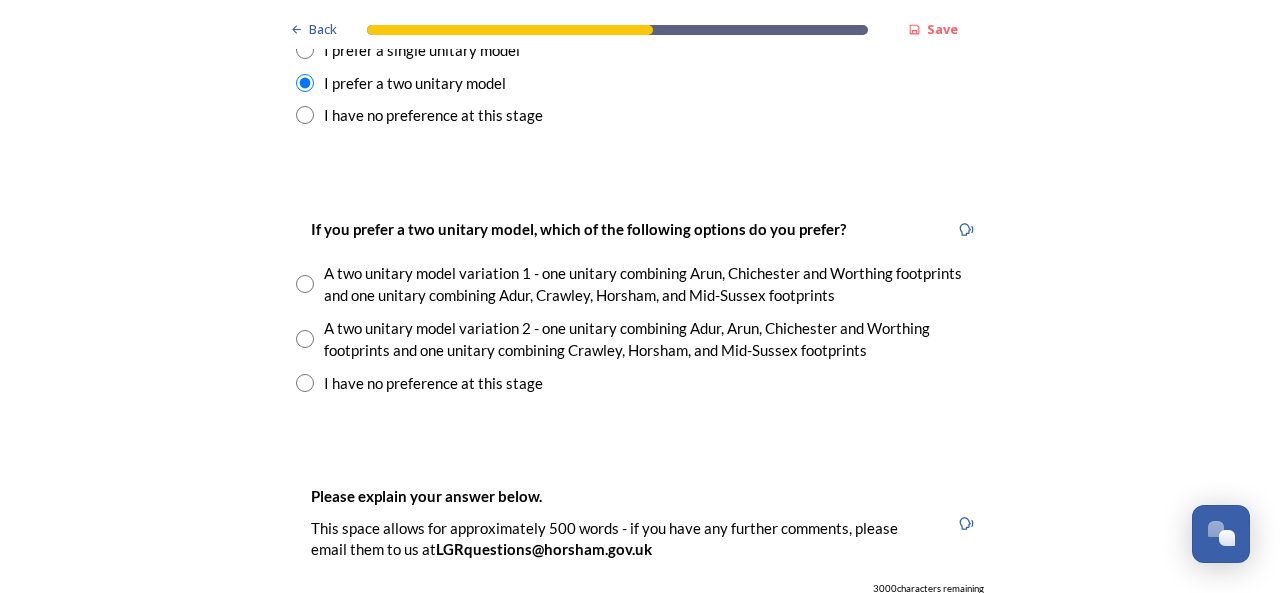 click at bounding box center (305, 339) 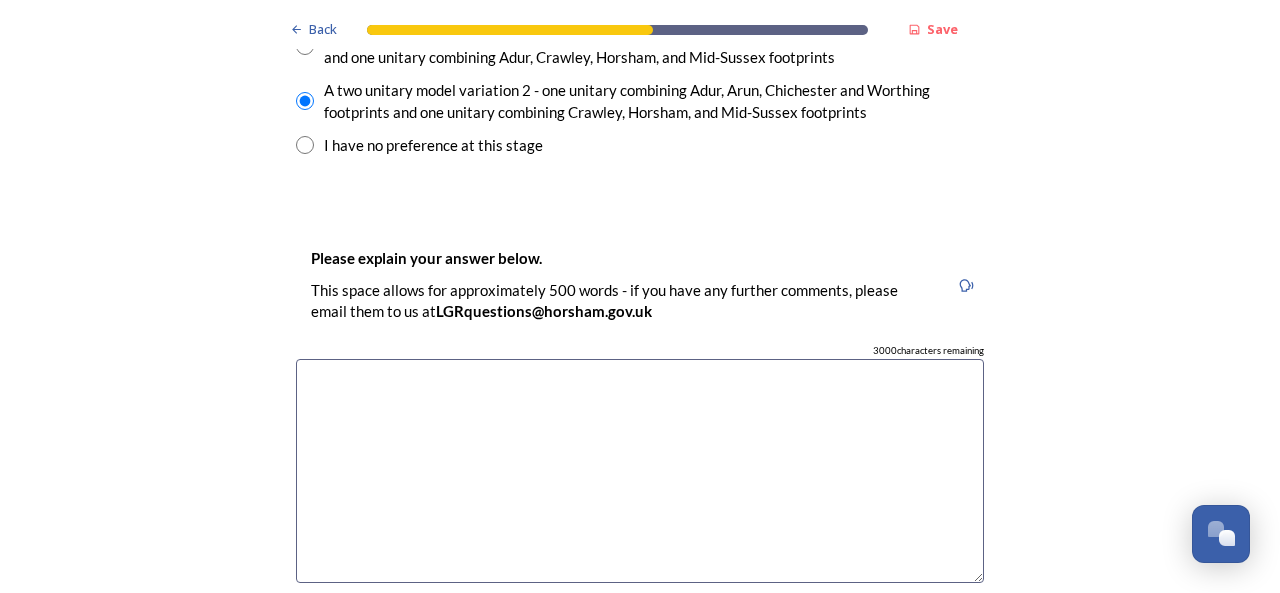 scroll, scrollTop: 3020, scrollLeft: 0, axis: vertical 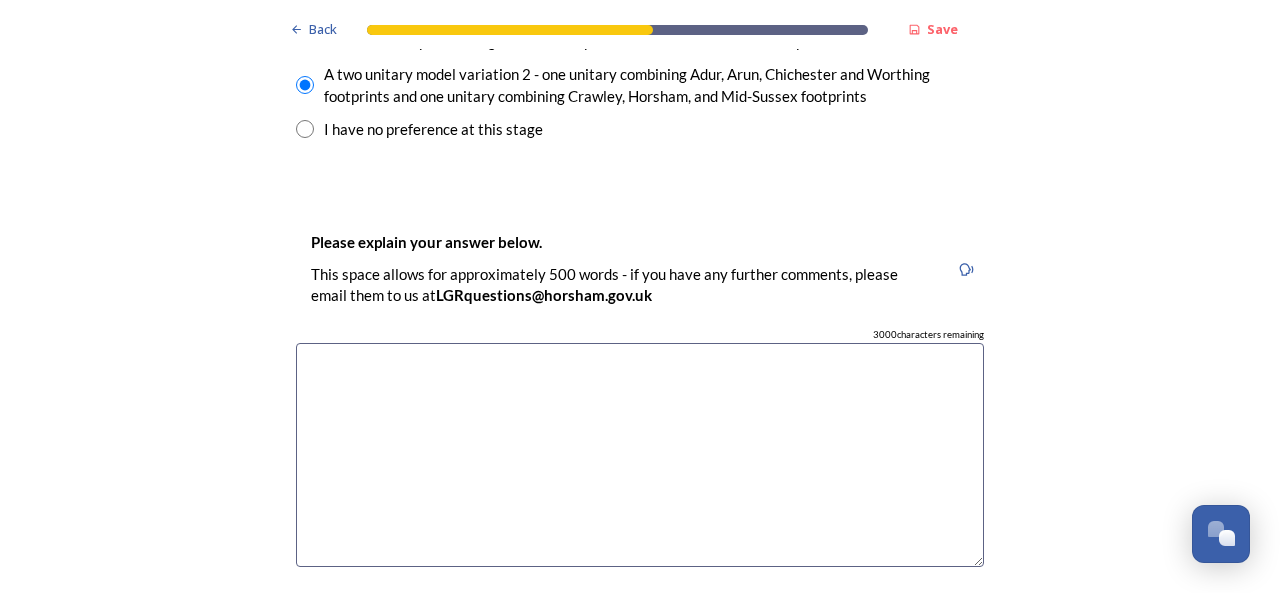 click at bounding box center (640, 455) 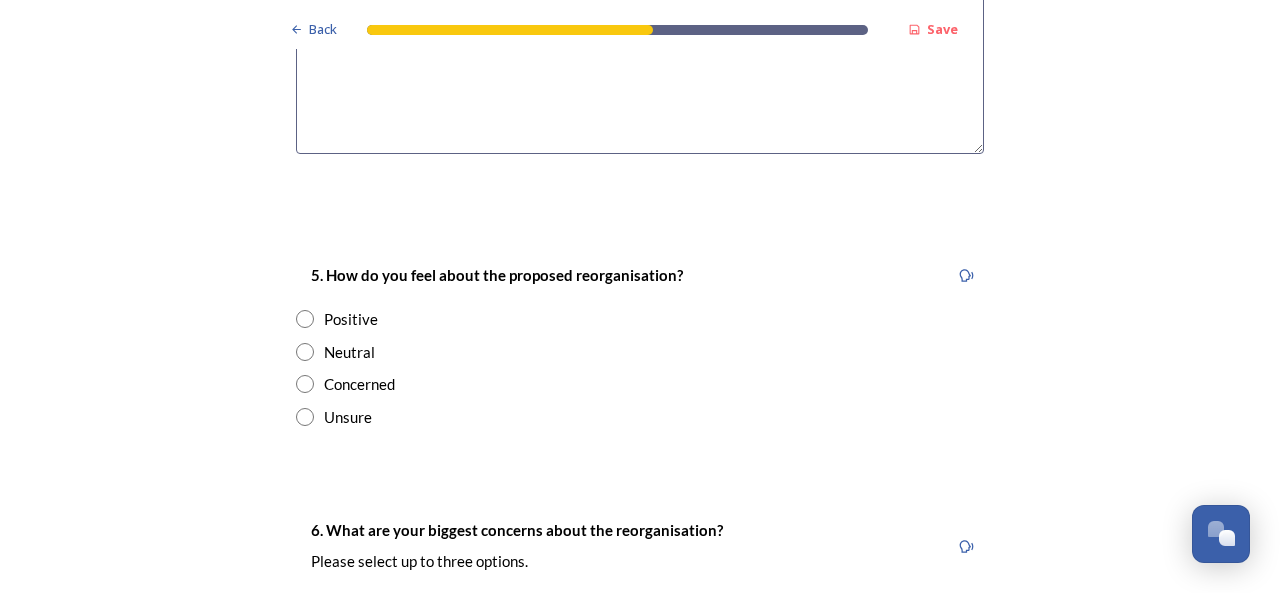 scroll, scrollTop: 3473, scrollLeft: 0, axis: vertical 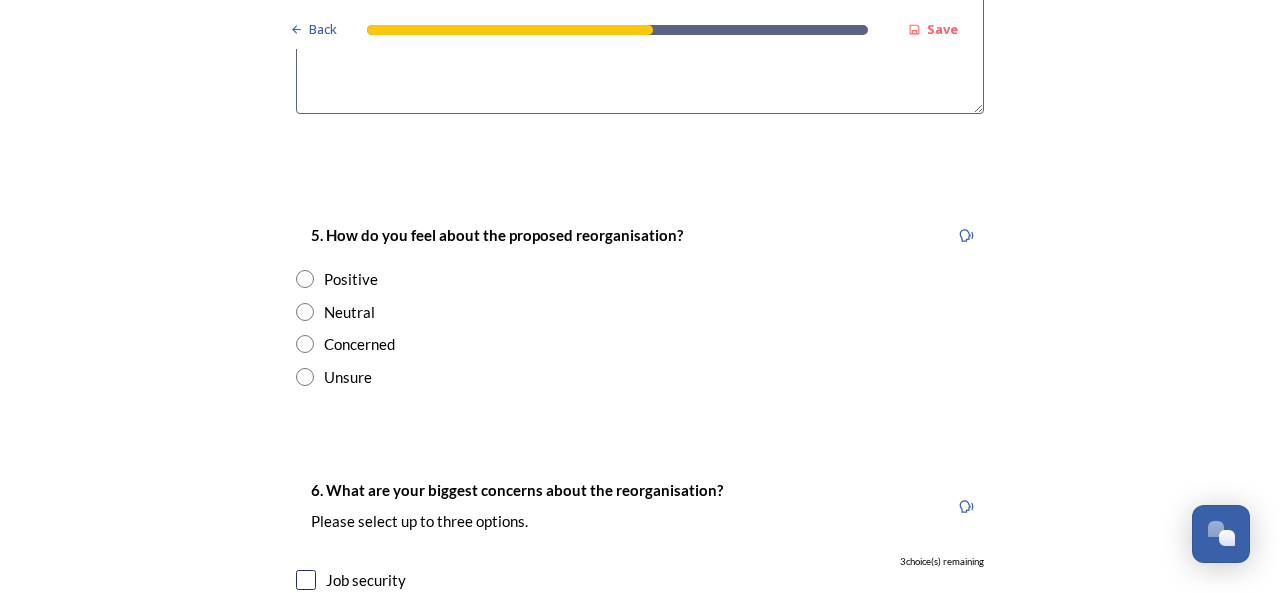 type on "So much of Adur and Worthing is tied together and the community they share- spliting them would cause serious harm especially to the residence... also the local knowledge from staff is huge.   The low numbers of staff to cover both areas have also been efficiently working" 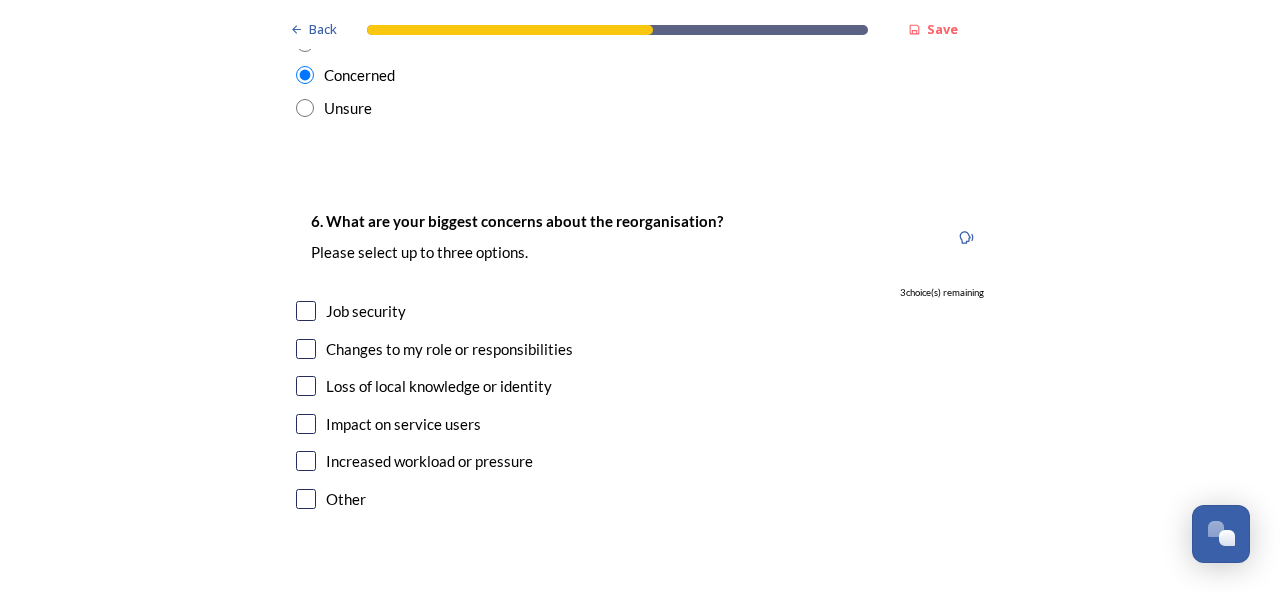 scroll, scrollTop: 3750, scrollLeft: 0, axis: vertical 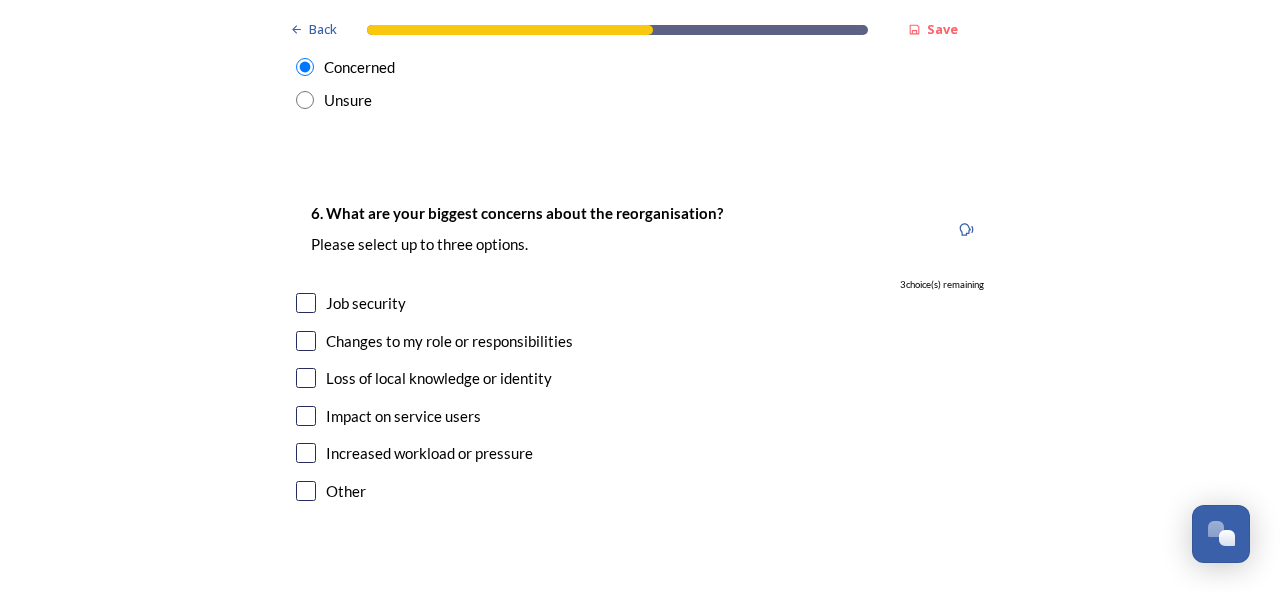 click at bounding box center (306, 303) 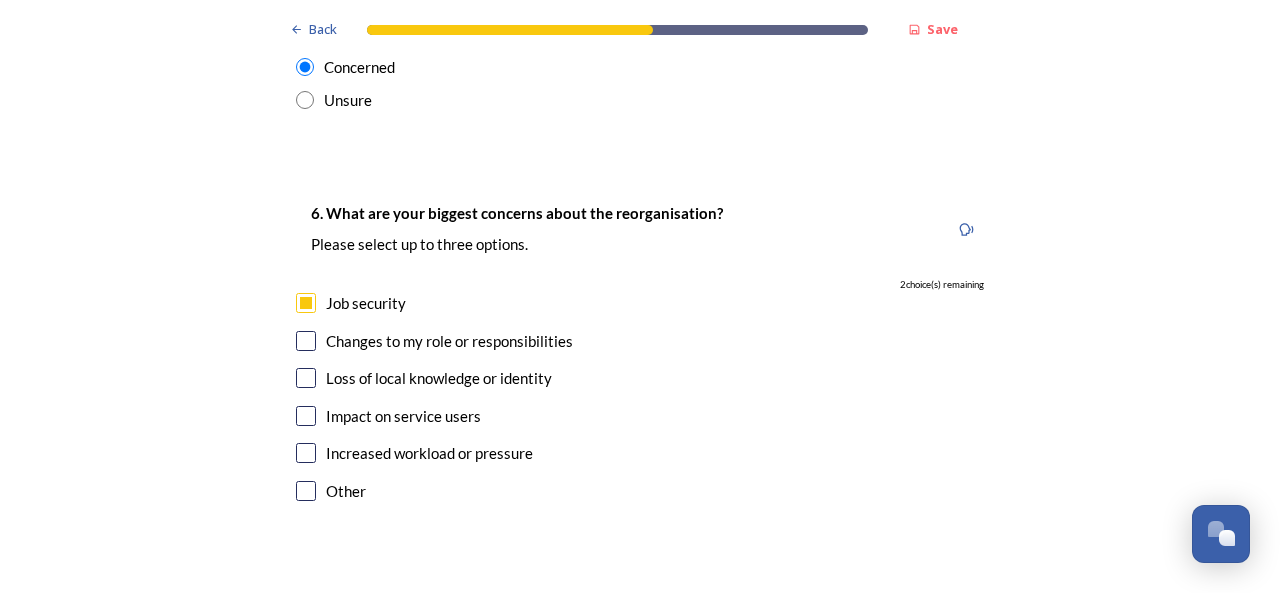 click at bounding box center [306, 378] 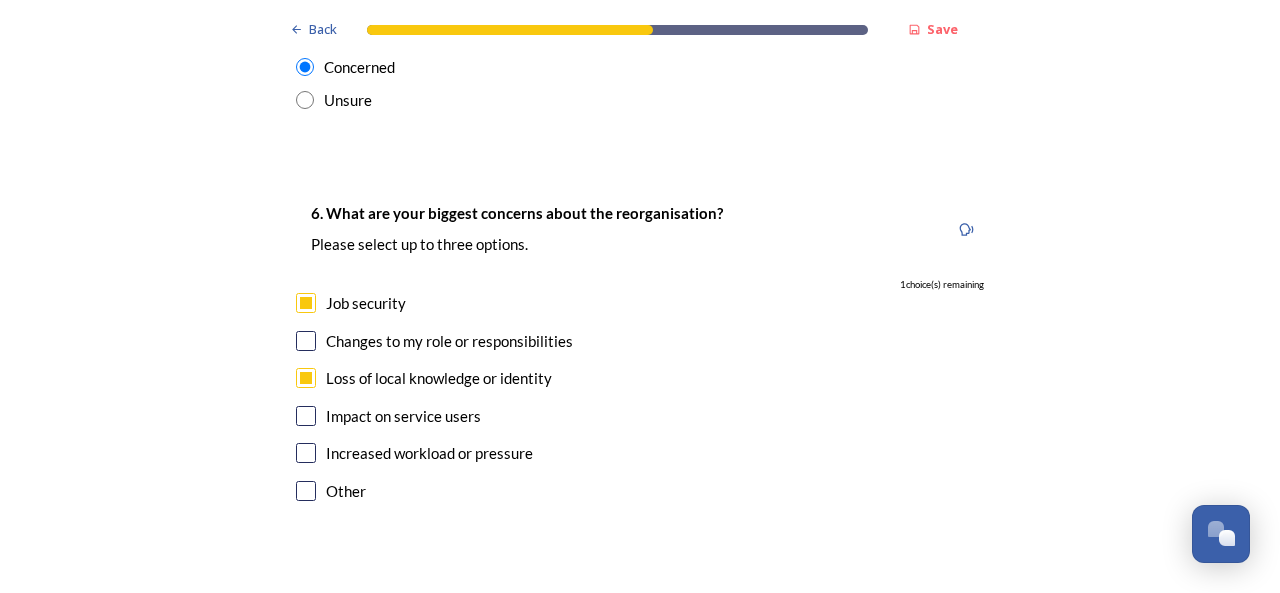 click on "6. What are your biggest concerns about the reorganisation? Please select up to three options. 1  choice(s) remaining Job security Changes to my role or responsibilities Loss of local knowledge or identity Impact on service users Increased workload or pressure Other" at bounding box center (640, 354) 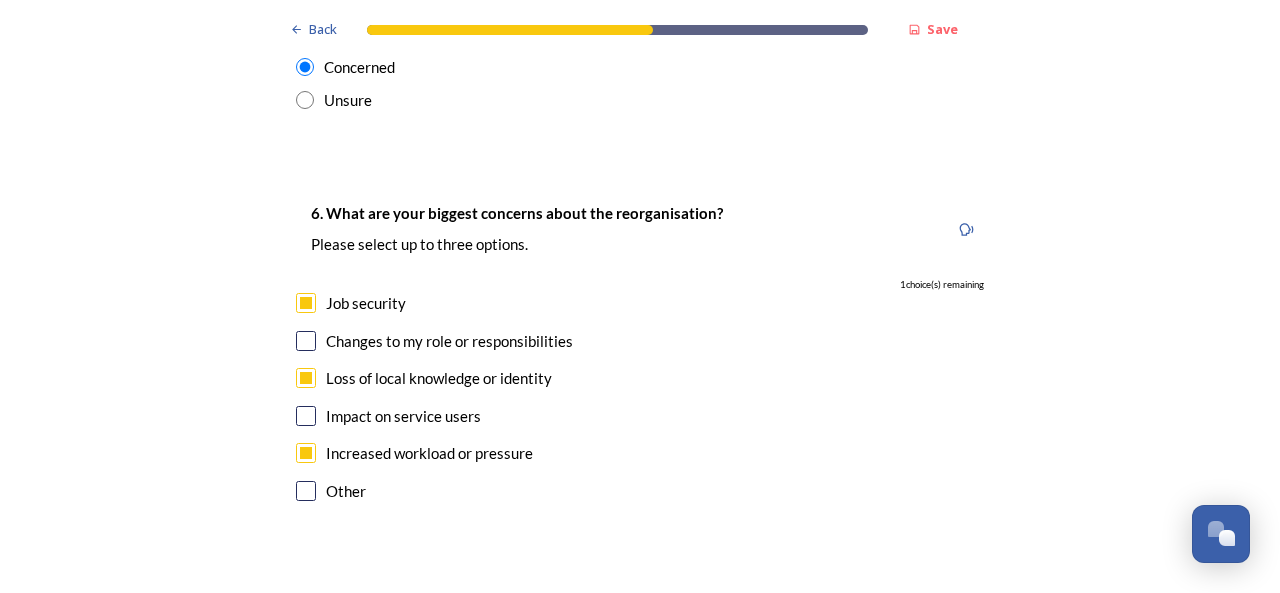 checkbox on "true" 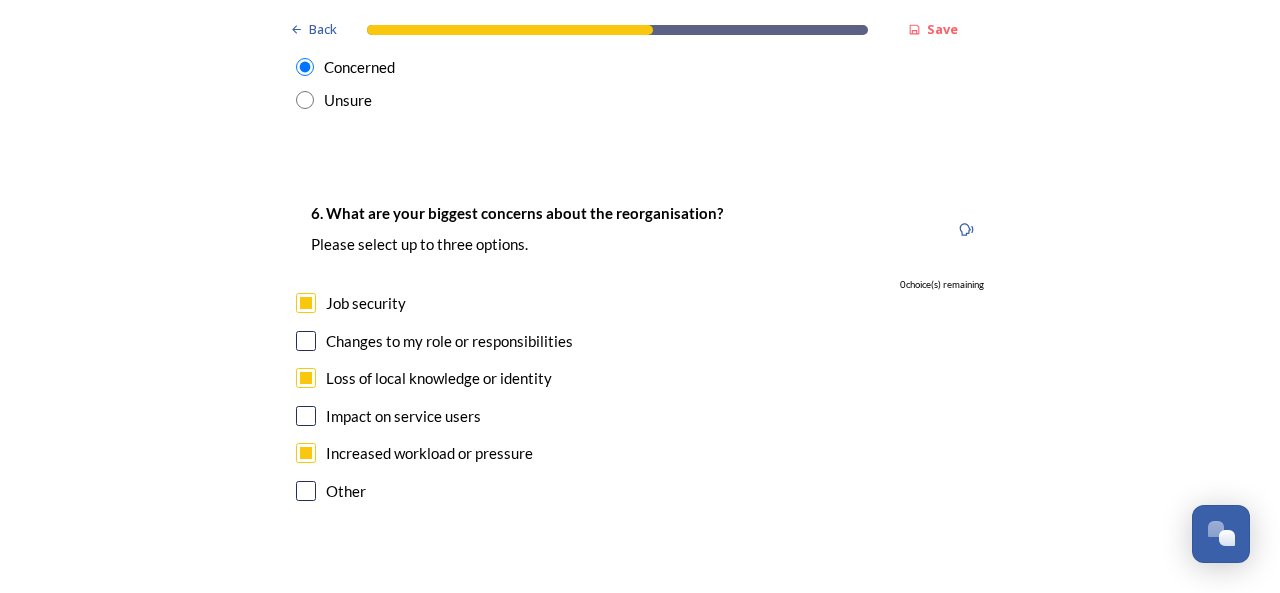 click on "Impact on service users" at bounding box center (640, 416) 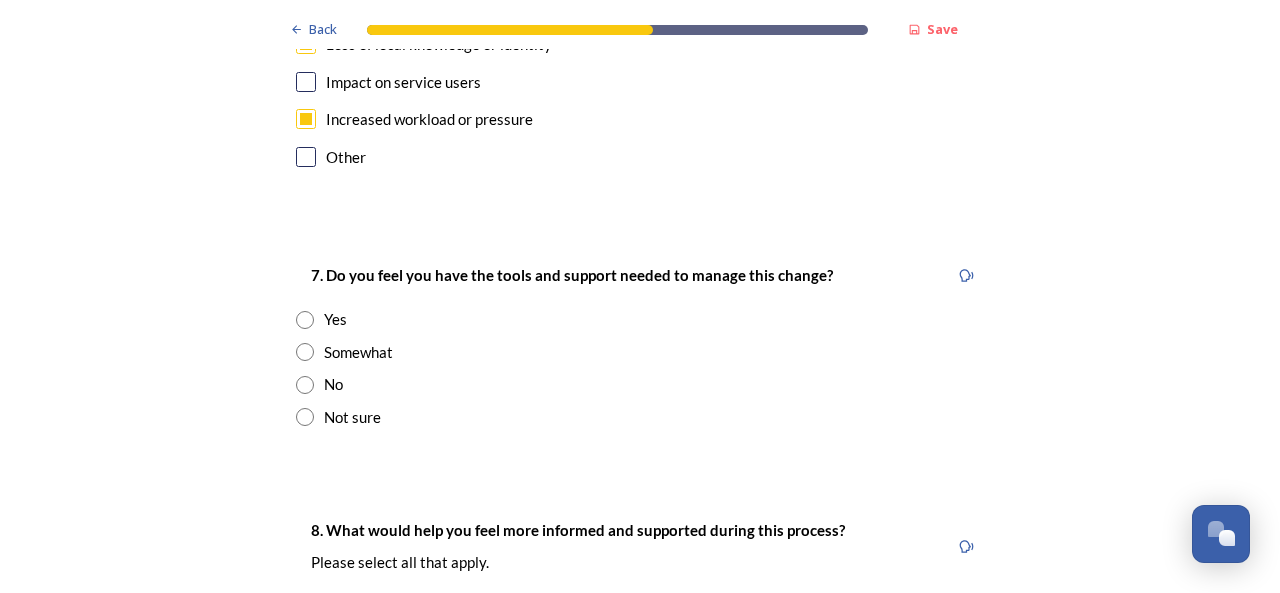 scroll, scrollTop: 4108, scrollLeft: 0, axis: vertical 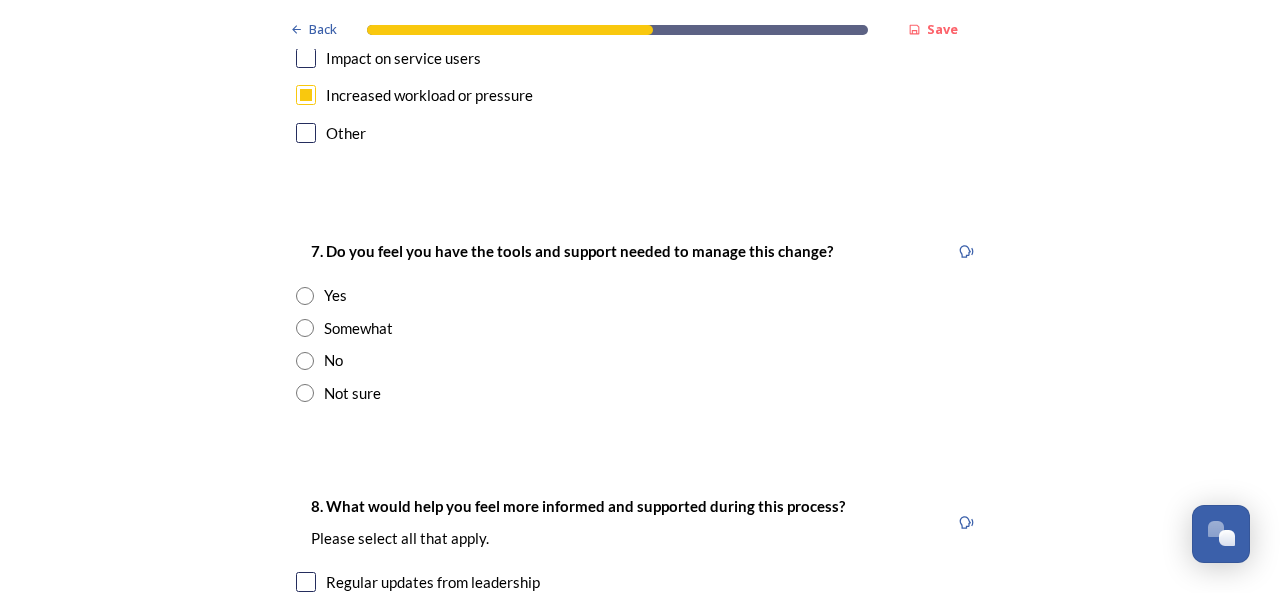 click at bounding box center [305, 361] 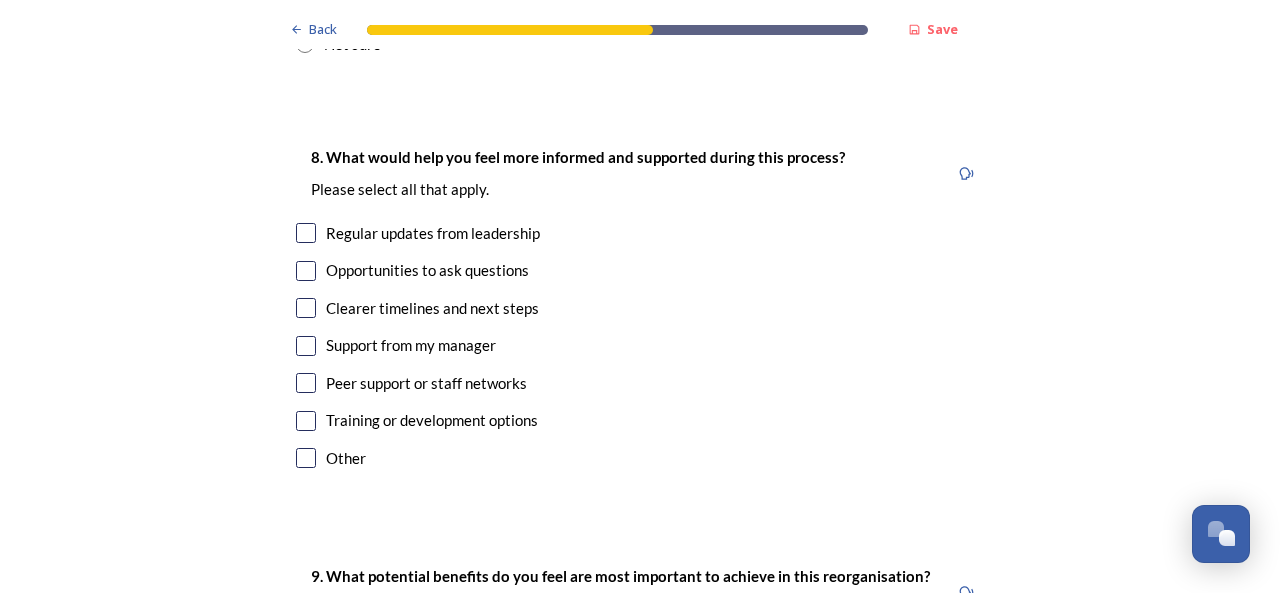 scroll, scrollTop: 4465, scrollLeft: 0, axis: vertical 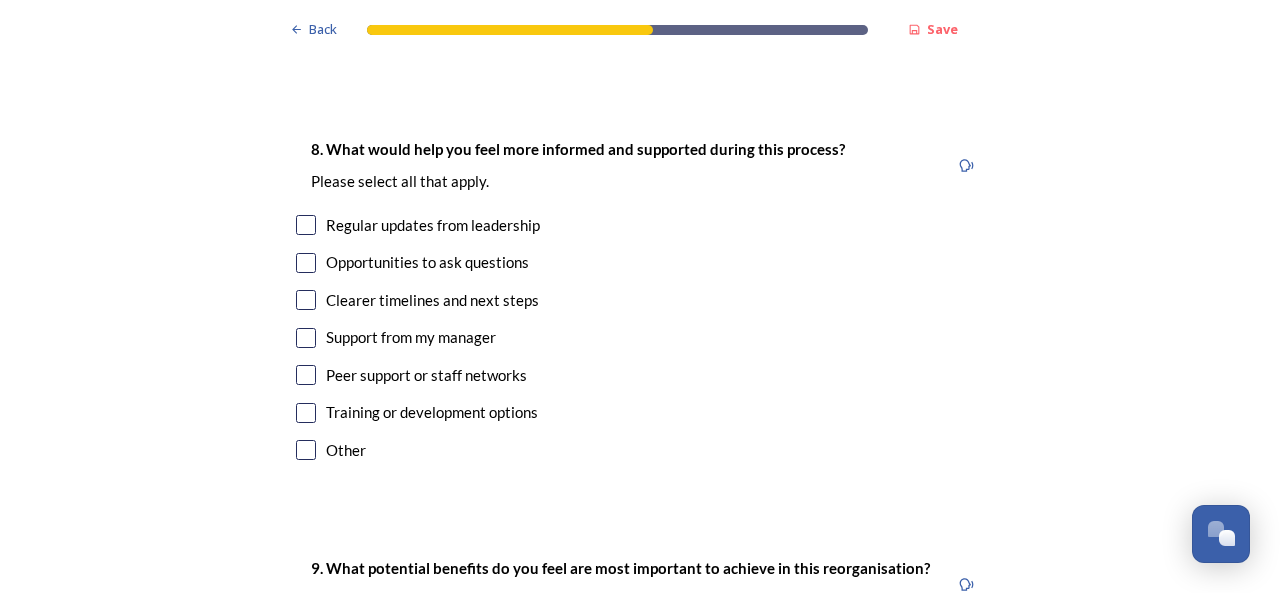 click at bounding box center [306, 225] 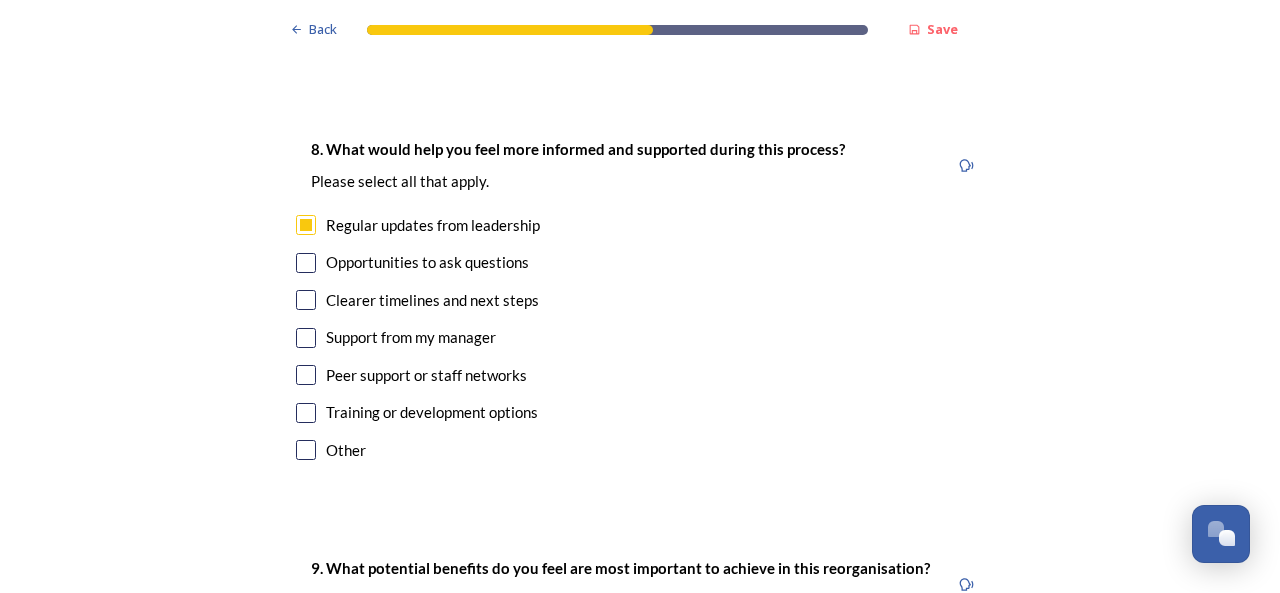 click at bounding box center (306, 300) 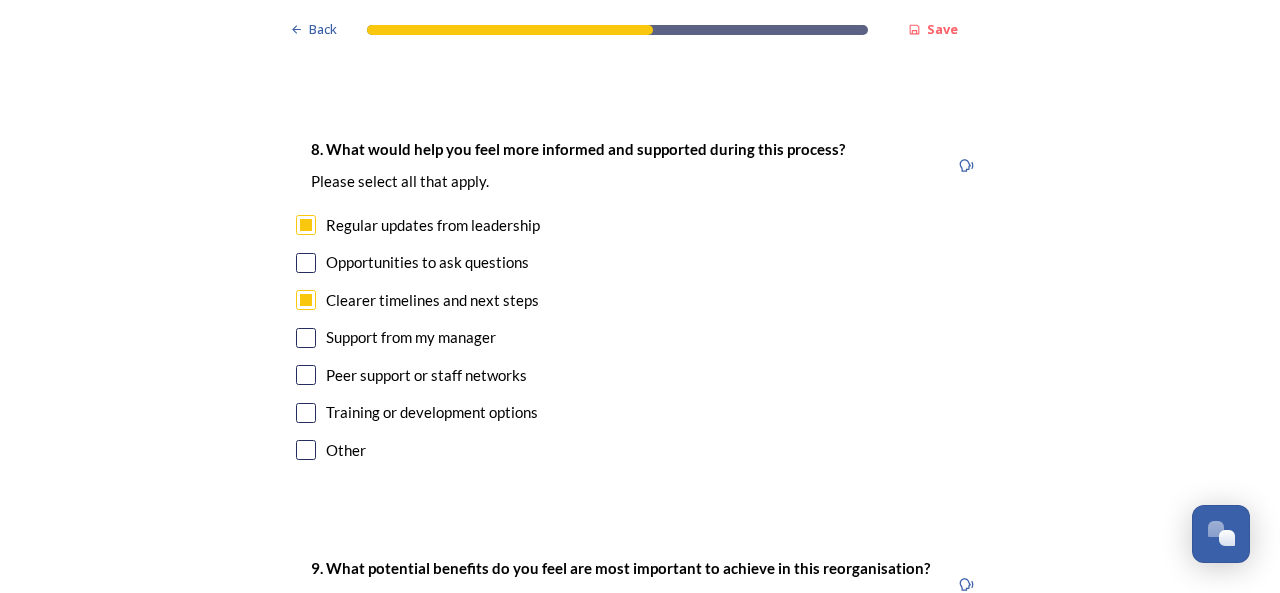 click at bounding box center [306, 413] 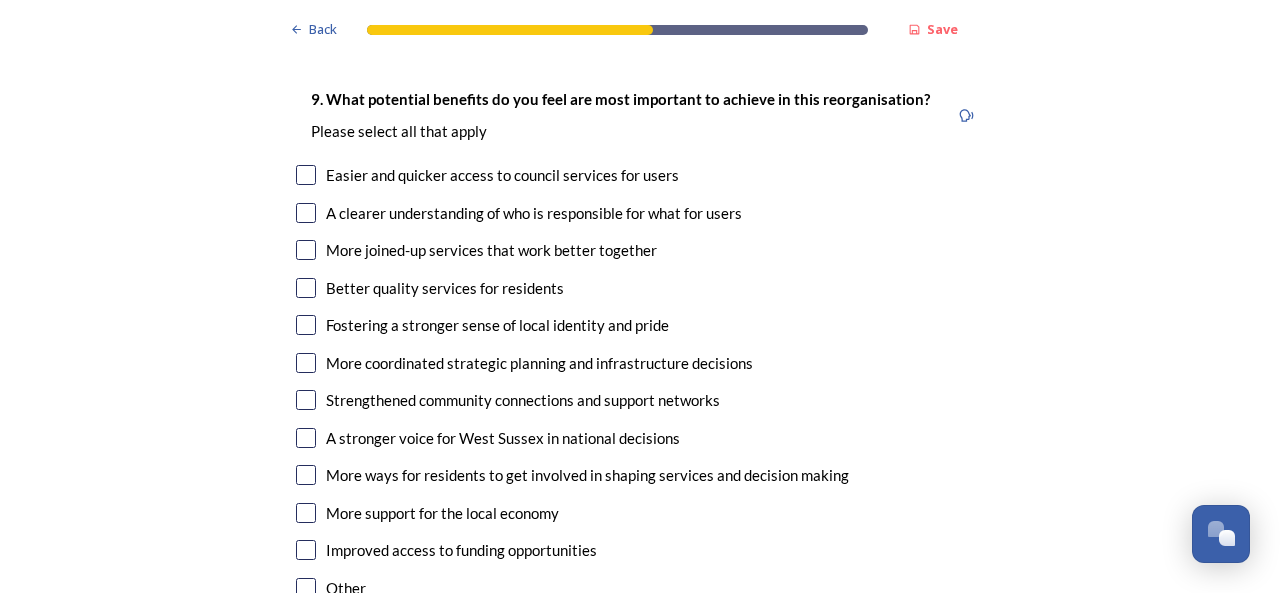 scroll, scrollTop: 4951, scrollLeft: 0, axis: vertical 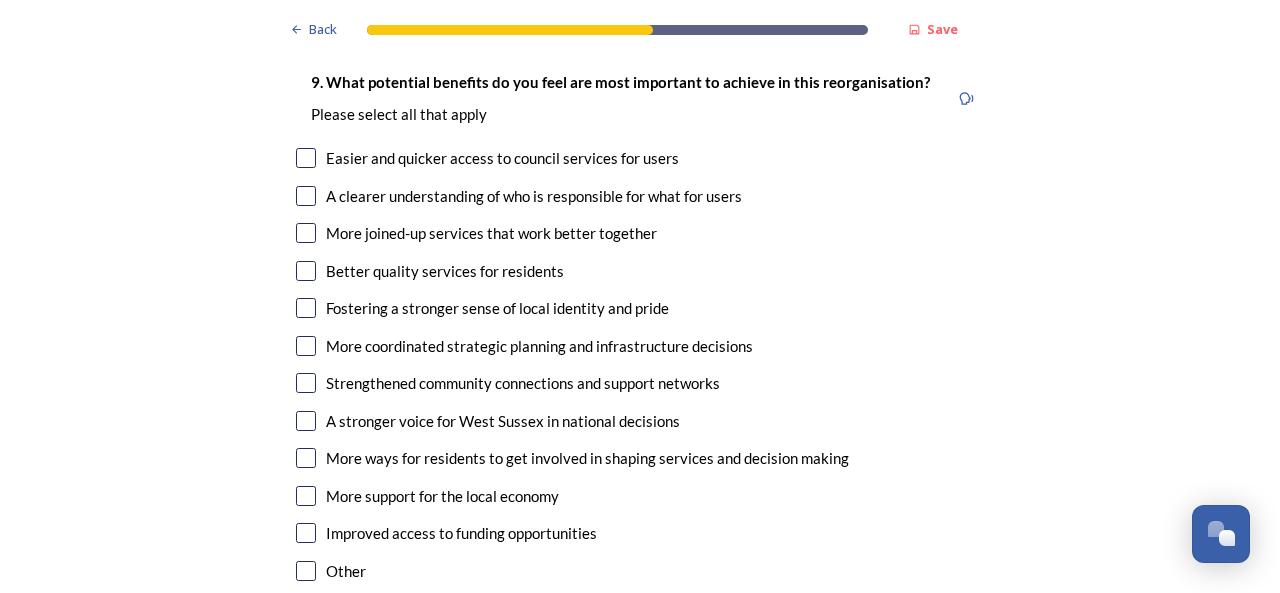 click at bounding box center [306, 196] 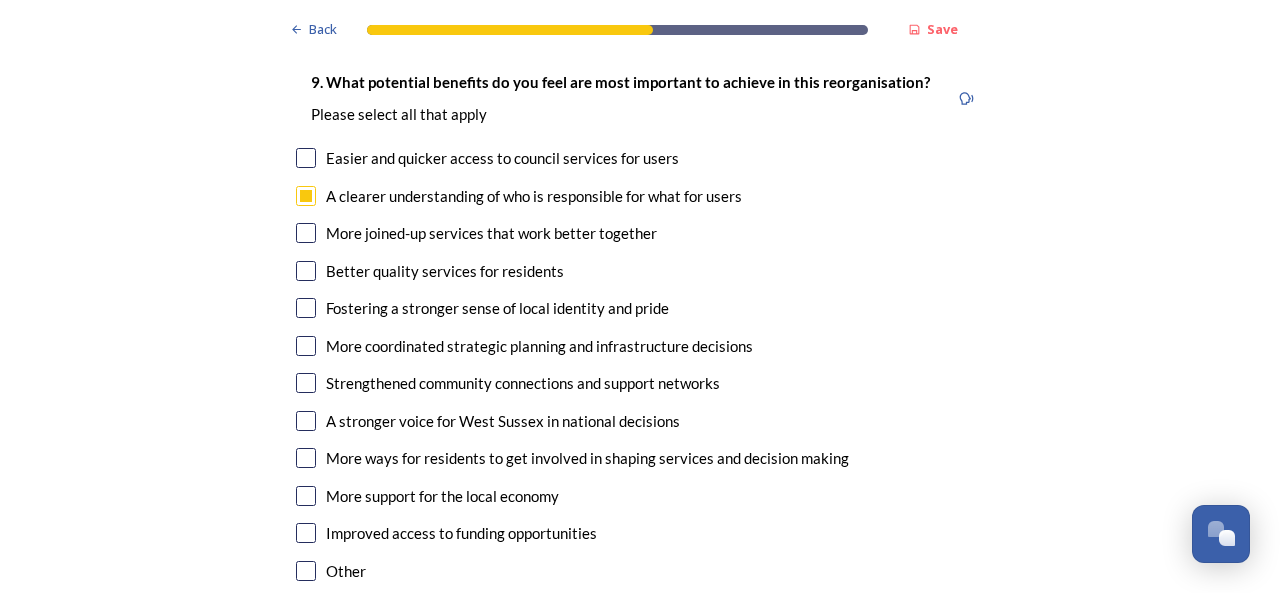 click at bounding box center (306, 233) 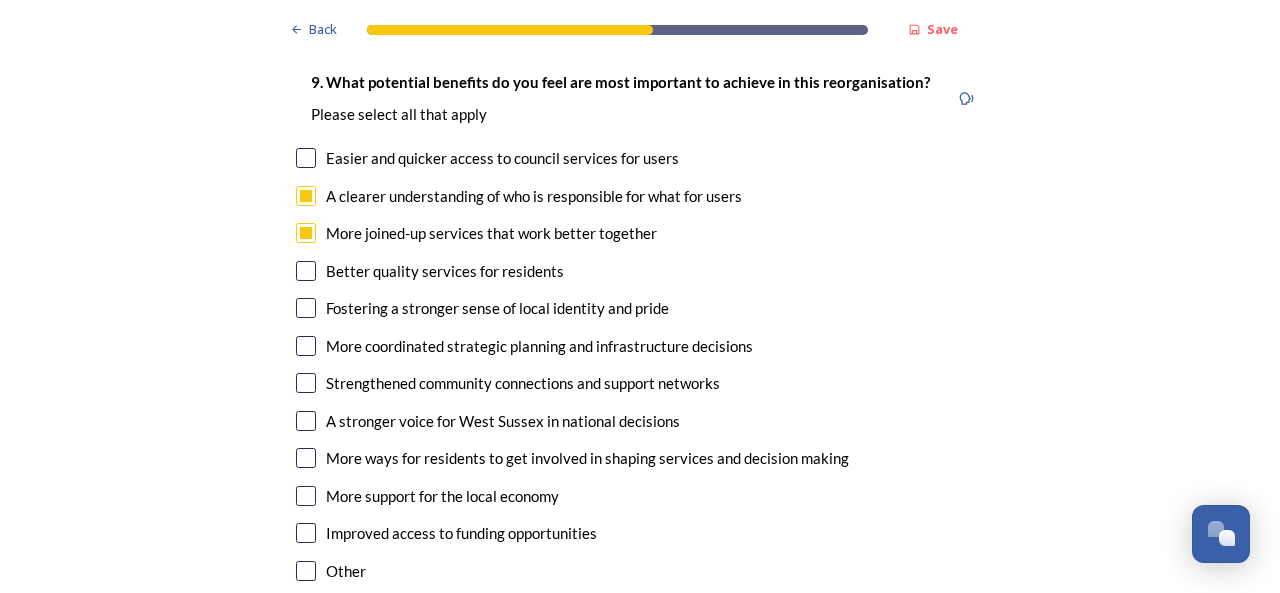 click at bounding box center (306, 346) 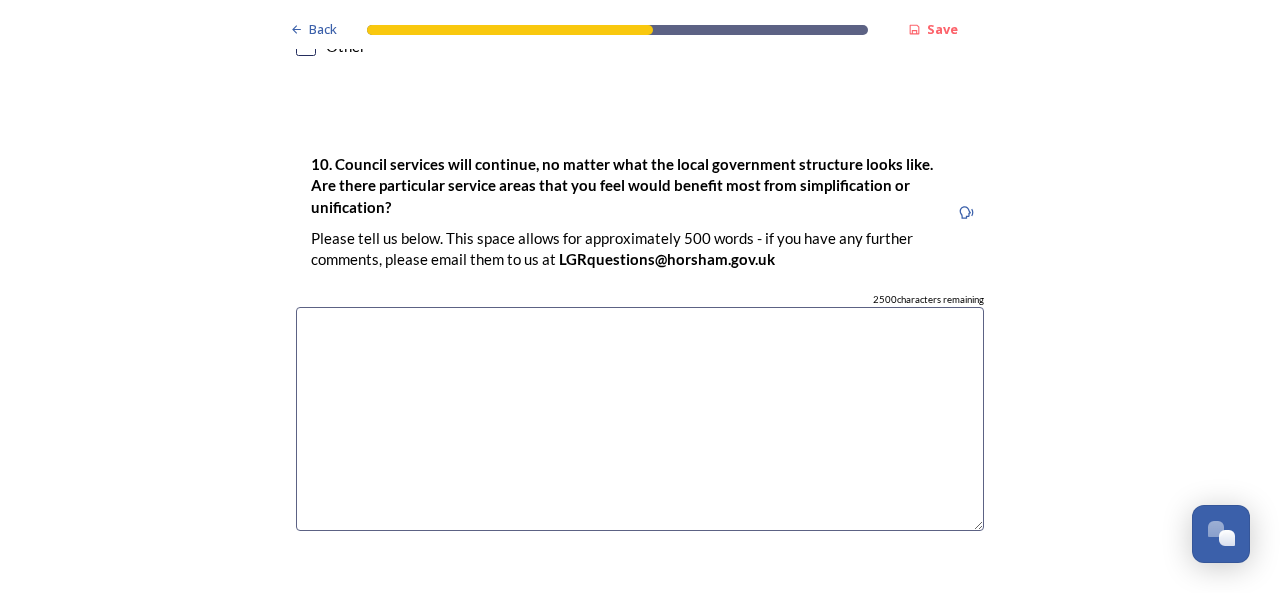 scroll, scrollTop: 5460, scrollLeft: 0, axis: vertical 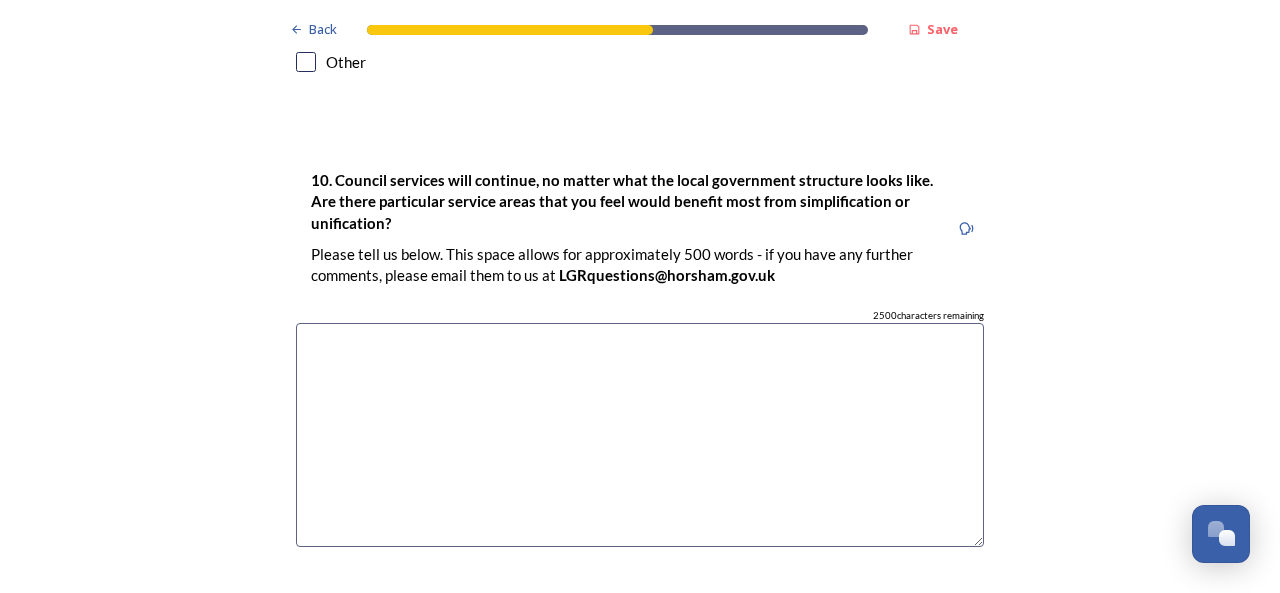 click at bounding box center (640, 435) 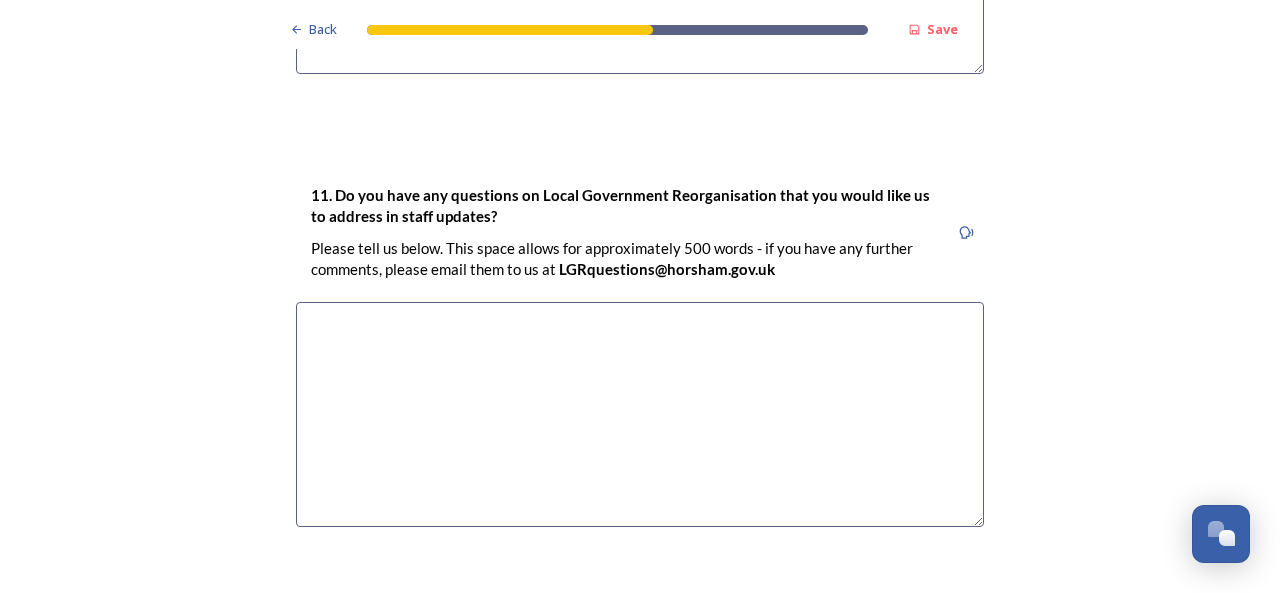 scroll, scrollTop: 6118, scrollLeft: 0, axis: vertical 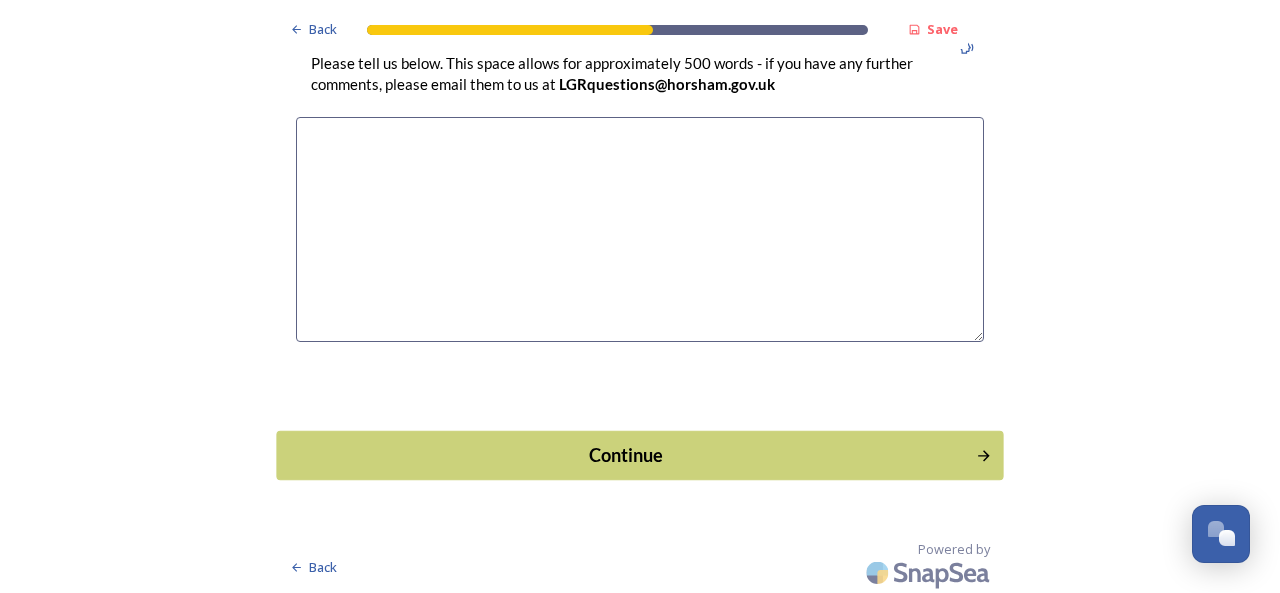 click on "Continue" at bounding box center [626, 454] 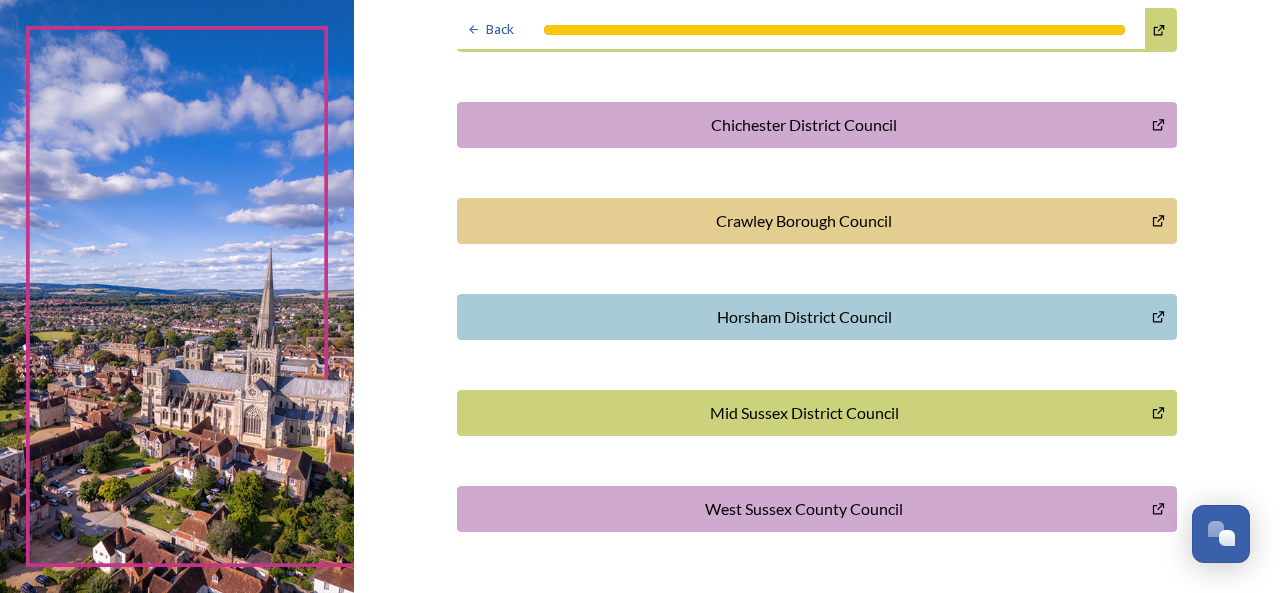 scroll, scrollTop: 690, scrollLeft: 0, axis: vertical 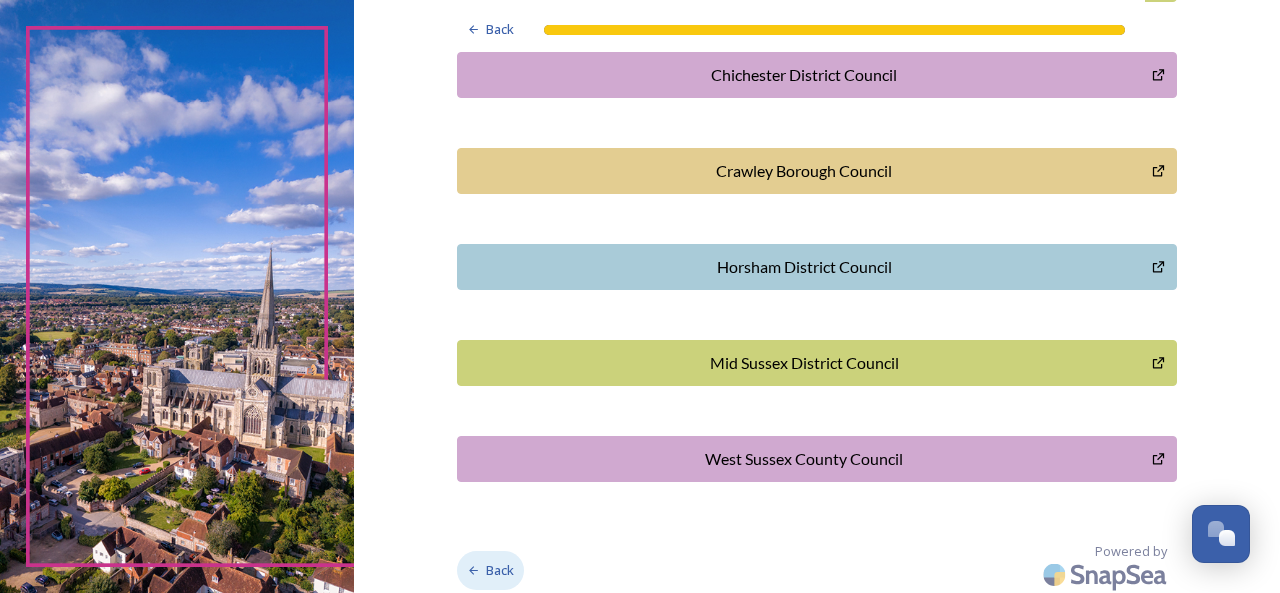 click on "Back" at bounding box center (500, 570) 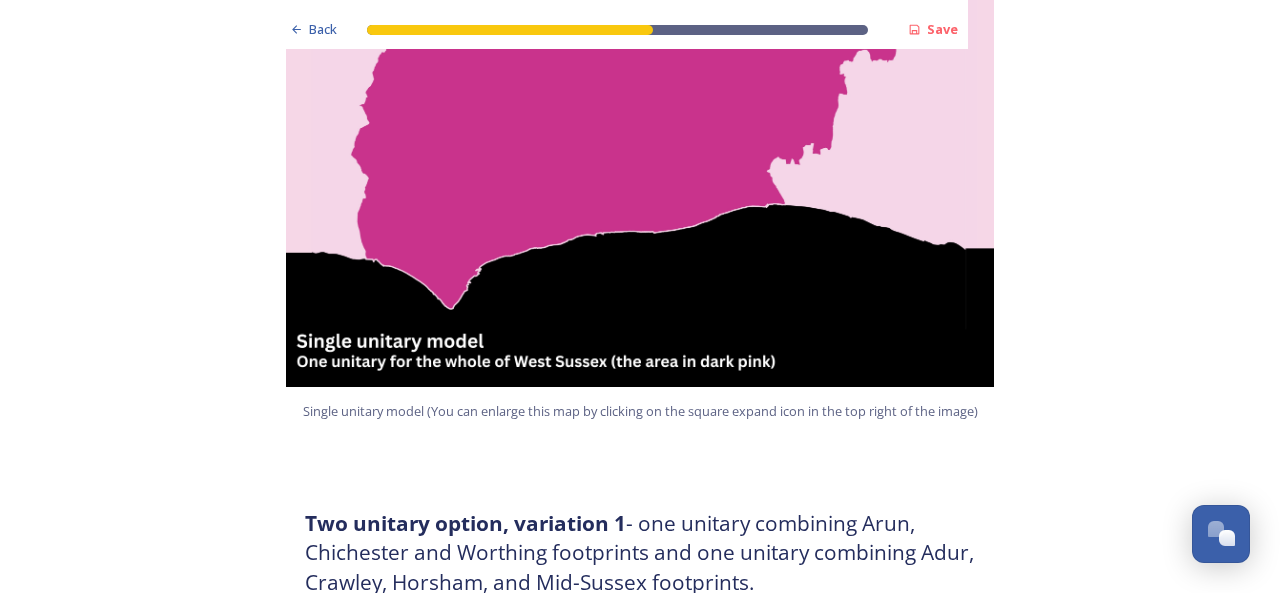 scroll, scrollTop: 6118, scrollLeft: 0, axis: vertical 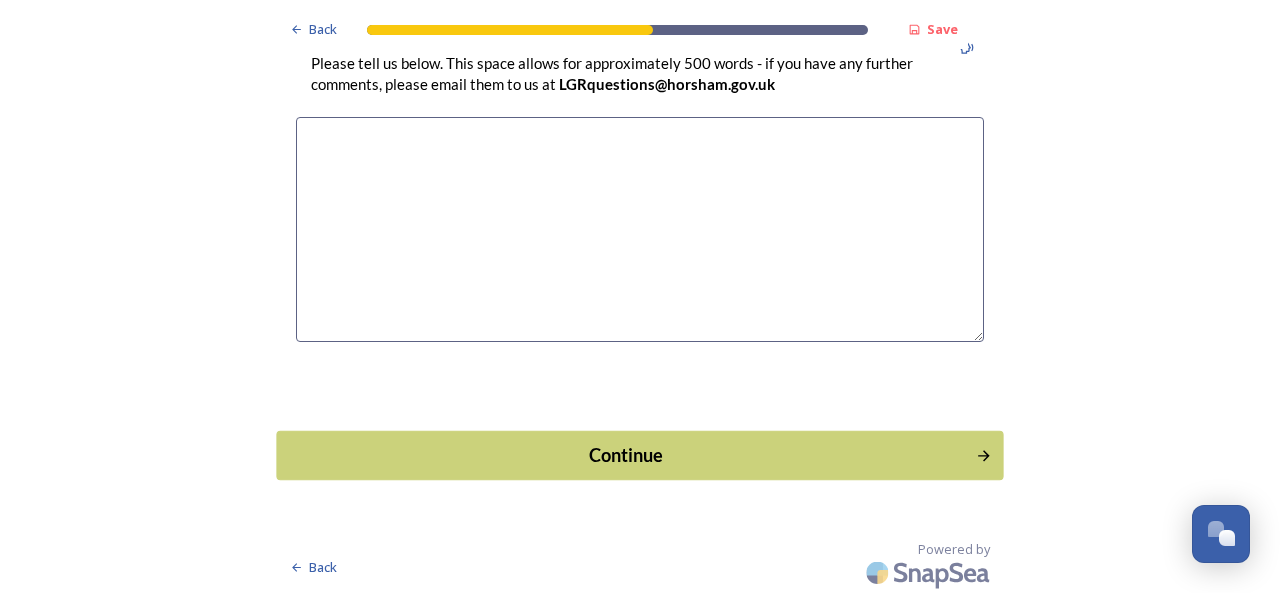 click on "Continue" at bounding box center (626, 454) 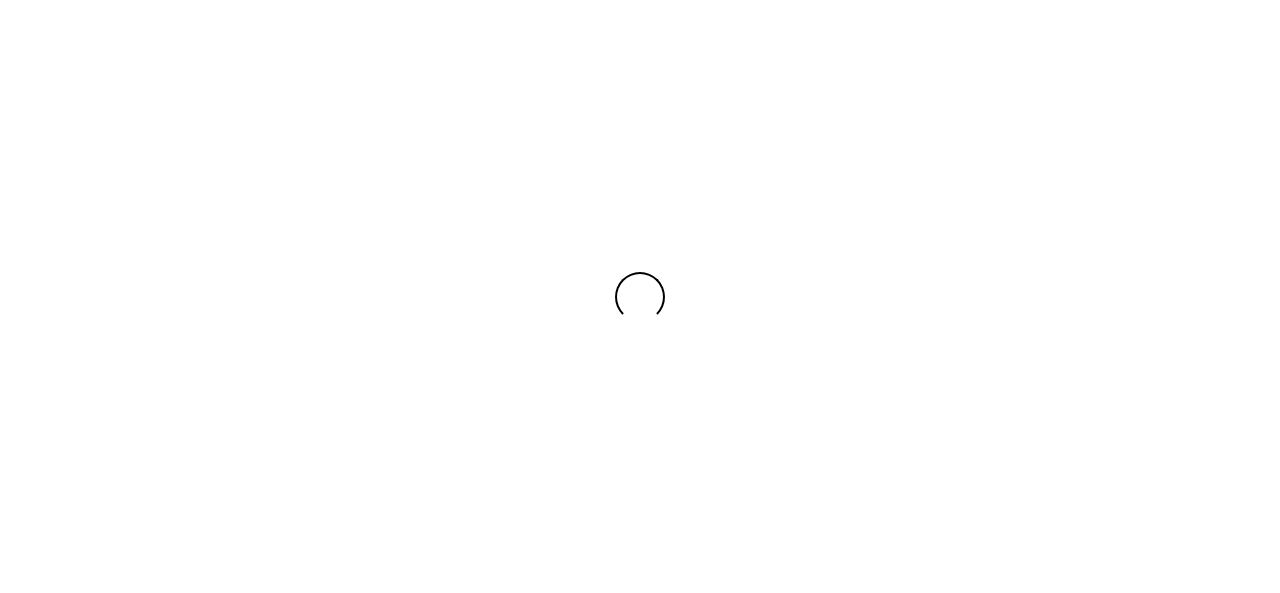 scroll, scrollTop: 0, scrollLeft: 0, axis: both 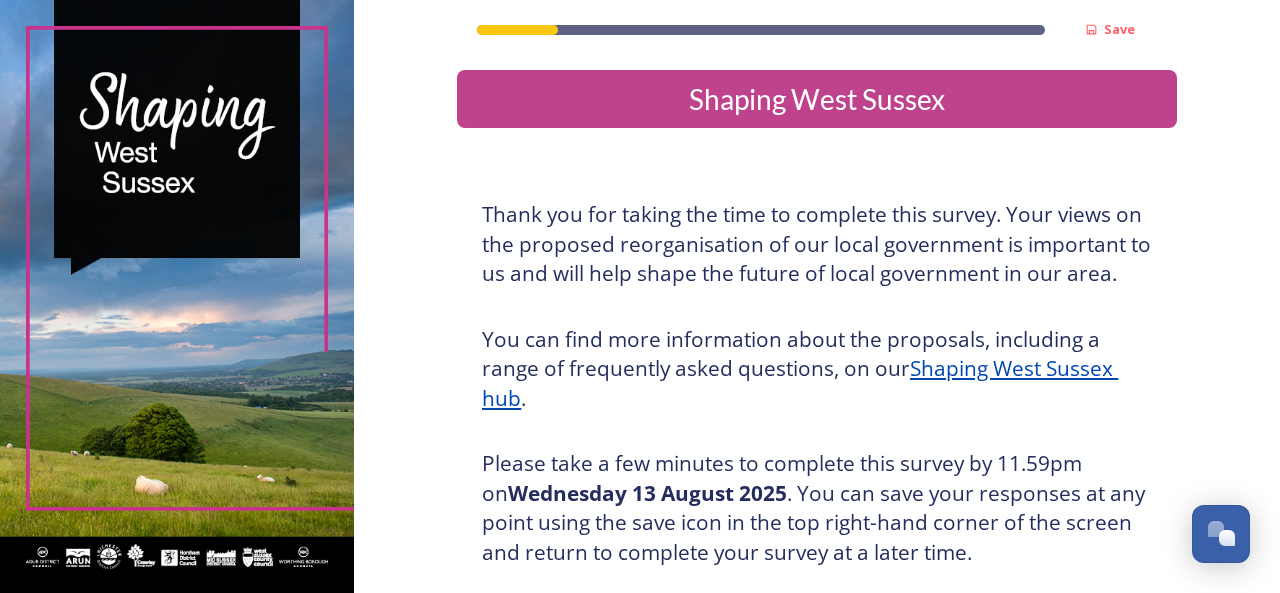 click on "Shaping West Sussex hub" at bounding box center (800, 383) 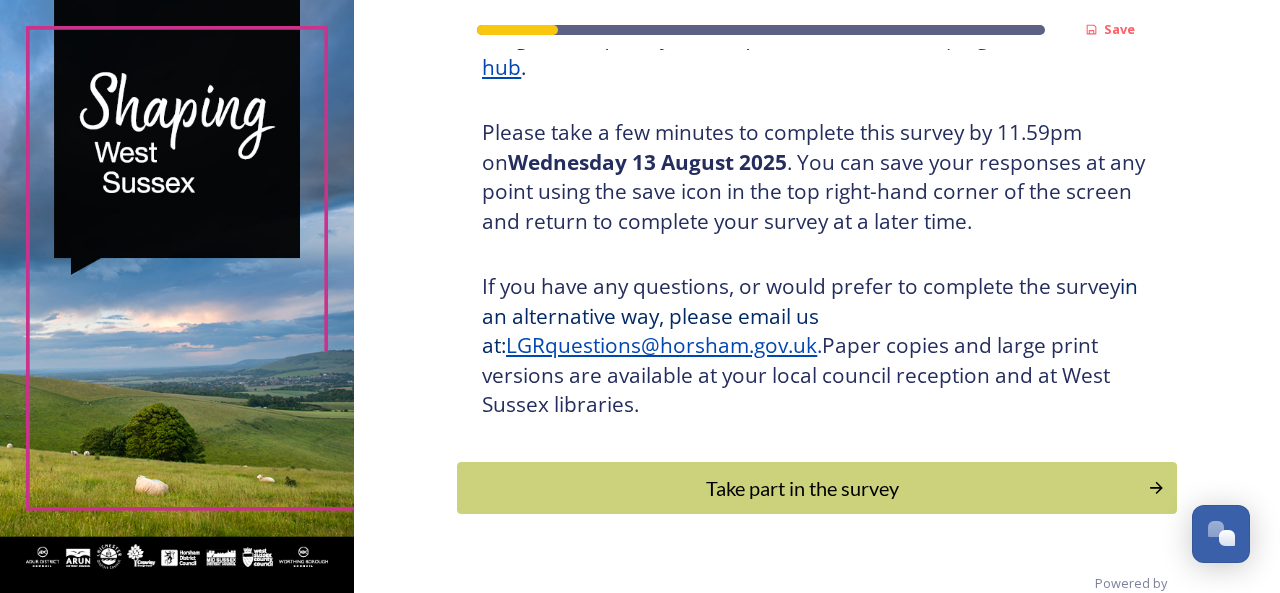 scroll, scrollTop: 366, scrollLeft: 0, axis: vertical 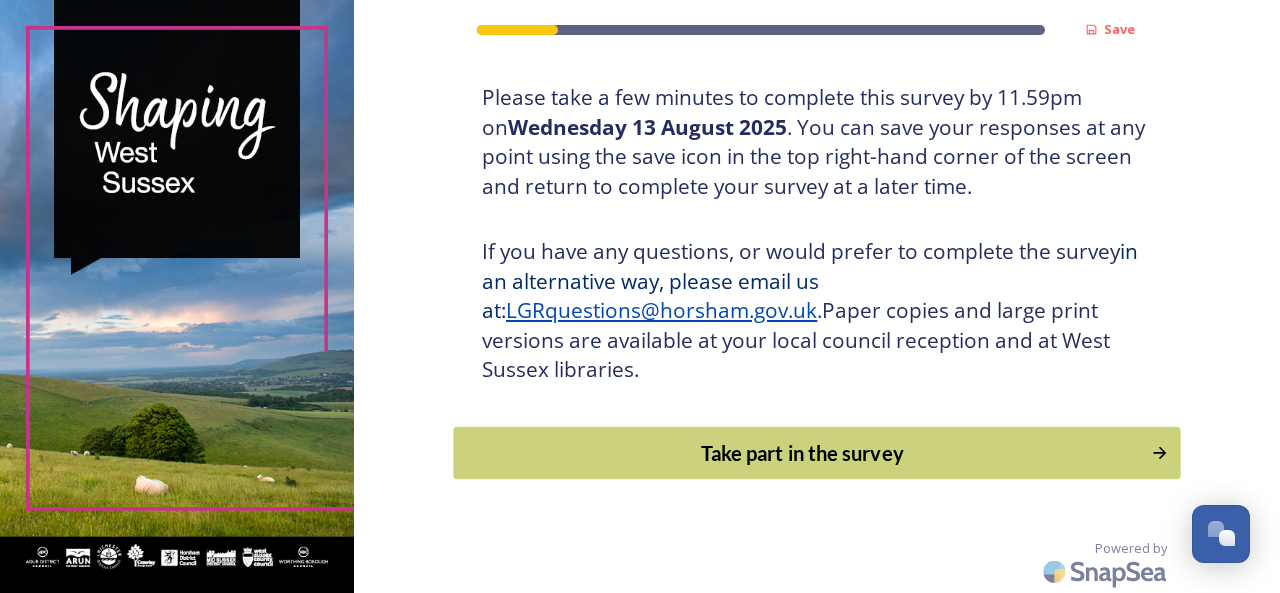 click on "Take part in the survey" at bounding box center [803, 453] 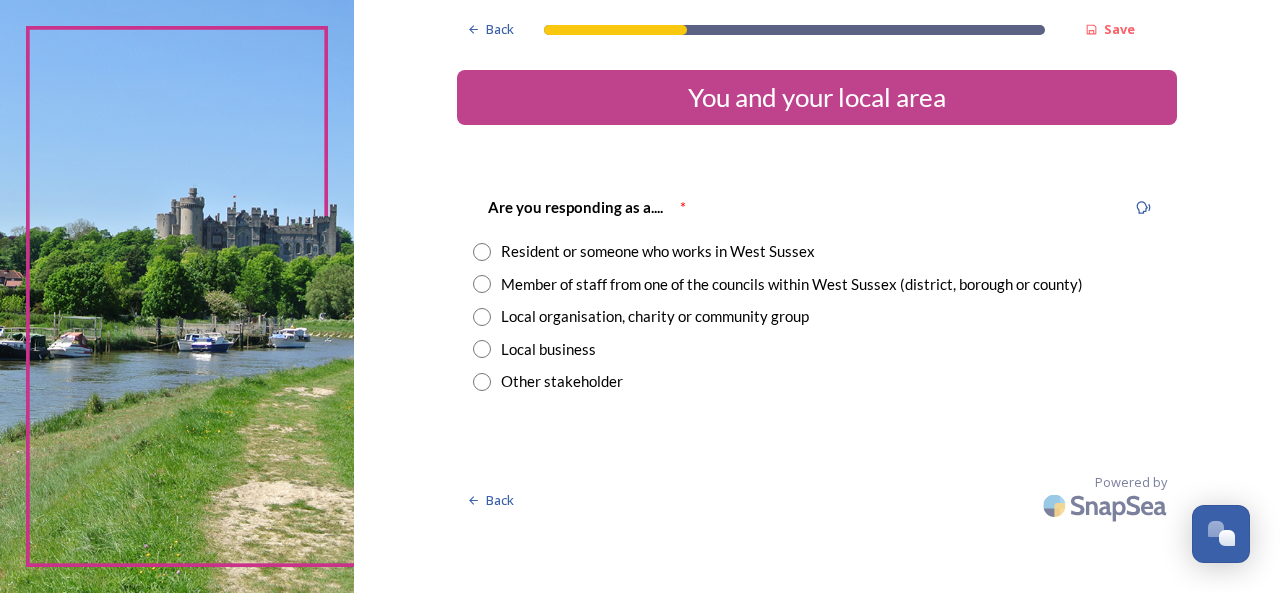 click at bounding box center [482, 252] 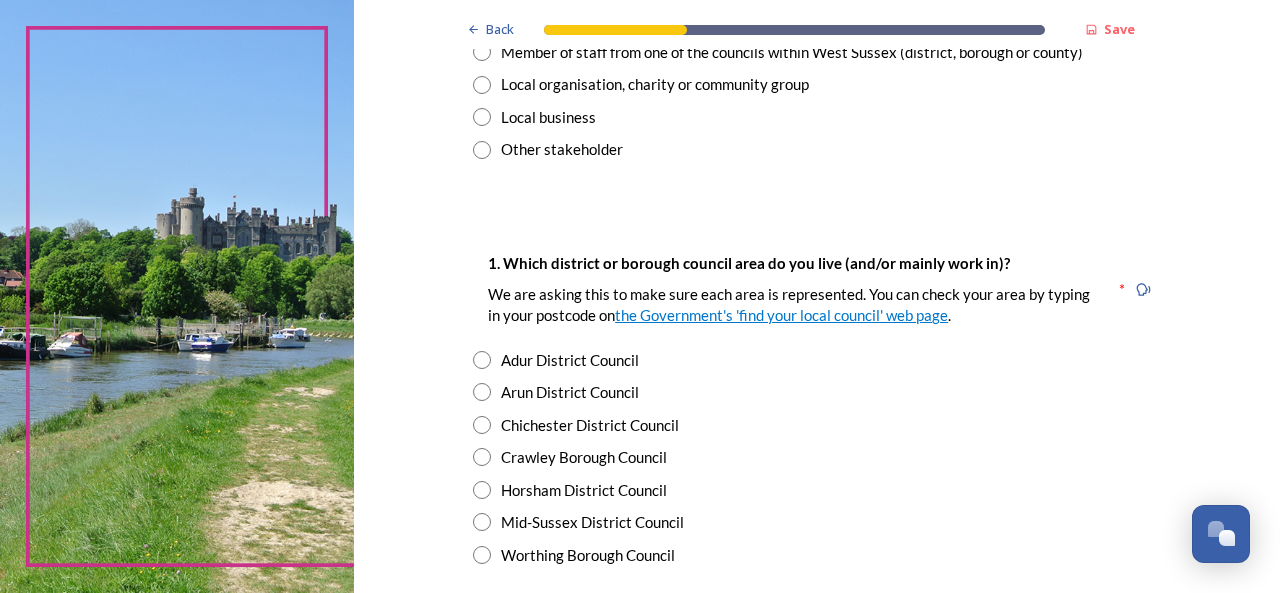 scroll, scrollTop: 294, scrollLeft: 0, axis: vertical 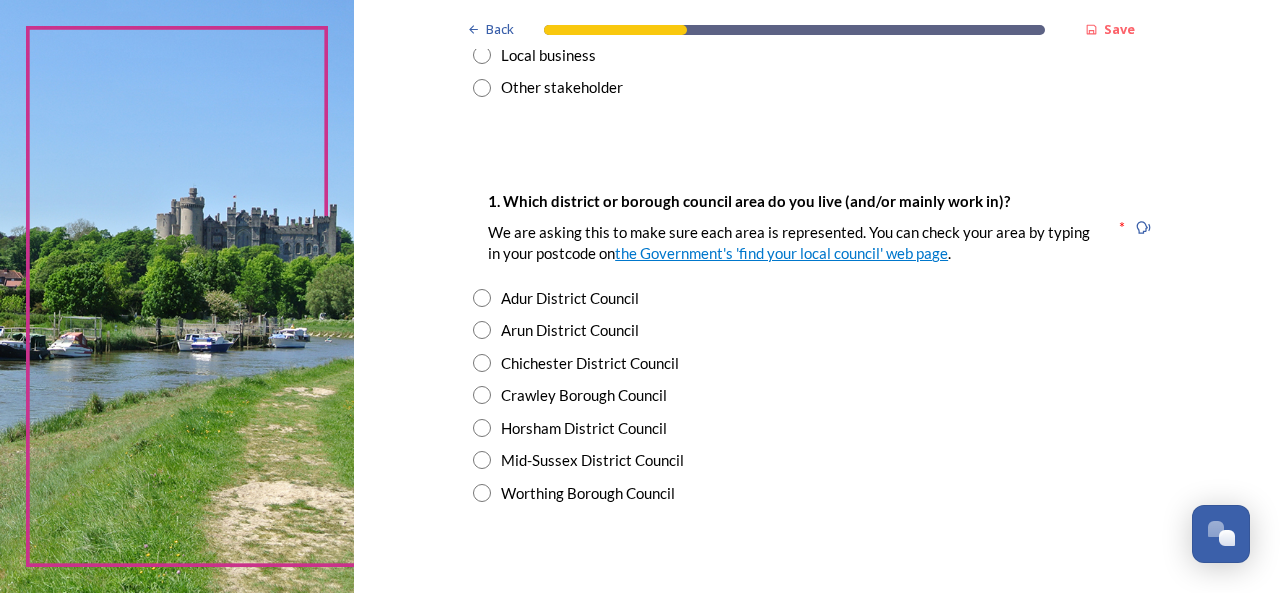 click at bounding box center (482, 493) 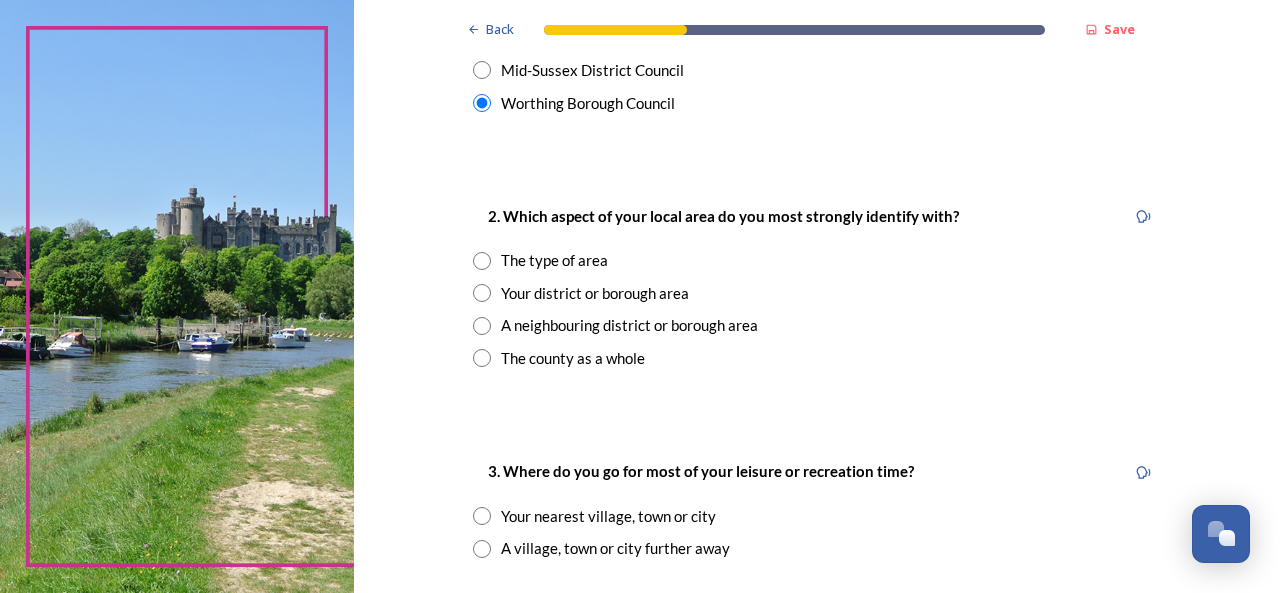 scroll, scrollTop: 791, scrollLeft: 0, axis: vertical 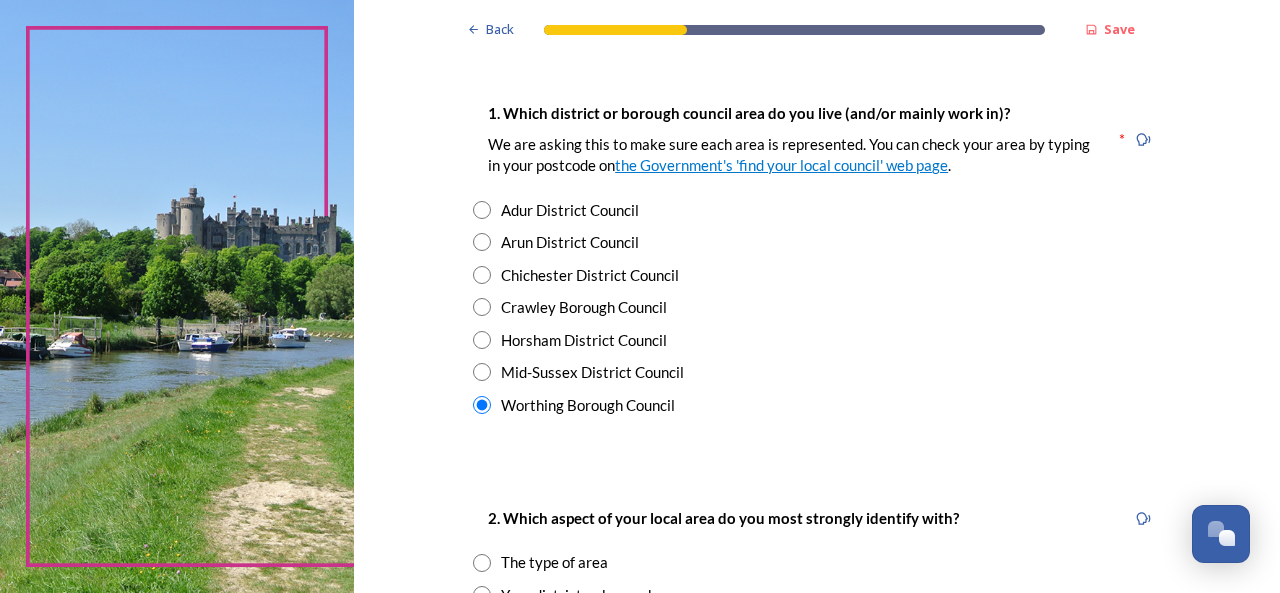 click at bounding box center [482, 242] 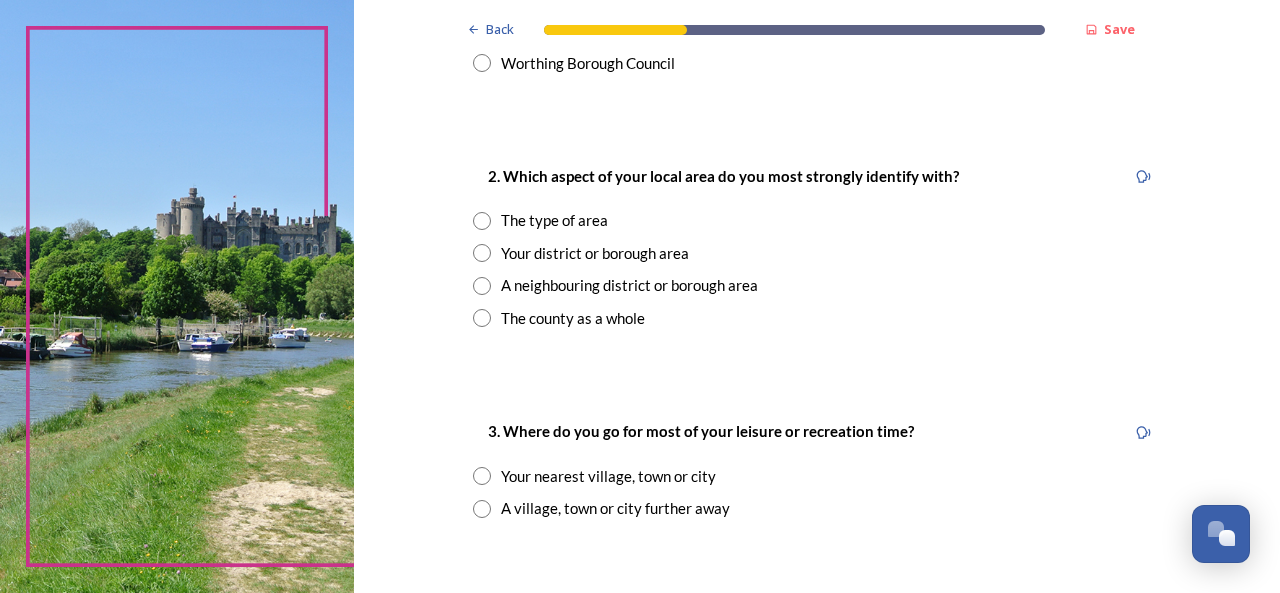 scroll, scrollTop: 726, scrollLeft: 0, axis: vertical 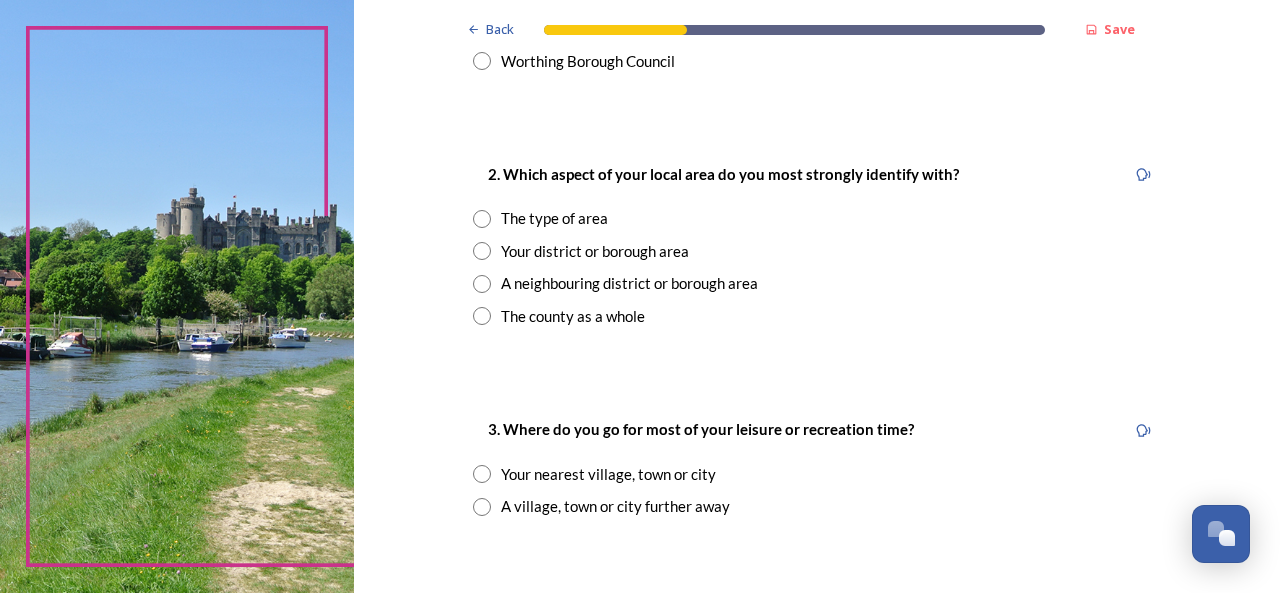 click at bounding box center [482, 251] 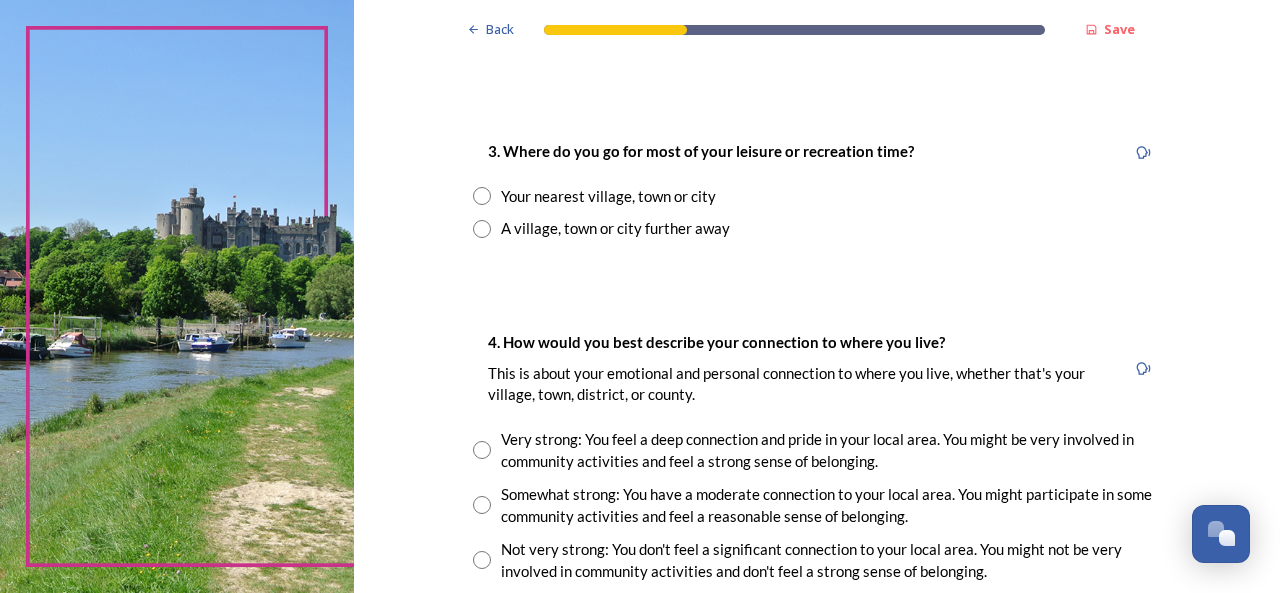 scroll, scrollTop: 1010, scrollLeft: 0, axis: vertical 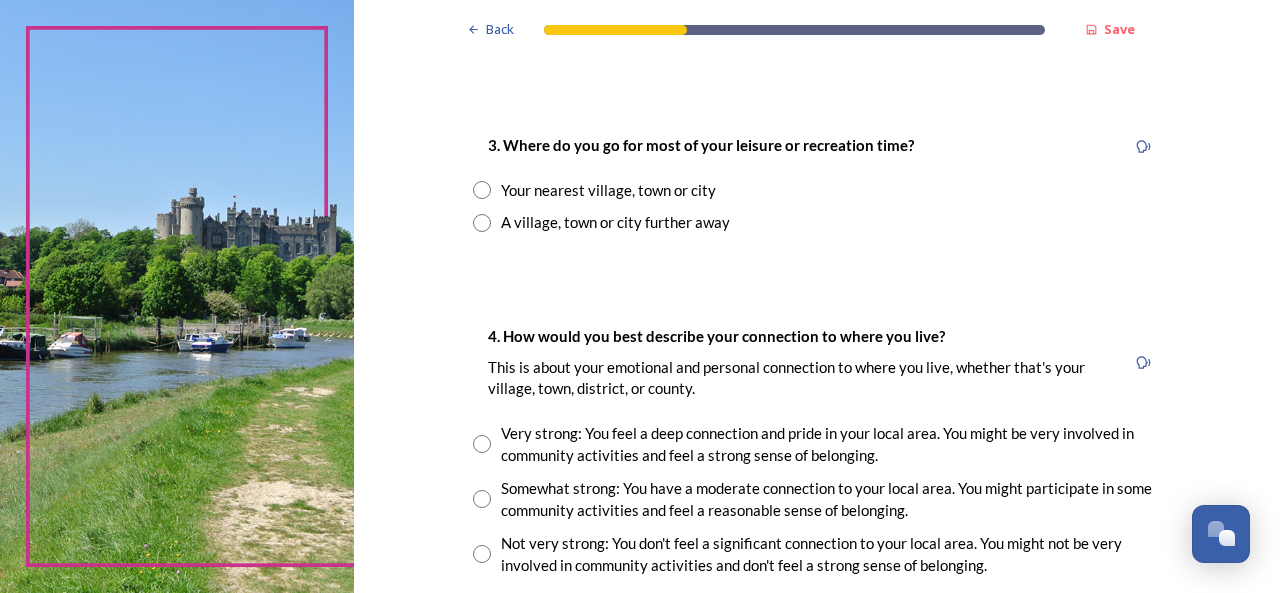click at bounding box center [482, 190] 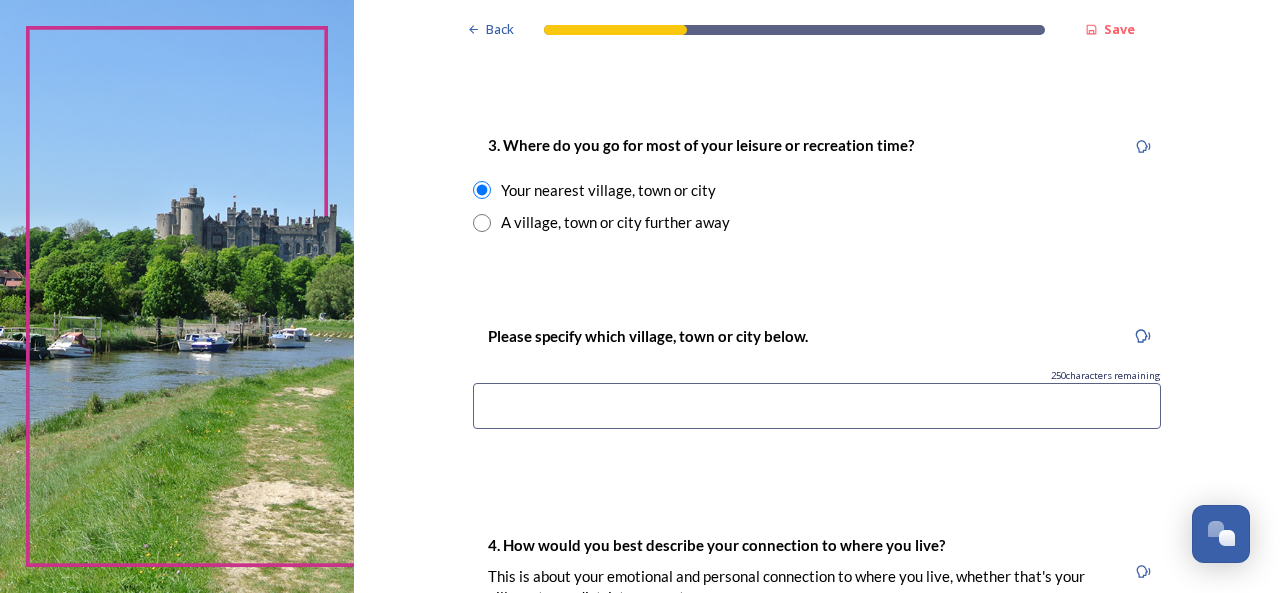click at bounding box center [817, 406] 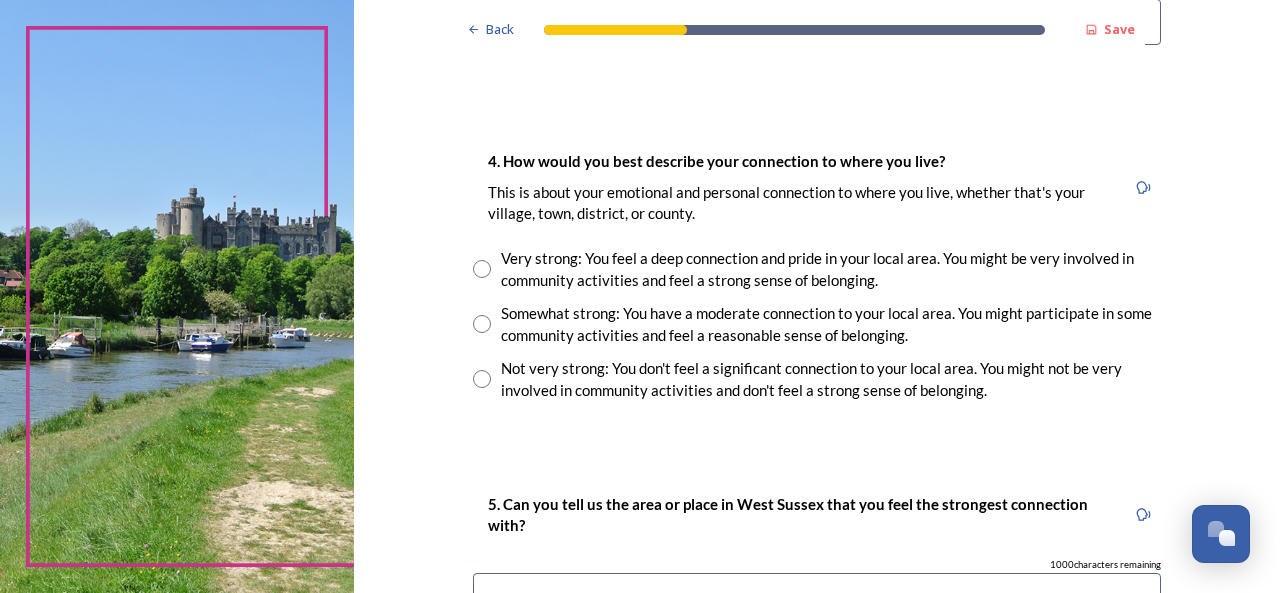 scroll, scrollTop: 1419, scrollLeft: 0, axis: vertical 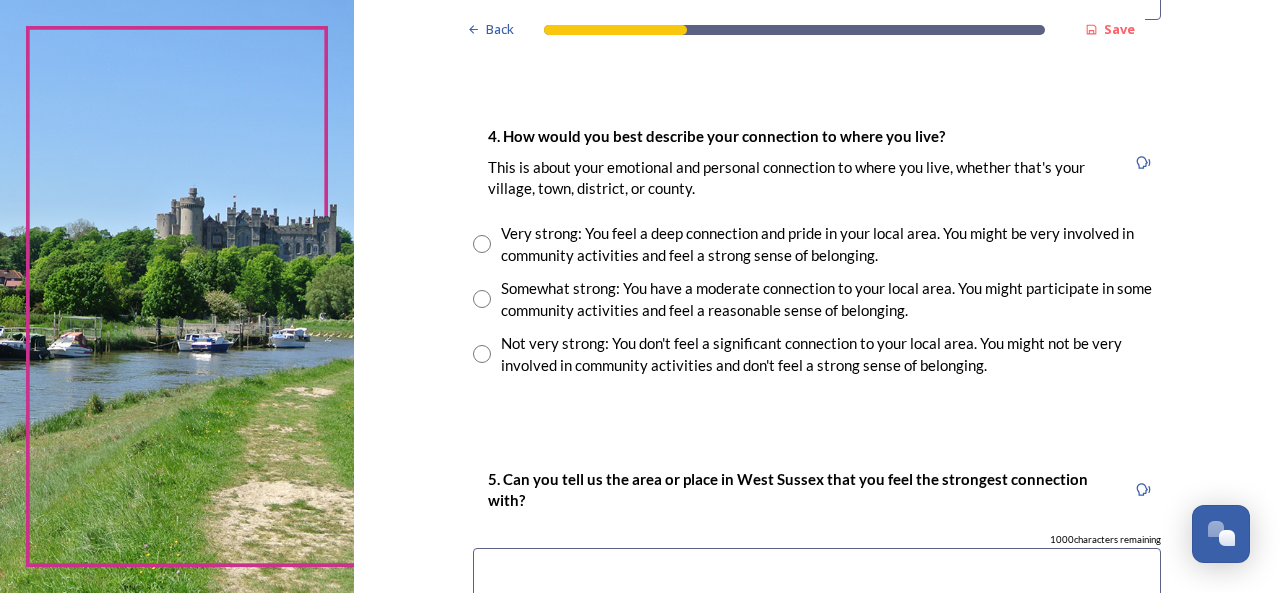 type on "[CITY] / [CITY]/ [CITY]" 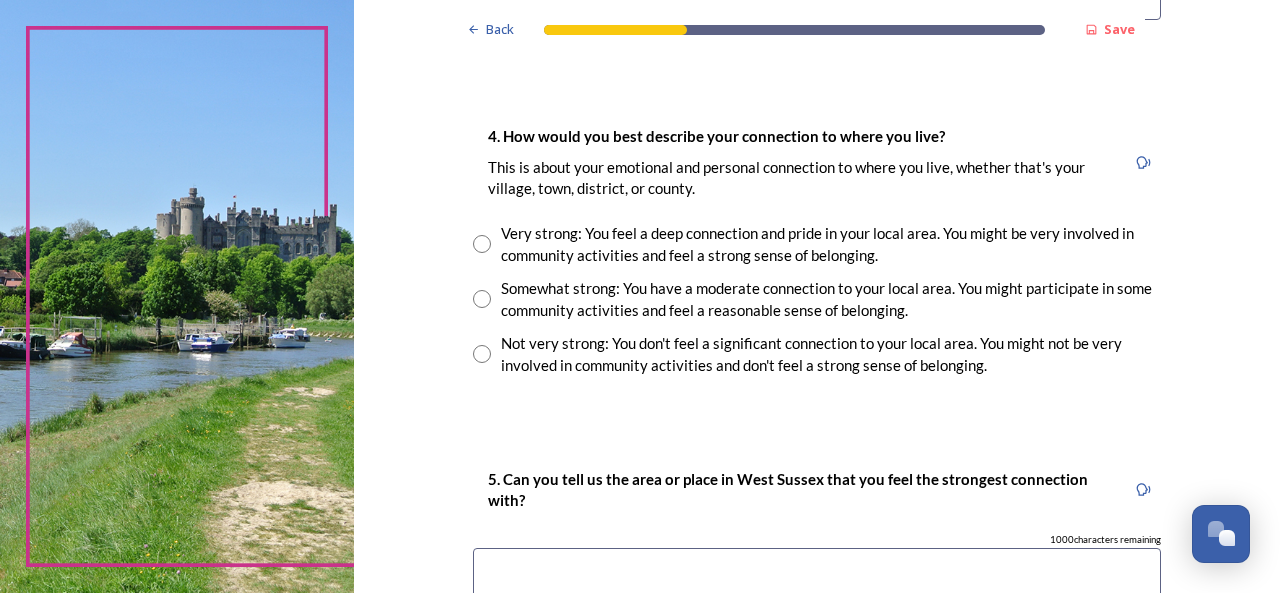 radio on "true" 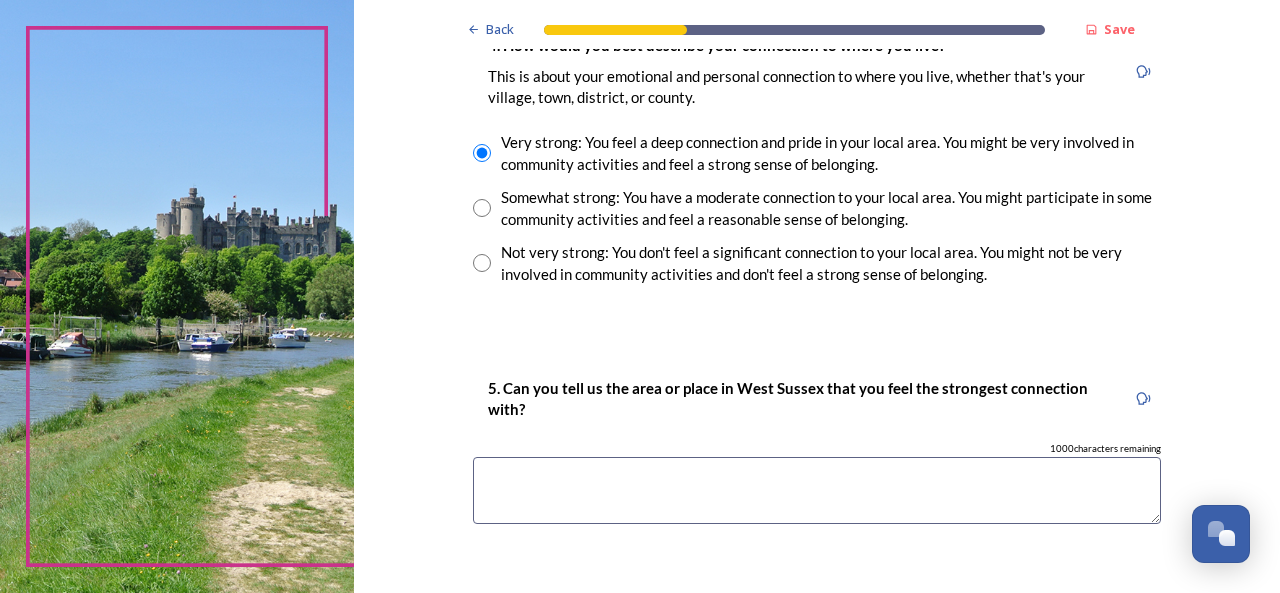 scroll, scrollTop: 1558, scrollLeft: 0, axis: vertical 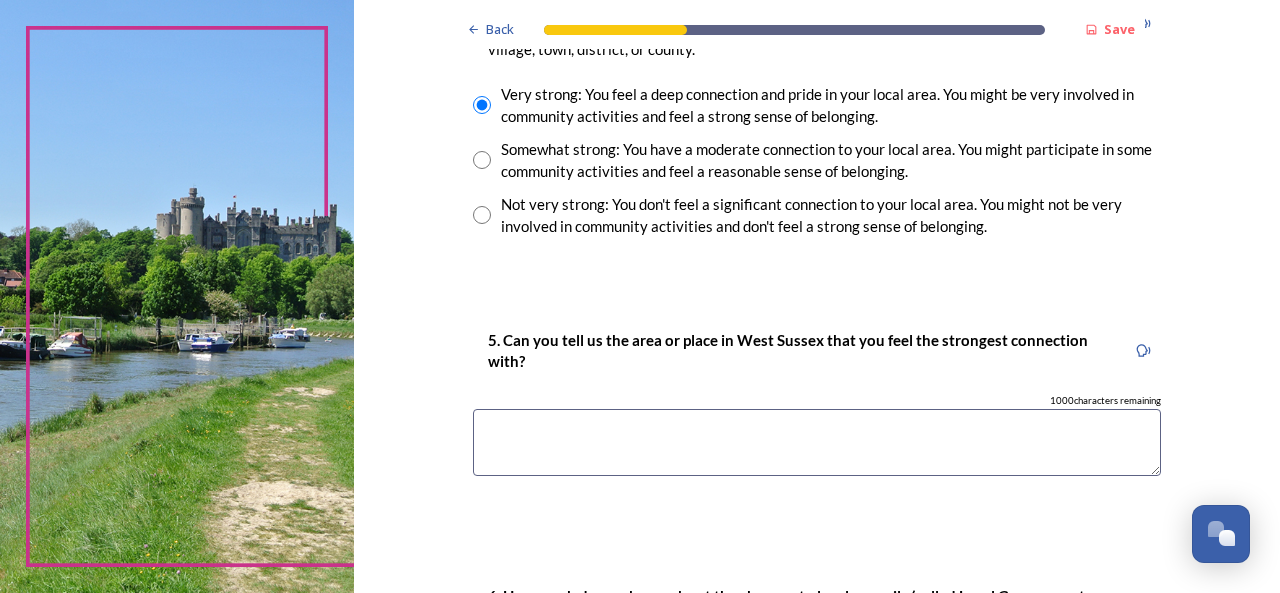 click at bounding box center (817, 442) 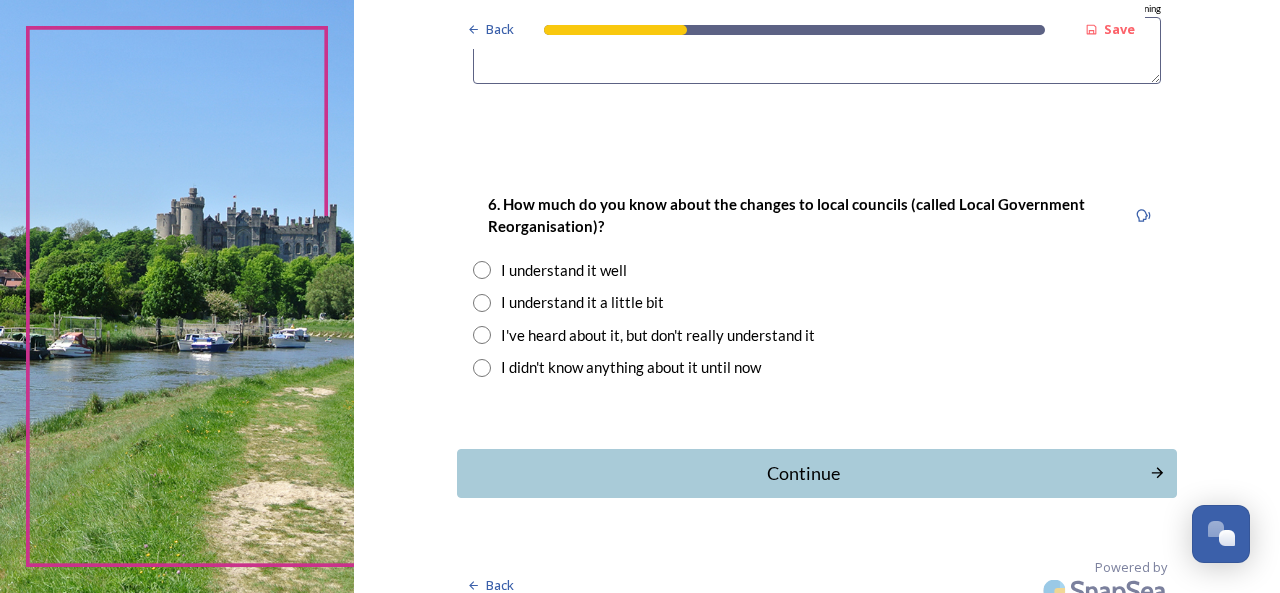 scroll, scrollTop: 1968, scrollLeft: 0, axis: vertical 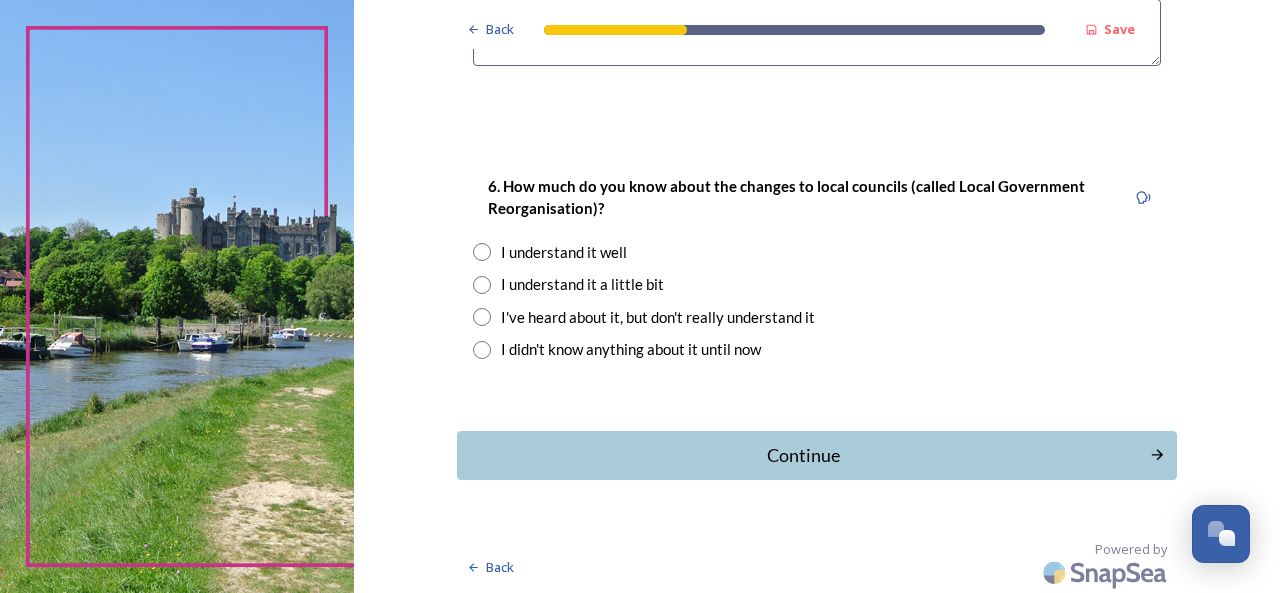 type on "[LOCATION] / [LOCATION]" 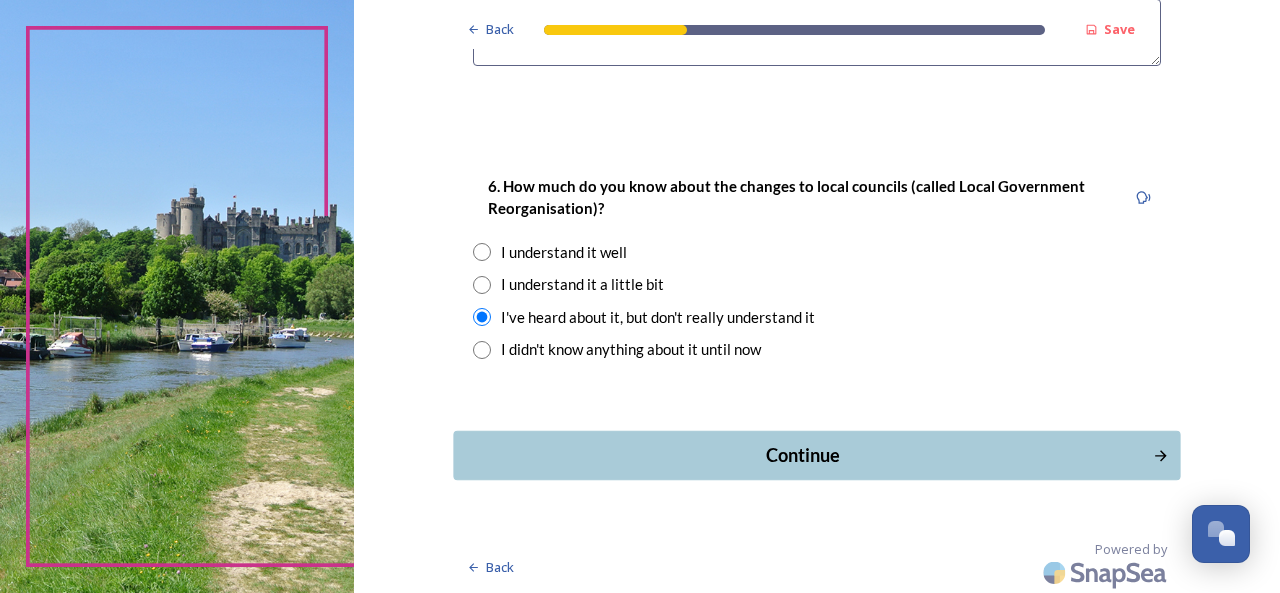 click on "Continue" at bounding box center (803, 455) 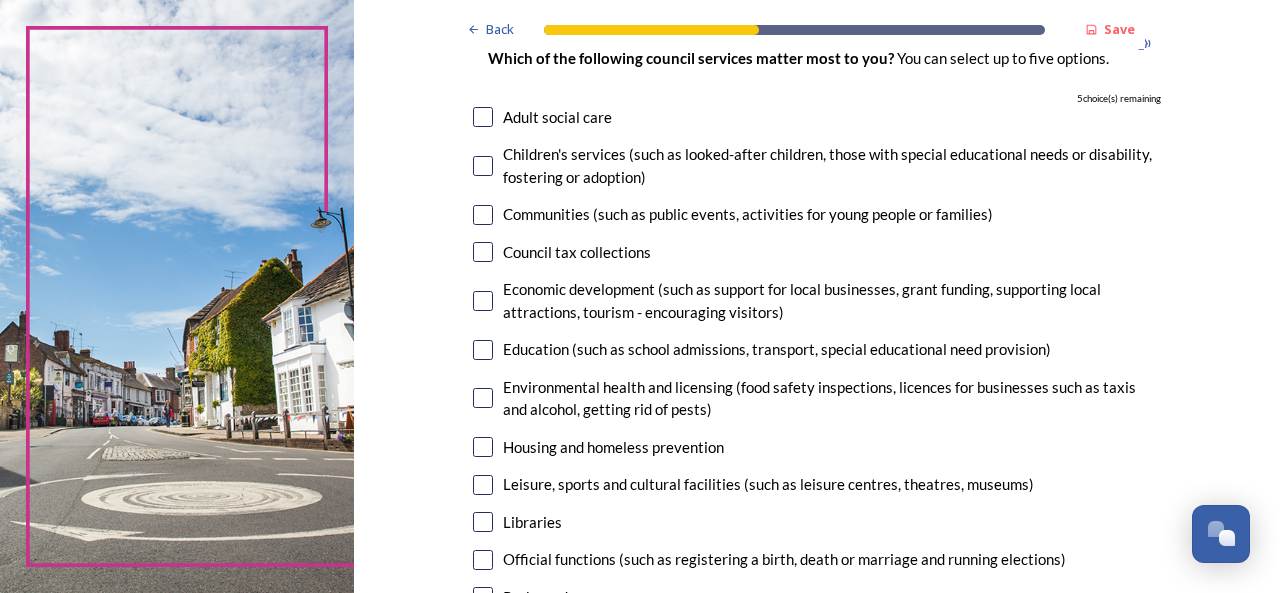 scroll, scrollTop: 189, scrollLeft: 0, axis: vertical 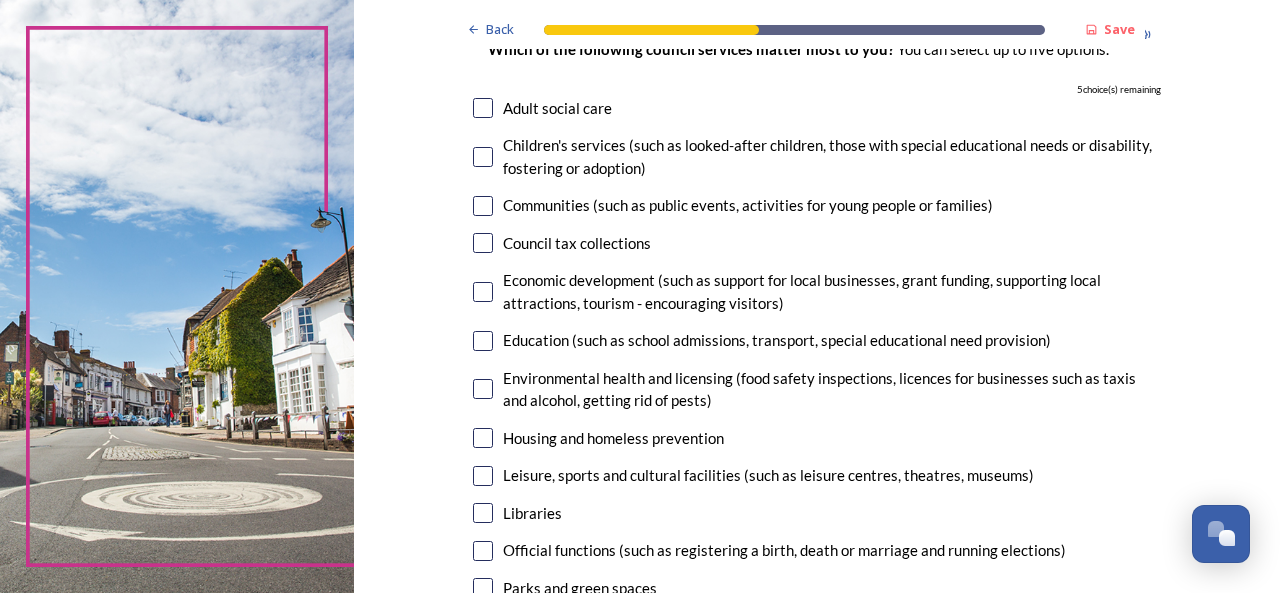 click at bounding box center [483, 243] 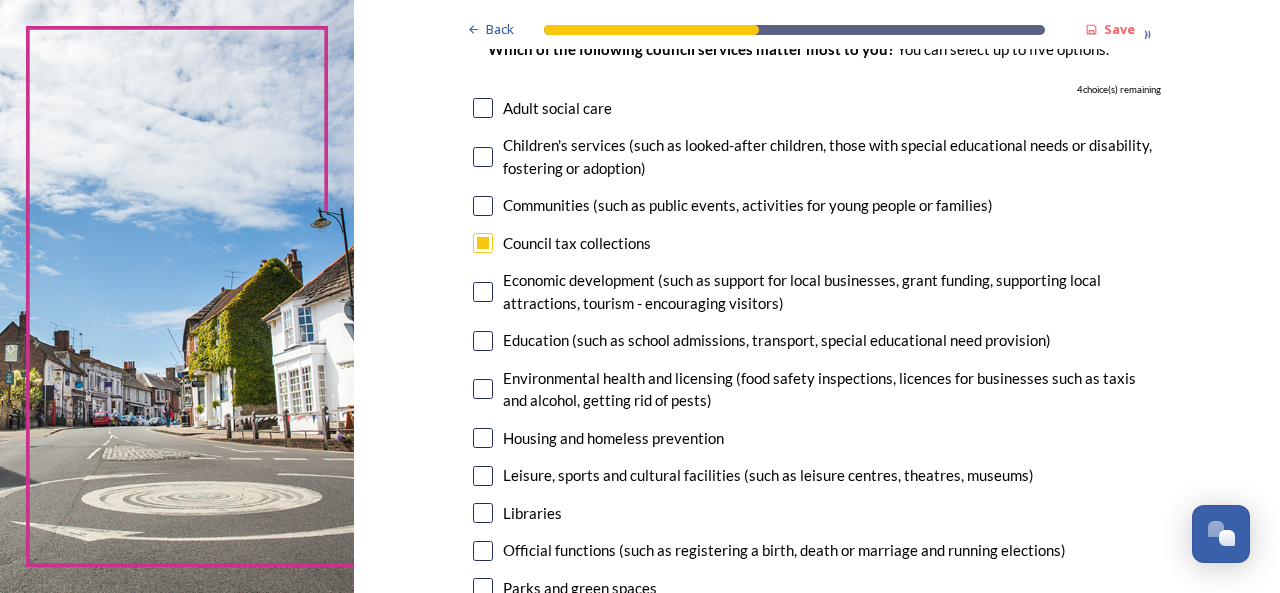 click at bounding box center (483, 341) 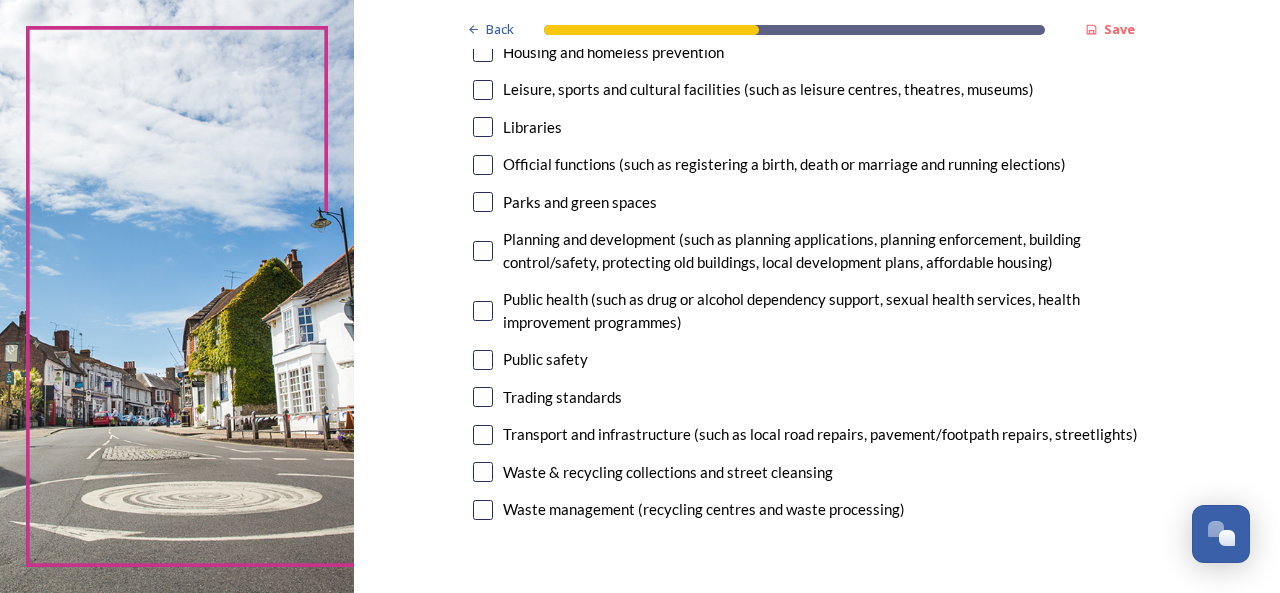 scroll, scrollTop: 605, scrollLeft: 0, axis: vertical 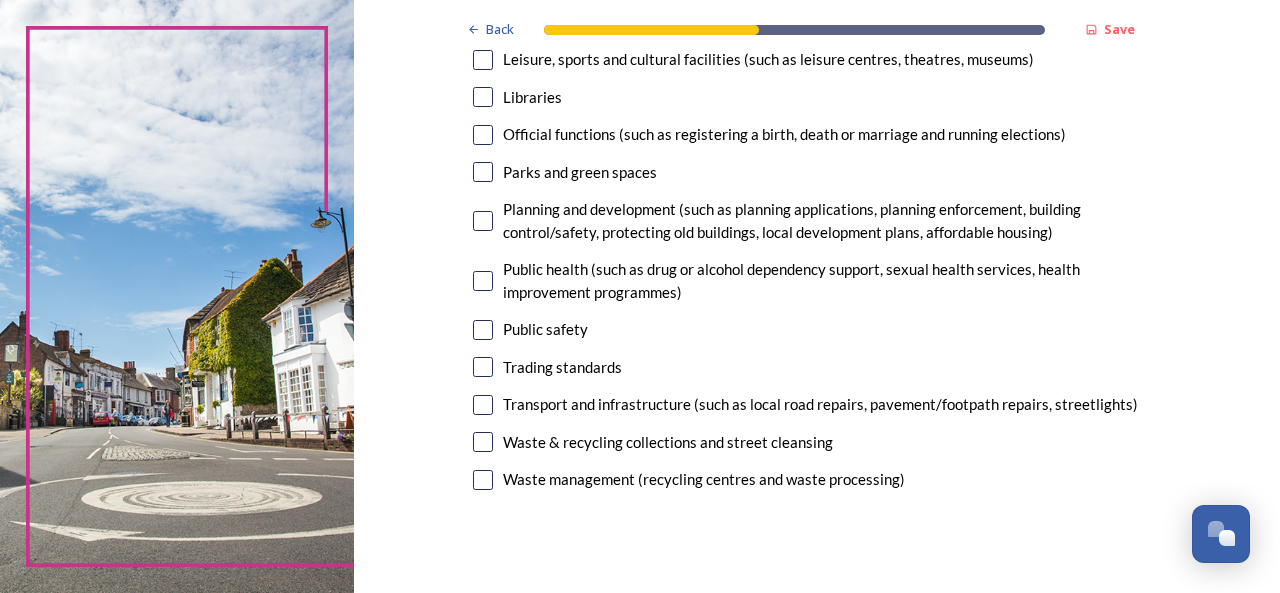 click at bounding box center [483, 442] 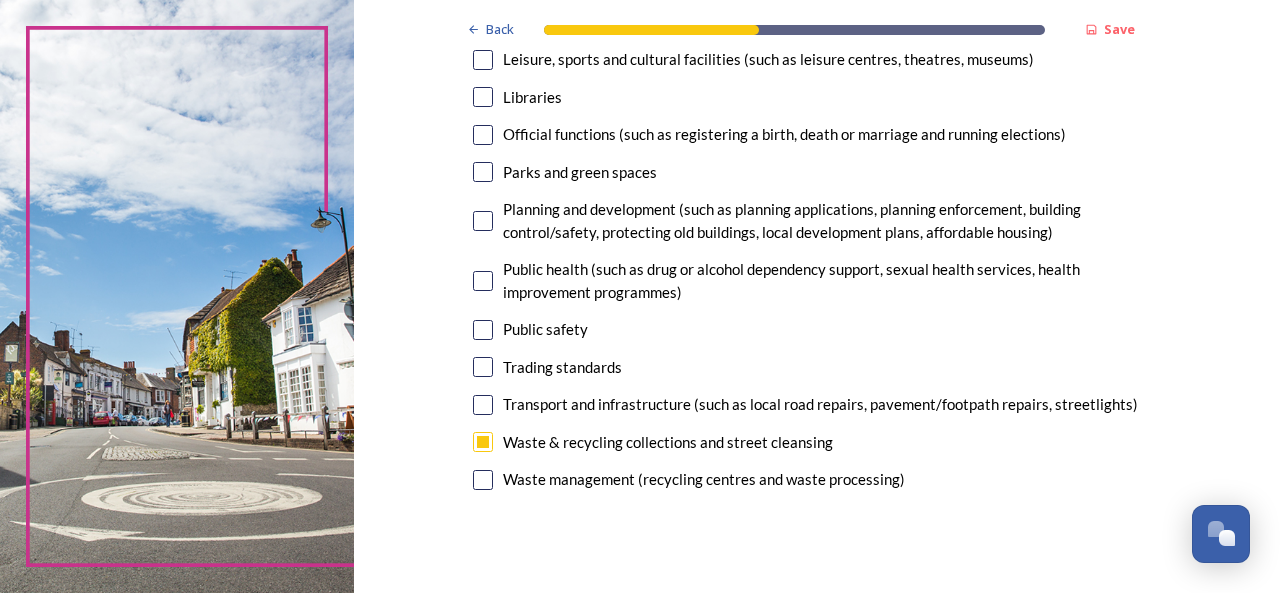 click at bounding box center (483, 480) 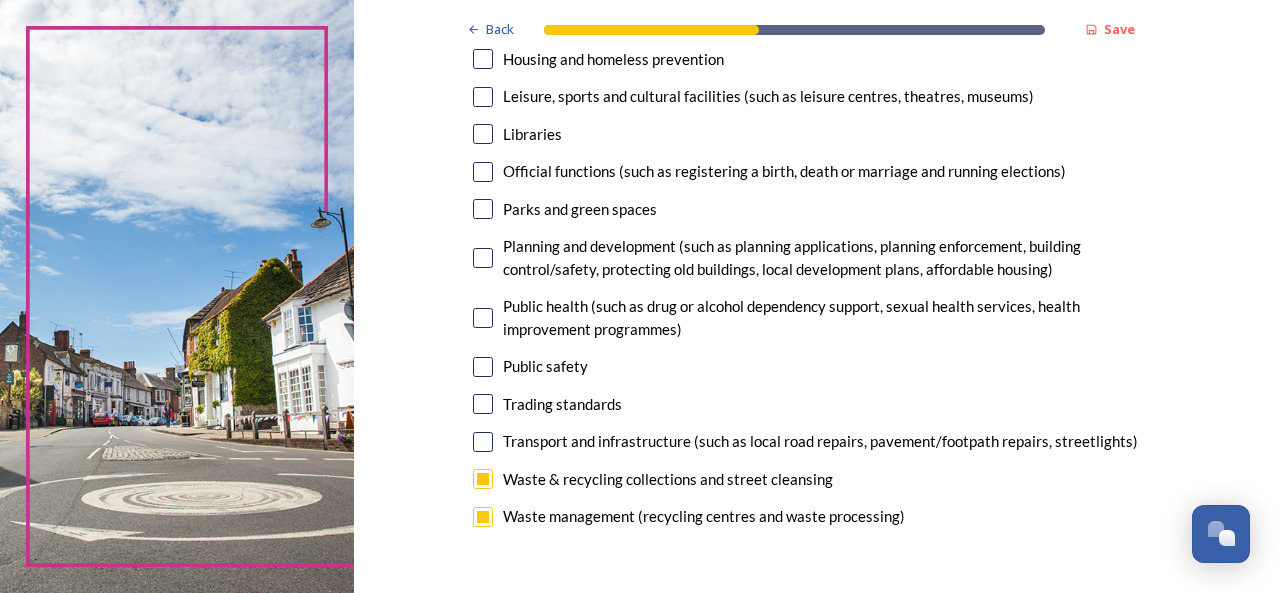 scroll, scrollTop: 534, scrollLeft: 0, axis: vertical 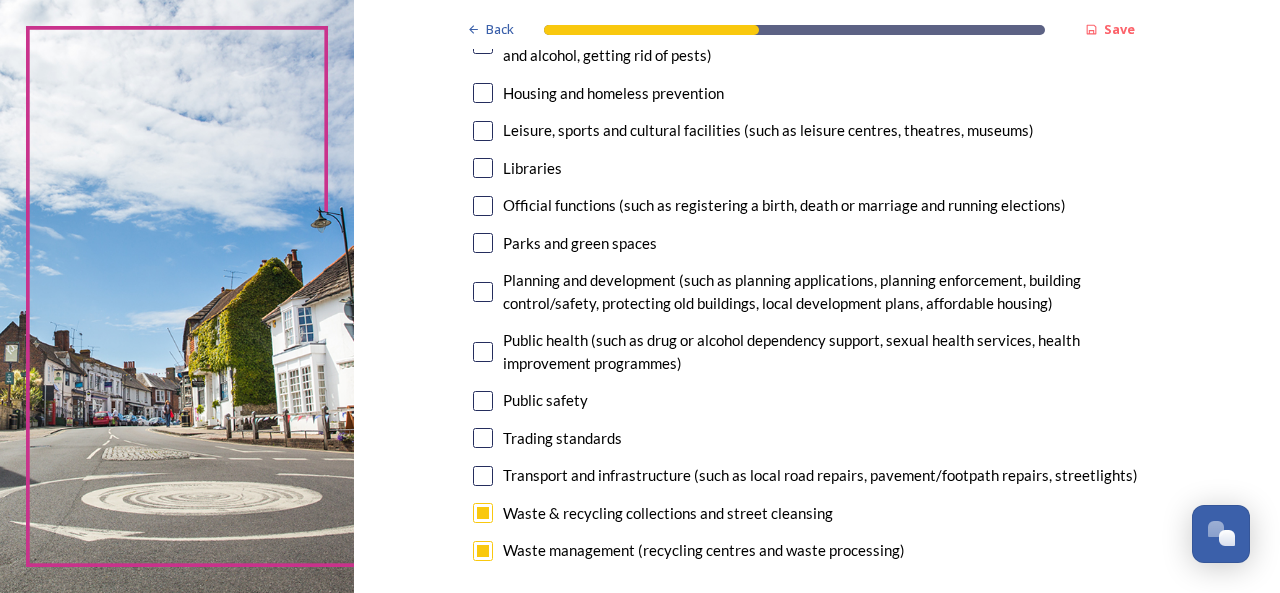 click at bounding box center (483, 401) 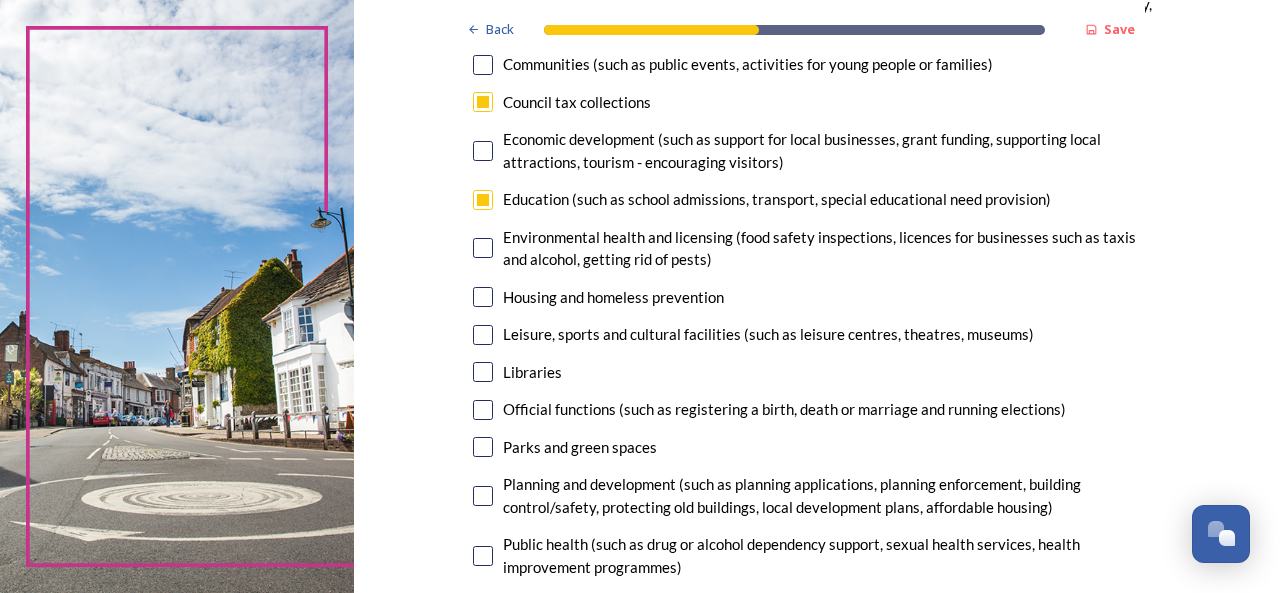 scroll, scrollTop: 312, scrollLeft: 0, axis: vertical 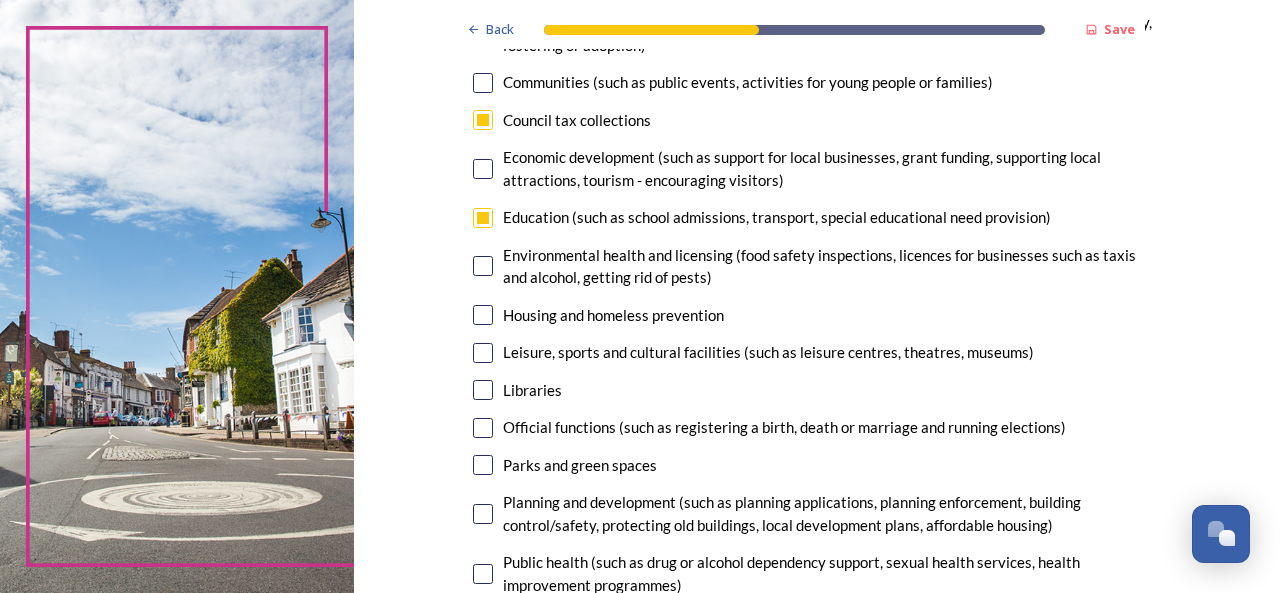 click at bounding box center (483, 465) 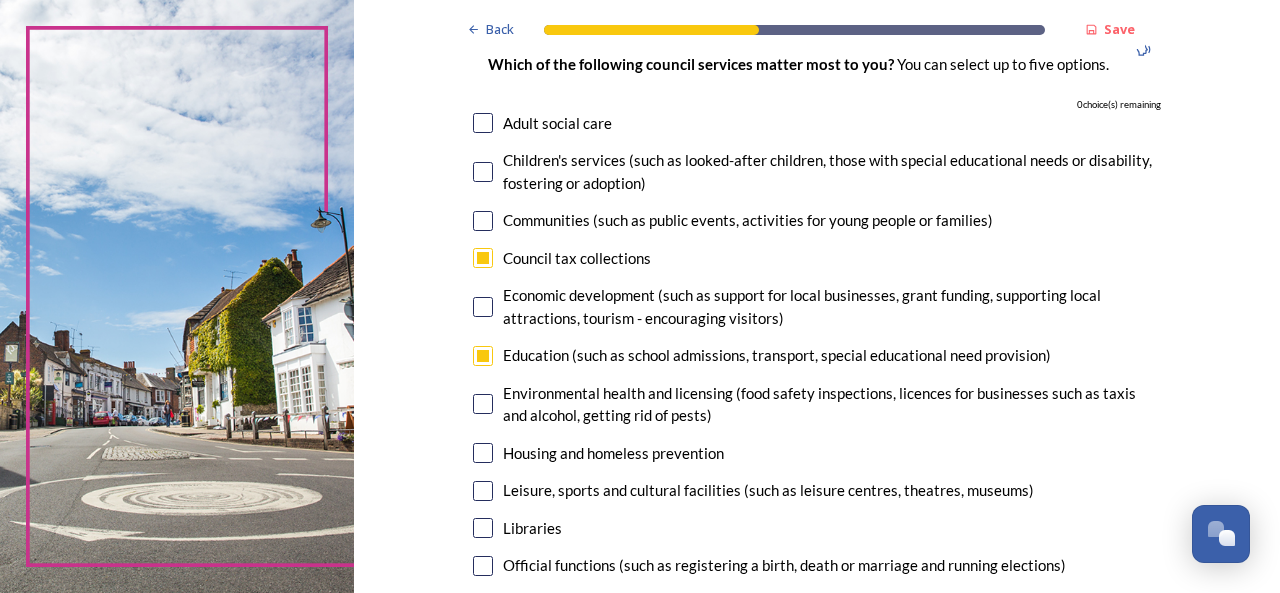 scroll, scrollTop: 171, scrollLeft: 0, axis: vertical 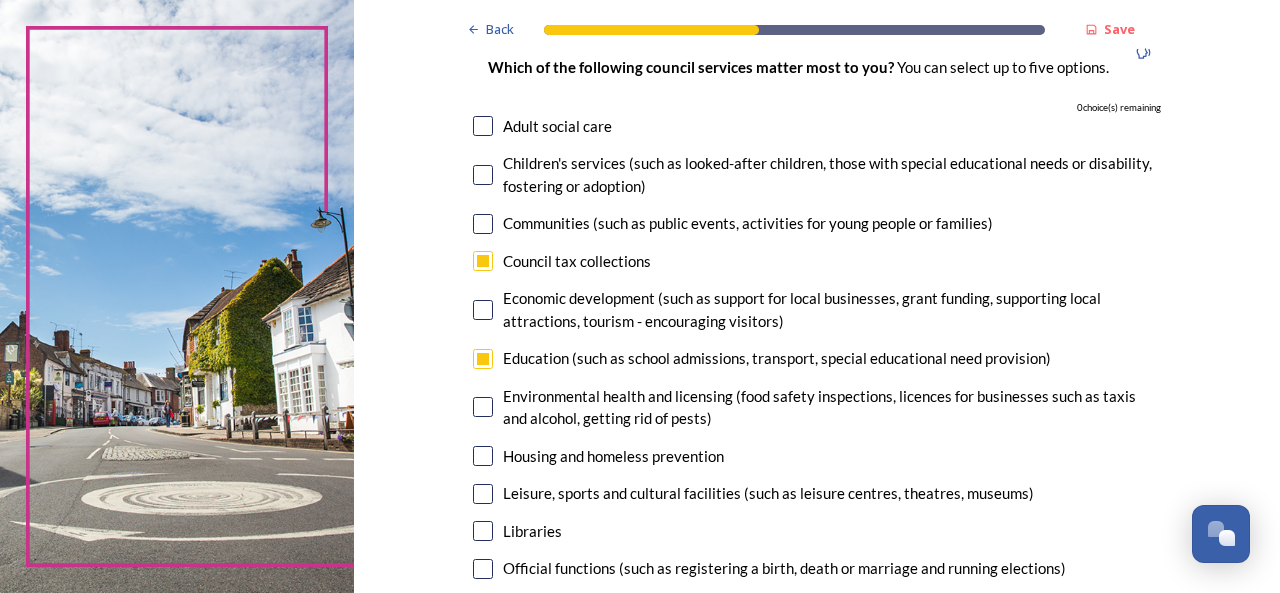 click at bounding box center [483, 261] 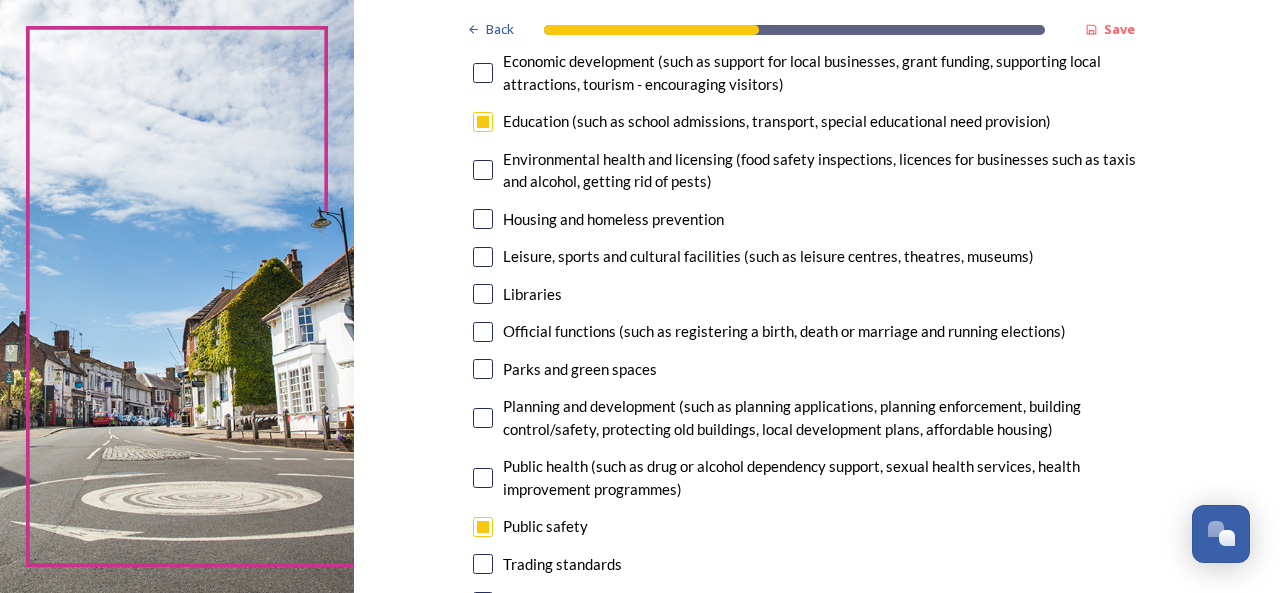 scroll, scrollTop: 412, scrollLeft: 0, axis: vertical 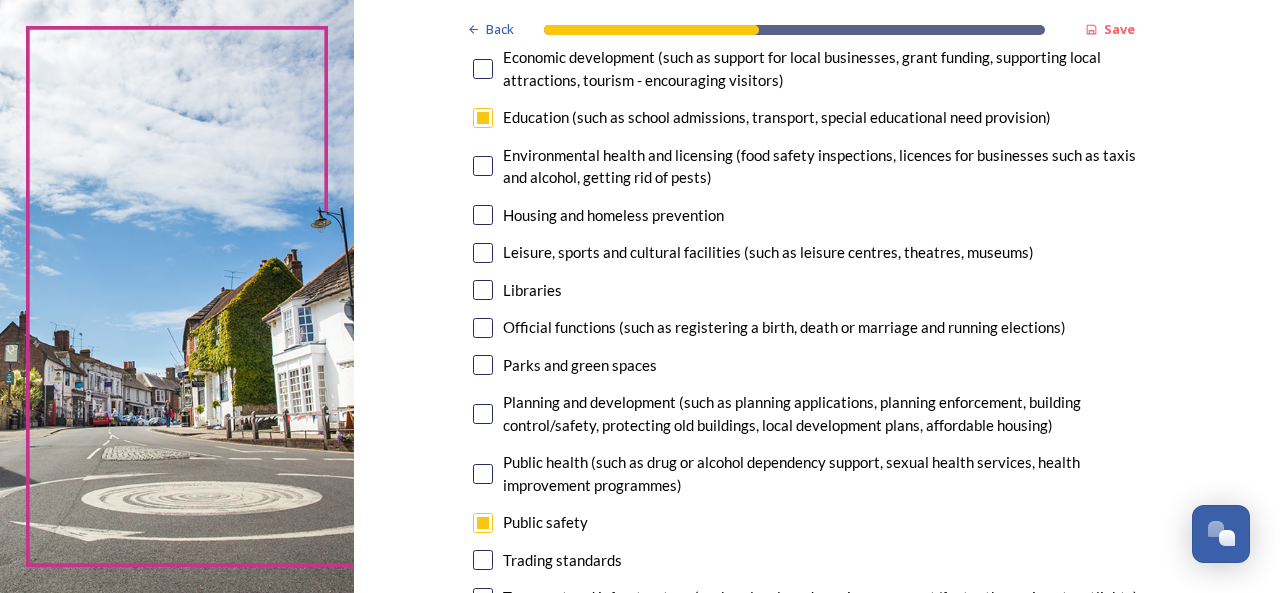 click at bounding box center [483, 365] 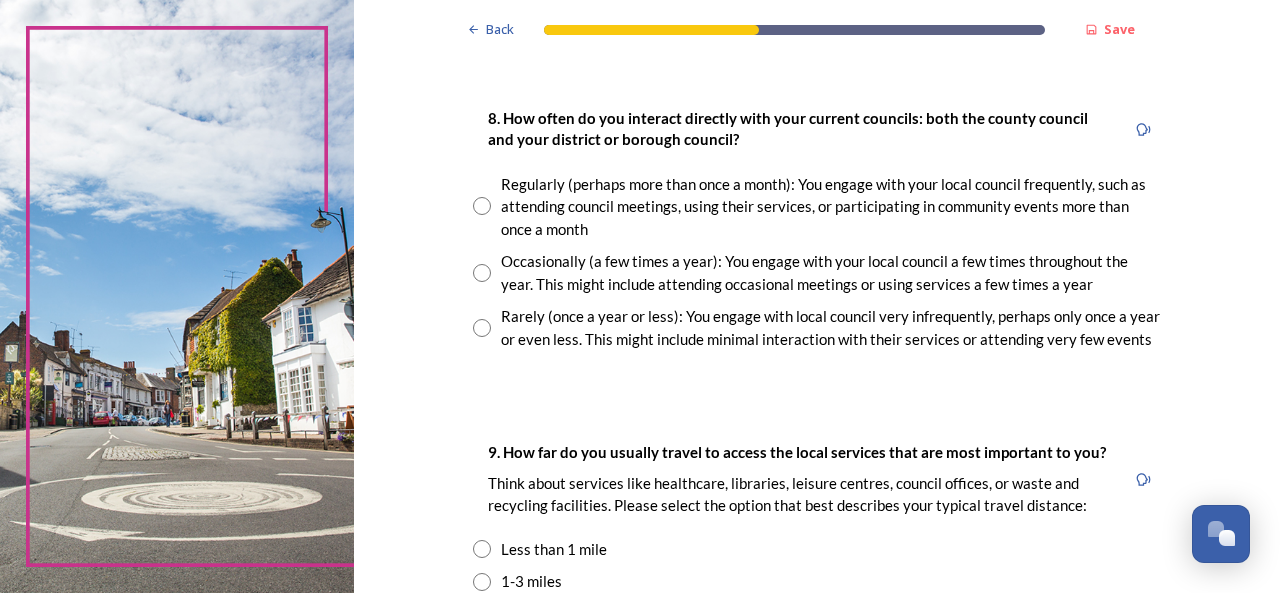 scroll, scrollTop: 1088, scrollLeft: 0, axis: vertical 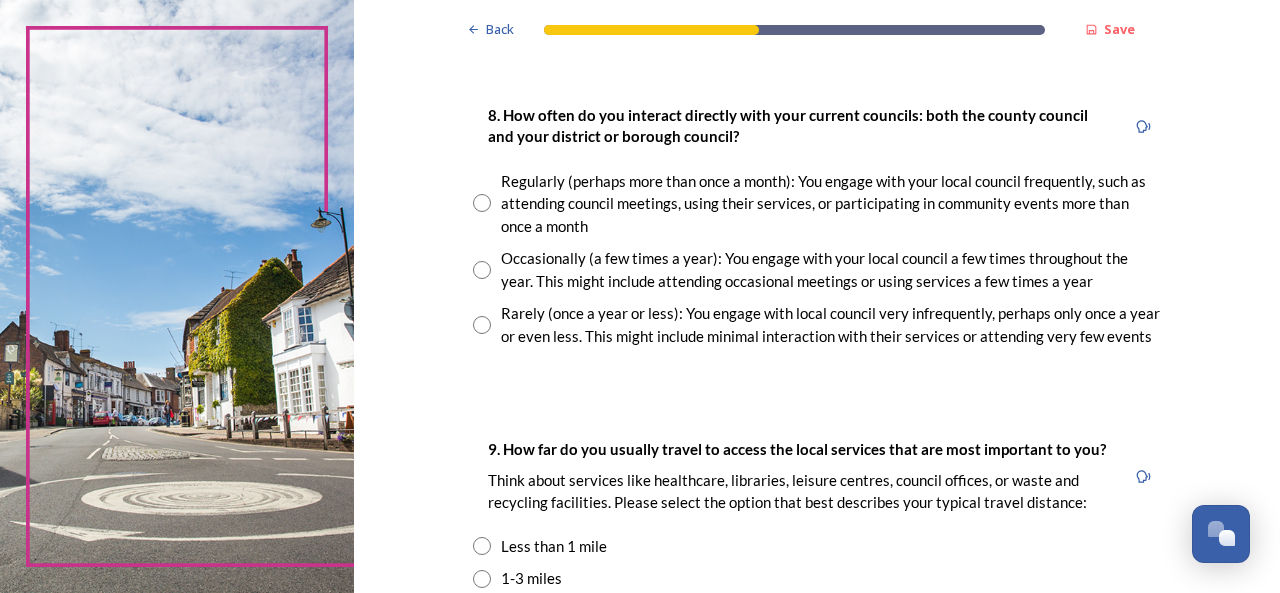 click at bounding box center (482, 325) 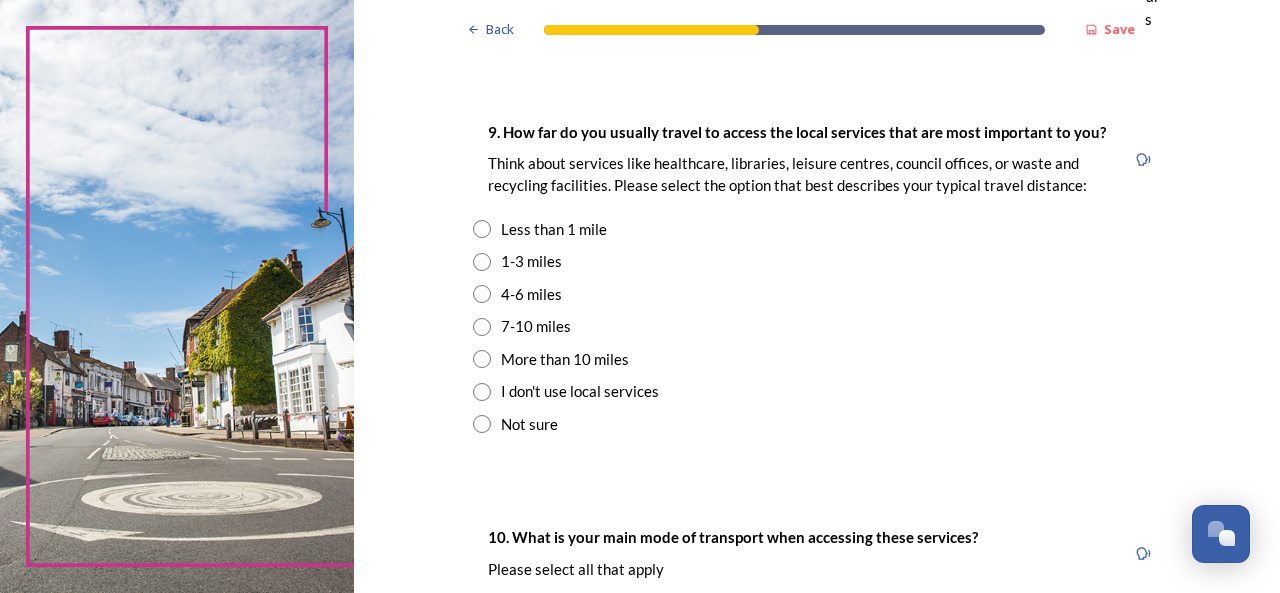 scroll, scrollTop: 1414, scrollLeft: 0, axis: vertical 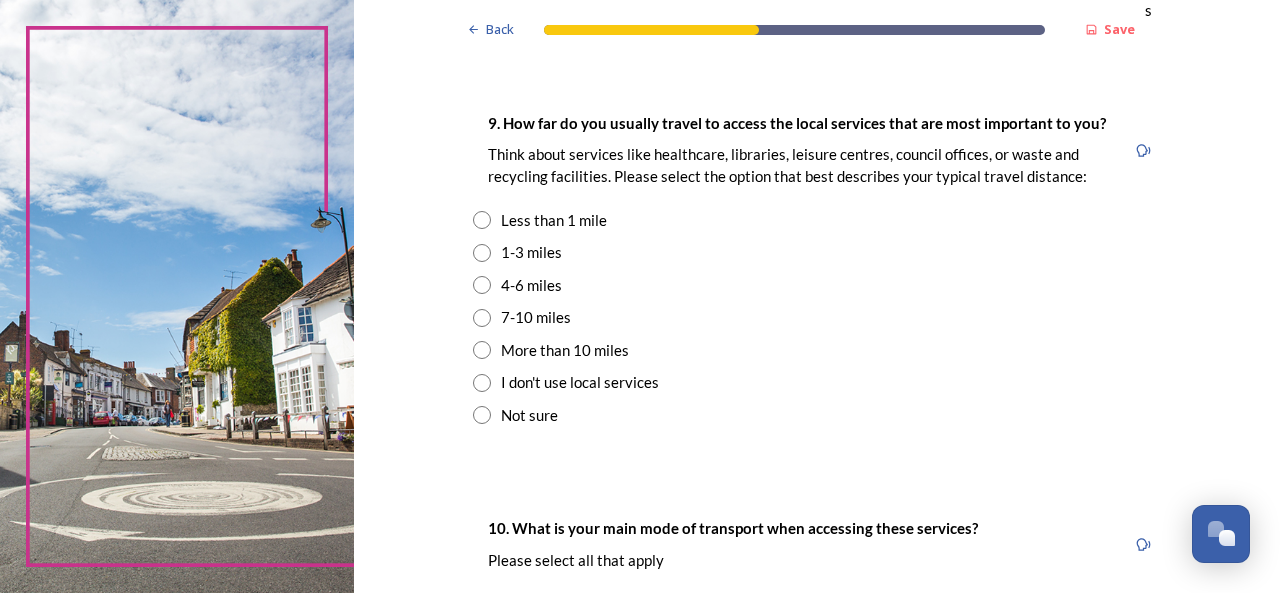click at bounding box center (482, 285) 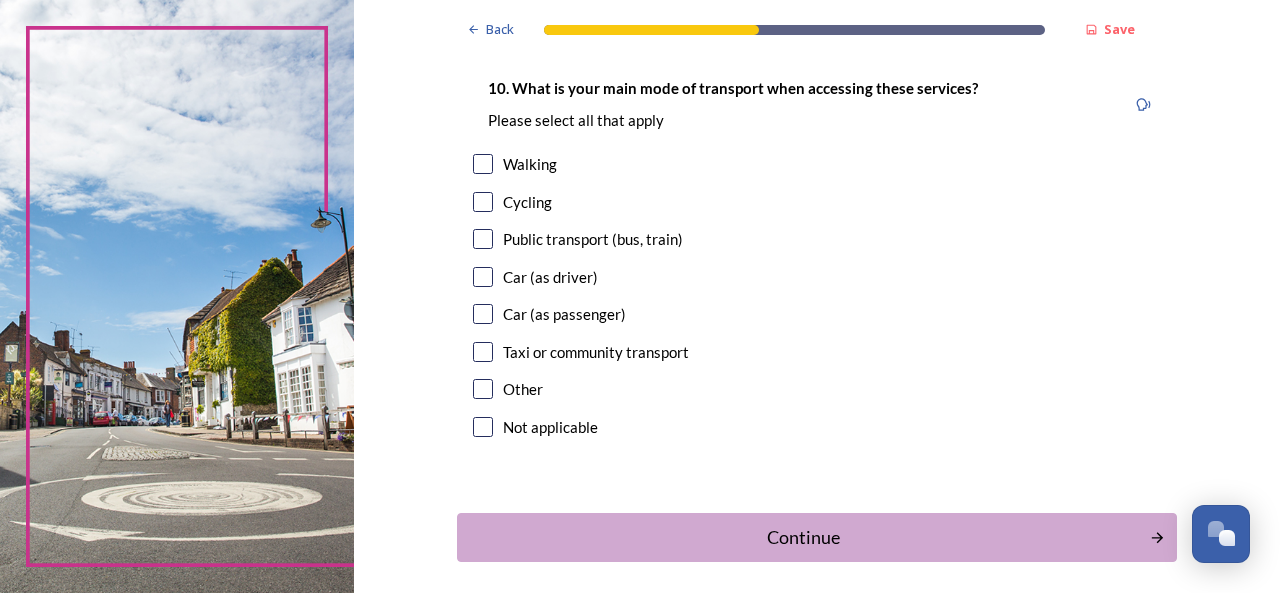 scroll, scrollTop: 1860, scrollLeft: 0, axis: vertical 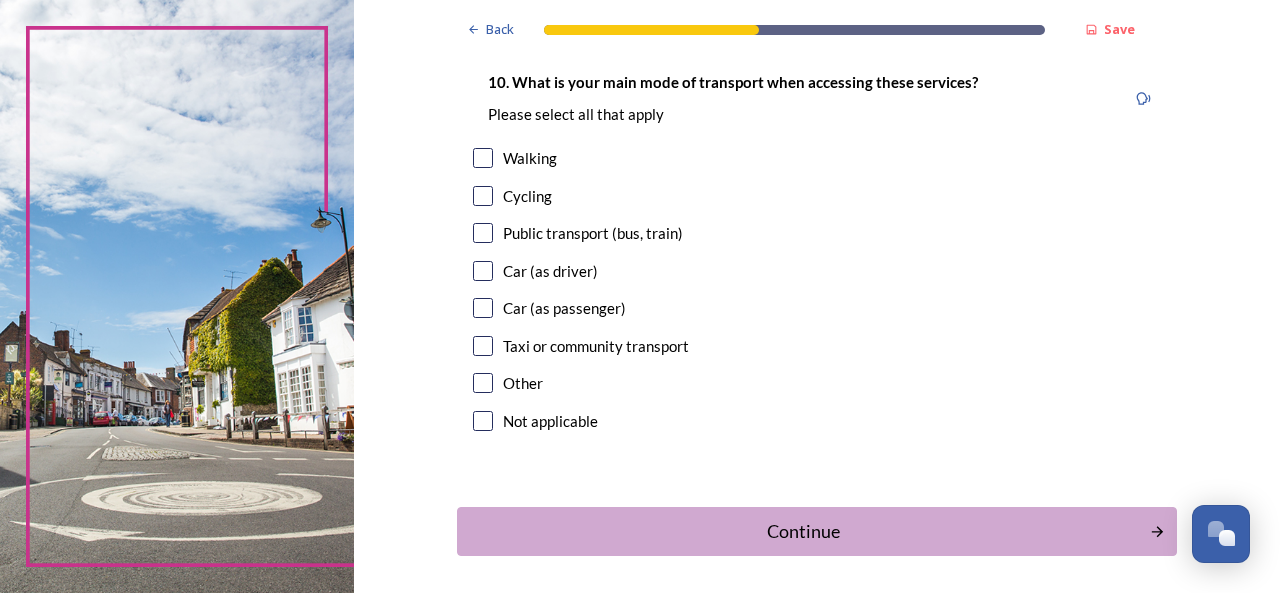 click at bounding box center (483, 271) 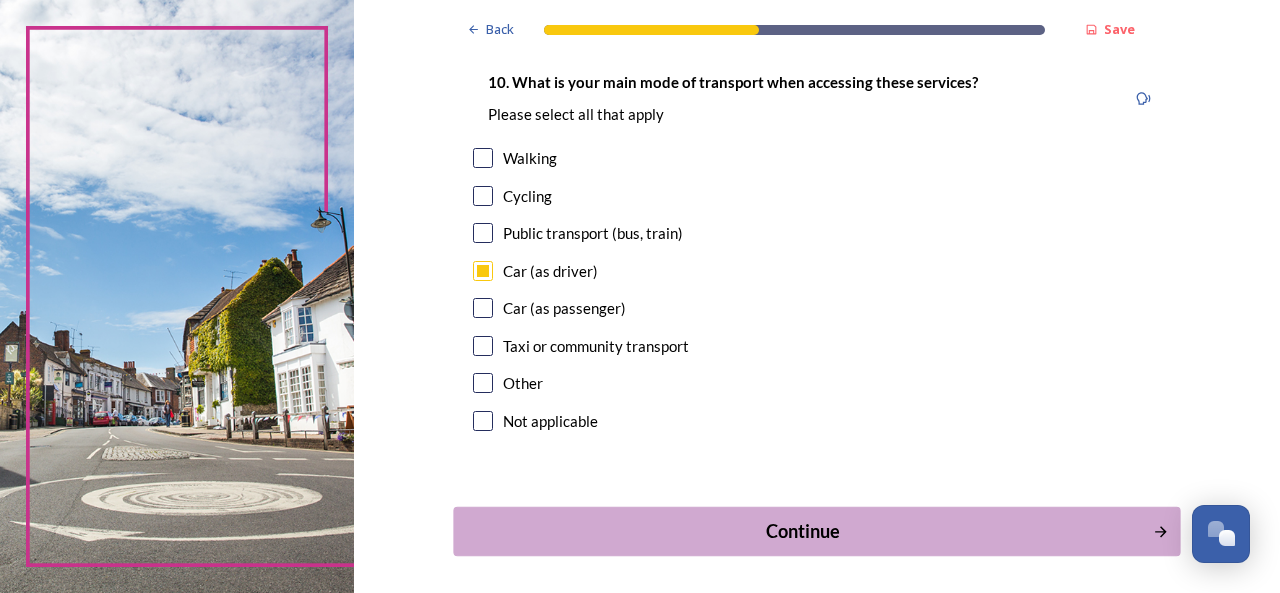 click on "Continue" at bounding box center (803, 531) 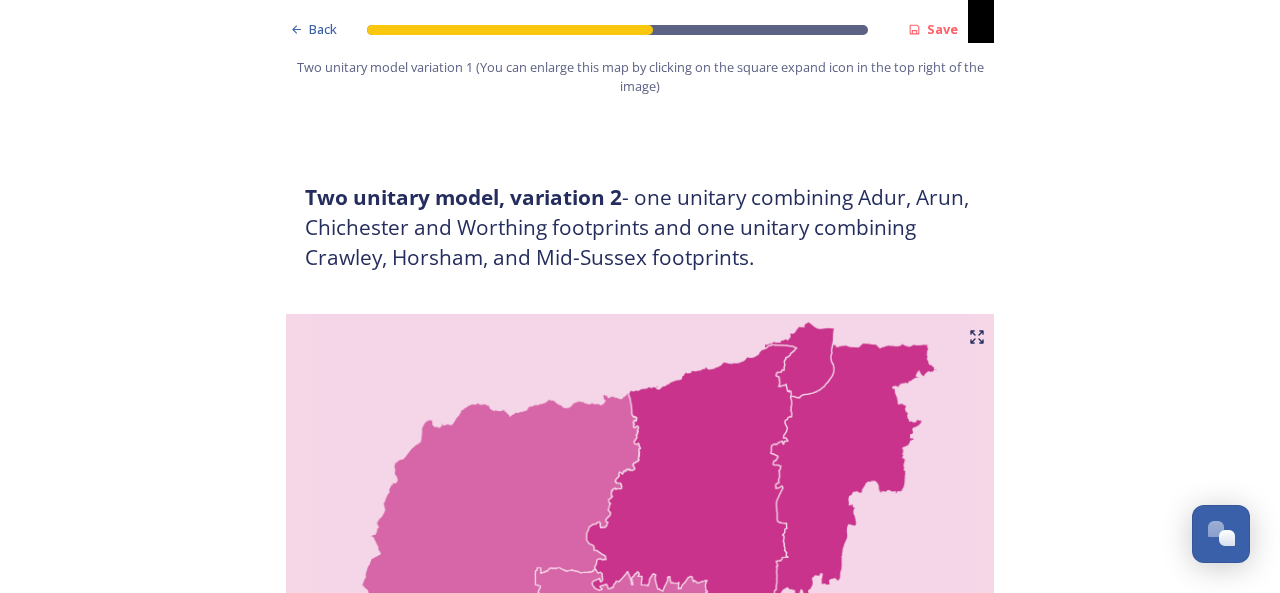 scroll, scrollTop: 1816, scrollLeft: 0, axis: vertical 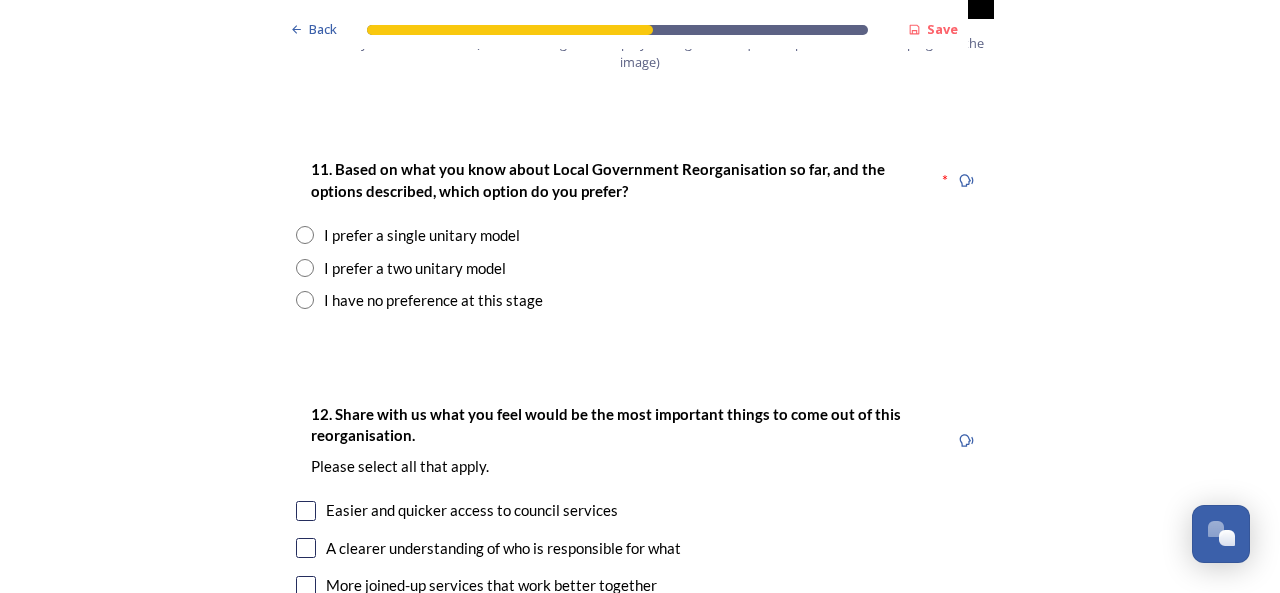 click at bounding box center (305, 268) 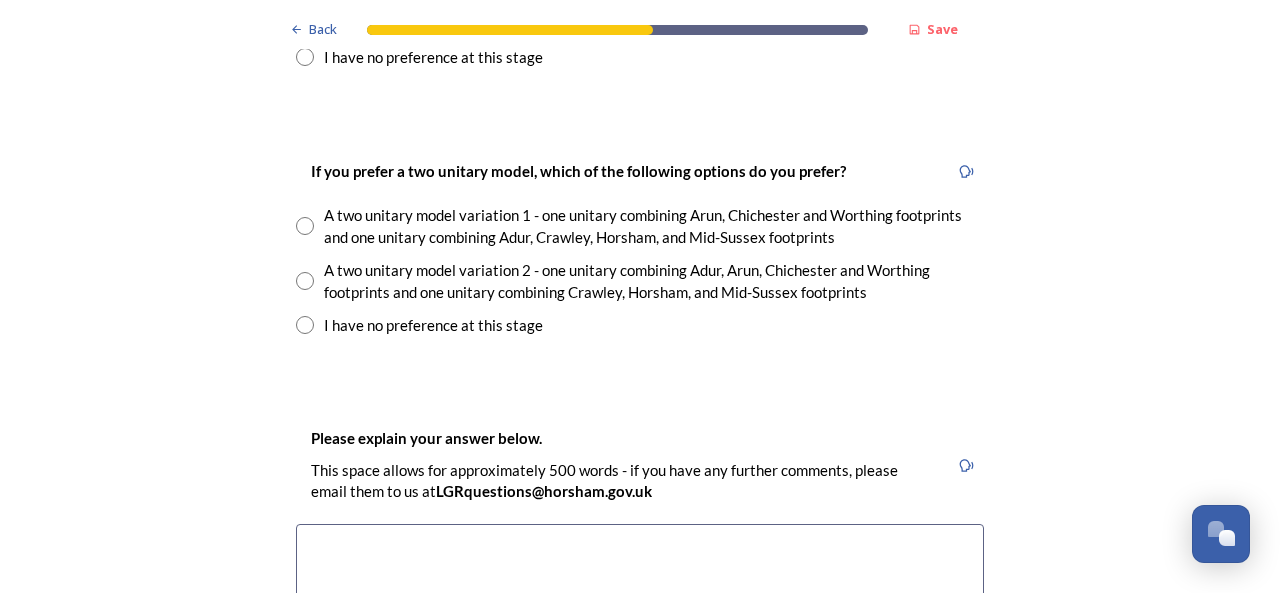 scroll, scrollTop: 2832, scrollLeft: 0, axis: vertical 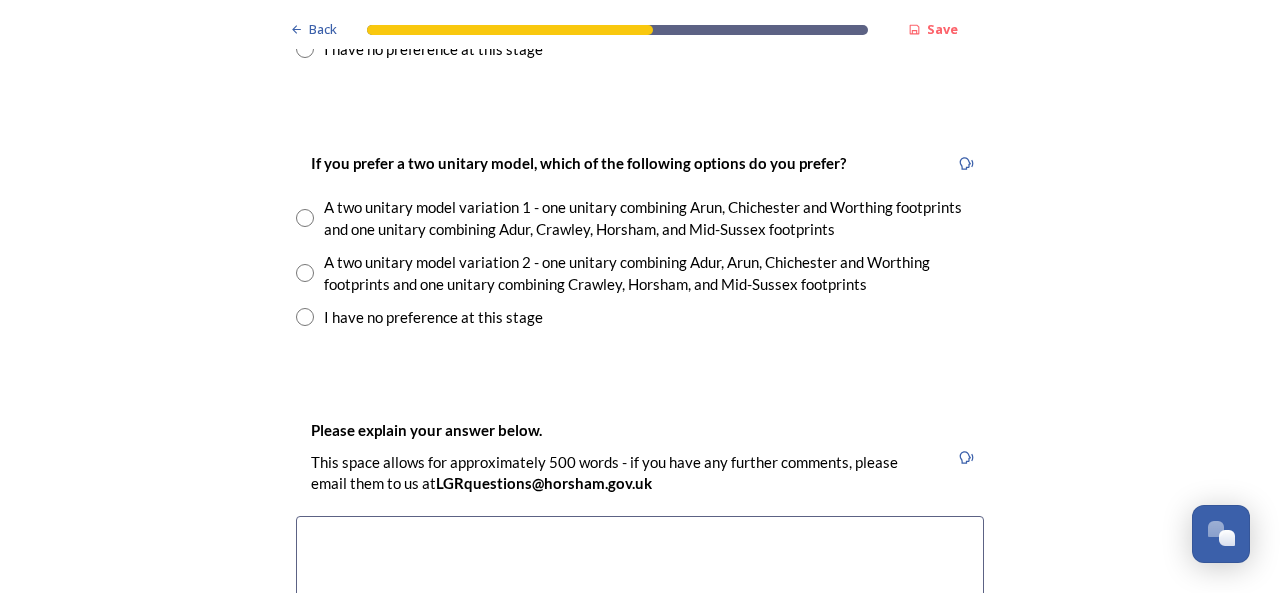 click at bounding box center (305, 273) 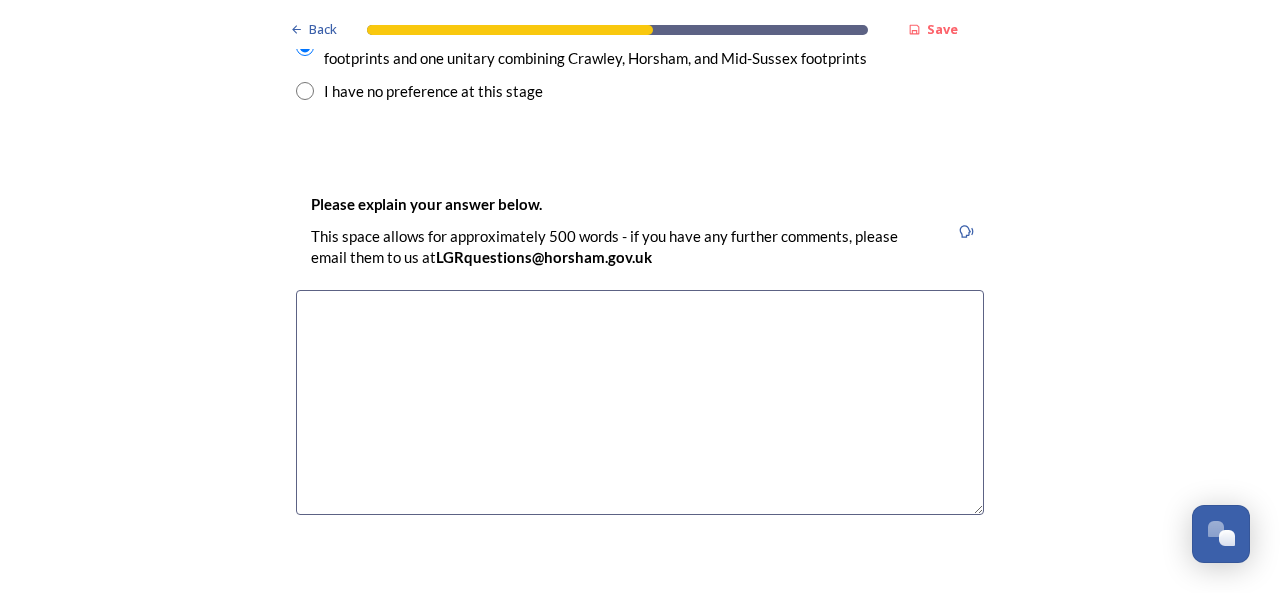 scroll, scrollTop: 3075, scrollLeft: 0, axis: vertical 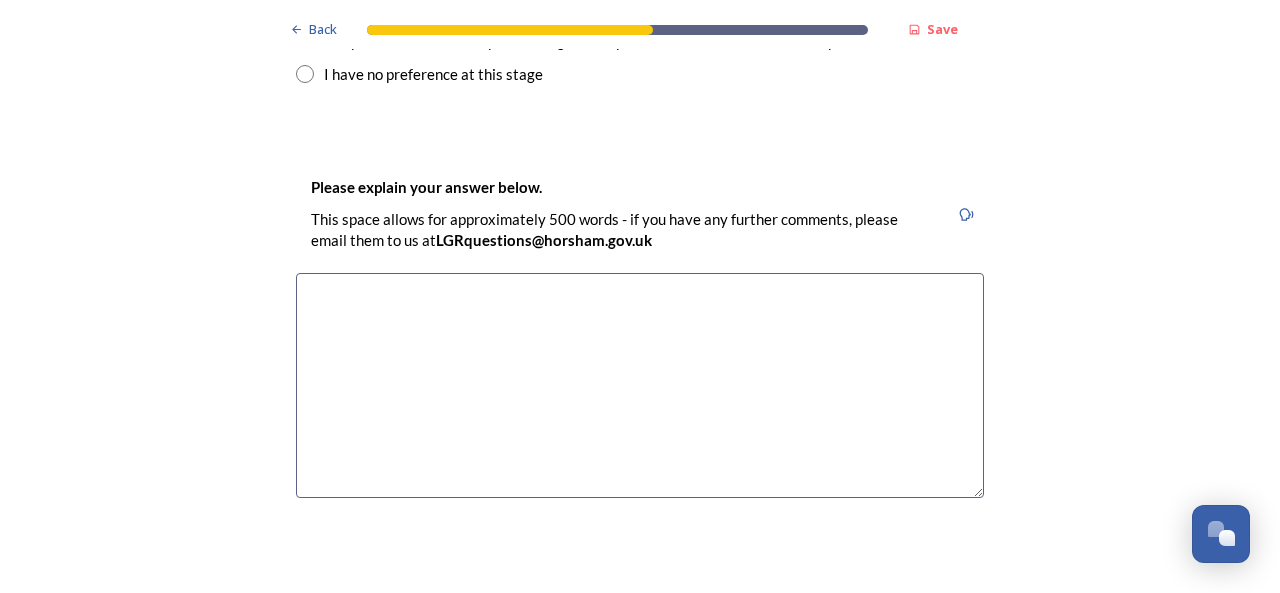 click at bounding box center (640, 385) 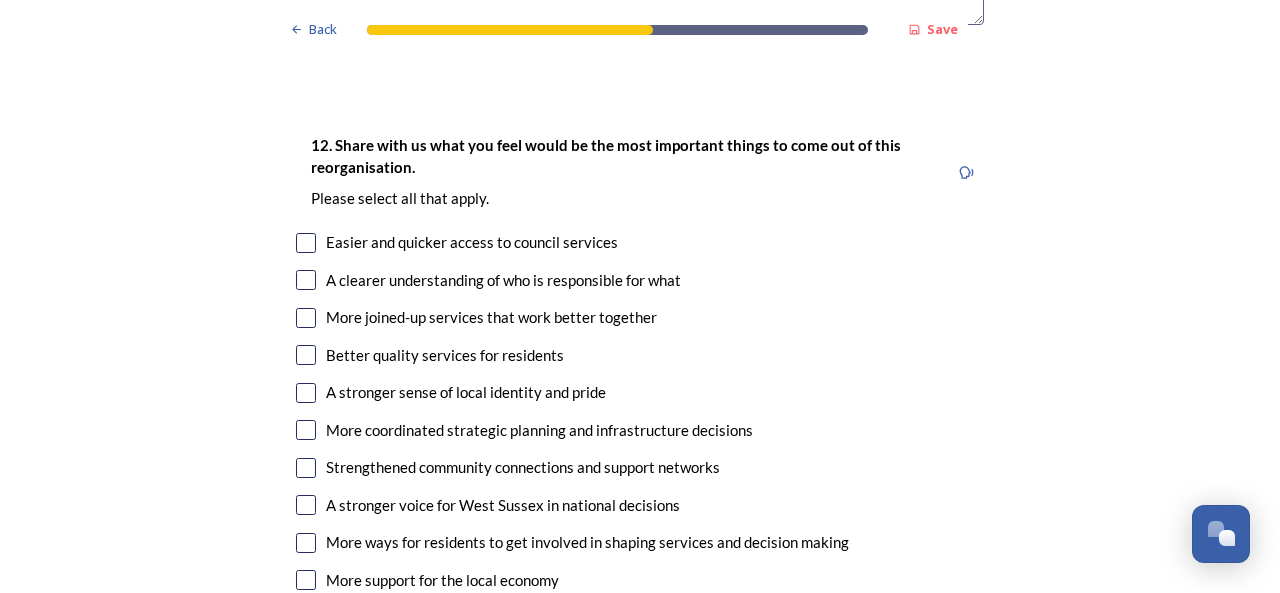 scroll, scrollTop: 3556, scrollLeft: 0, axis: vertical 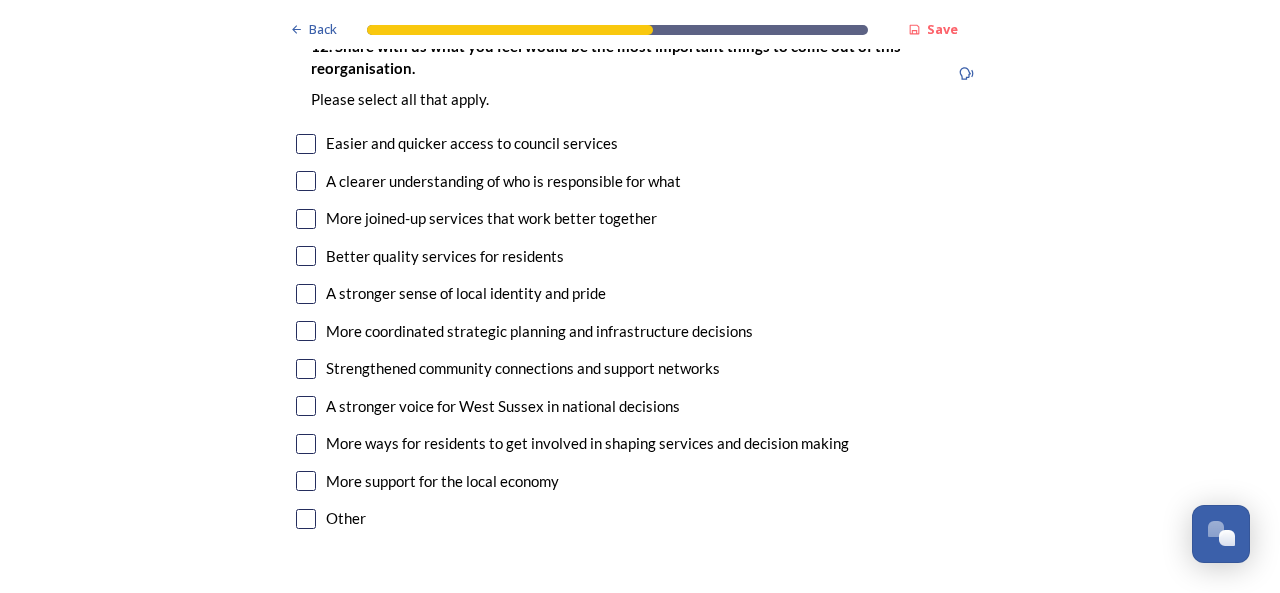 type on "Keep the seaside/coastal areas together... Mid Sussex will not have the same views as Adur and Worthing which i would imagine would cause issues and power struggles down the way!  In addition sea defences etc makes more sense to have a joined up thinking approach to funding for the costal areas.  Also Adur and Worthing are currently joined and from my limited knowledge seems to be working so seems odd to split them now given the choice?" 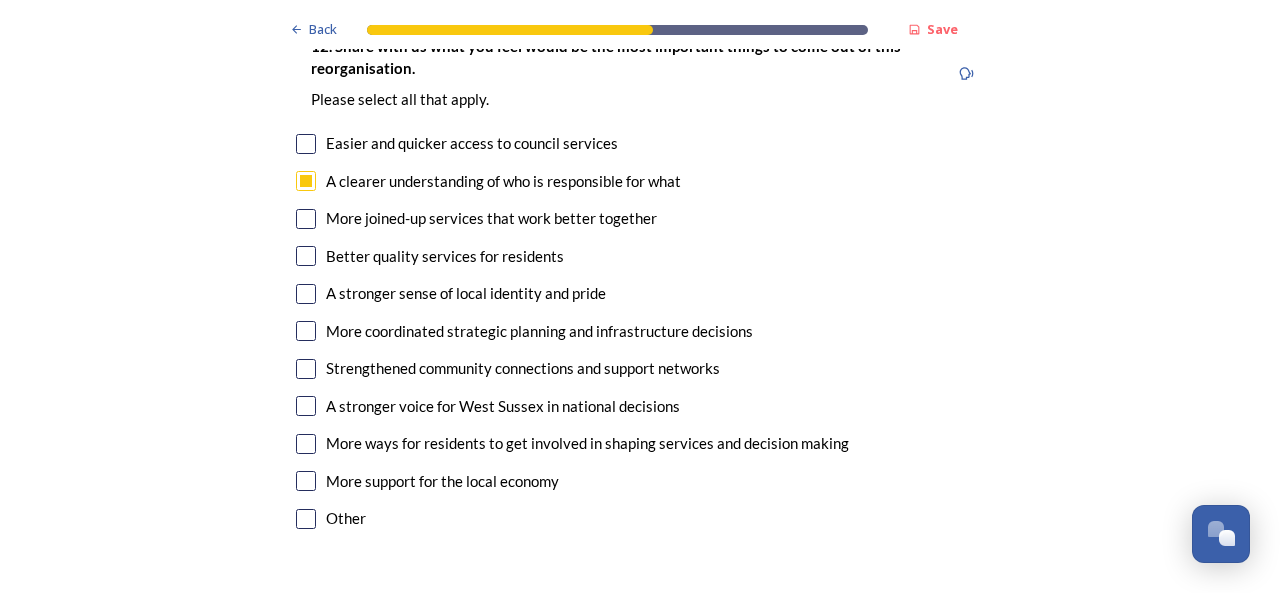 click at bounding box center (306, 219) 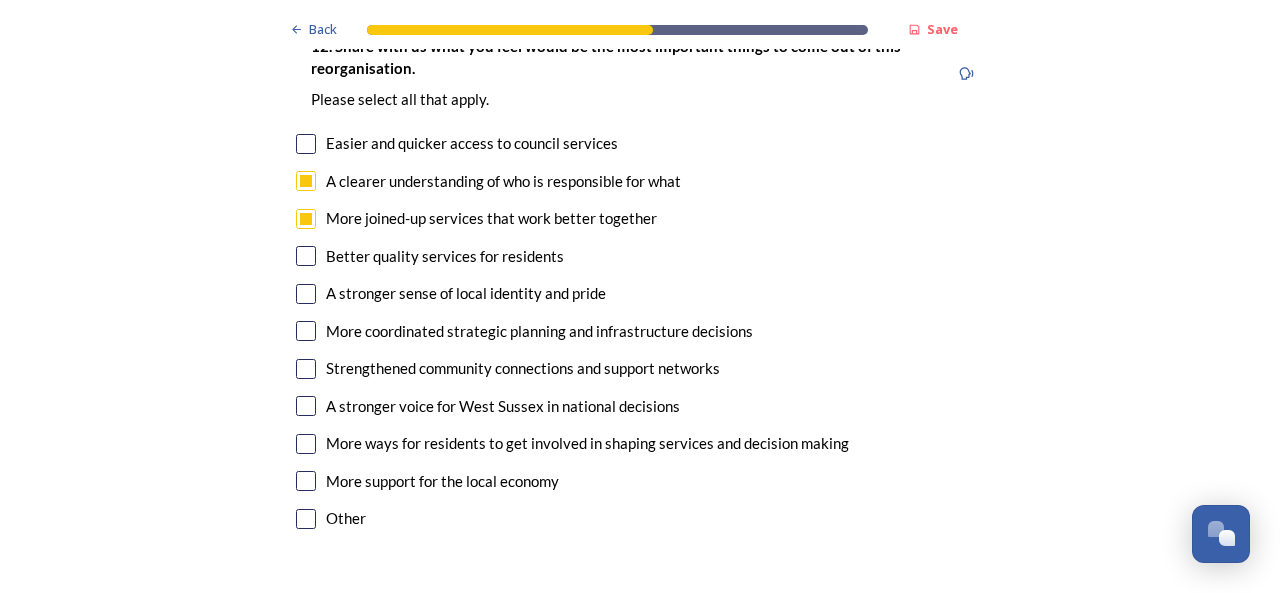 click at bounding box center (306, 294) 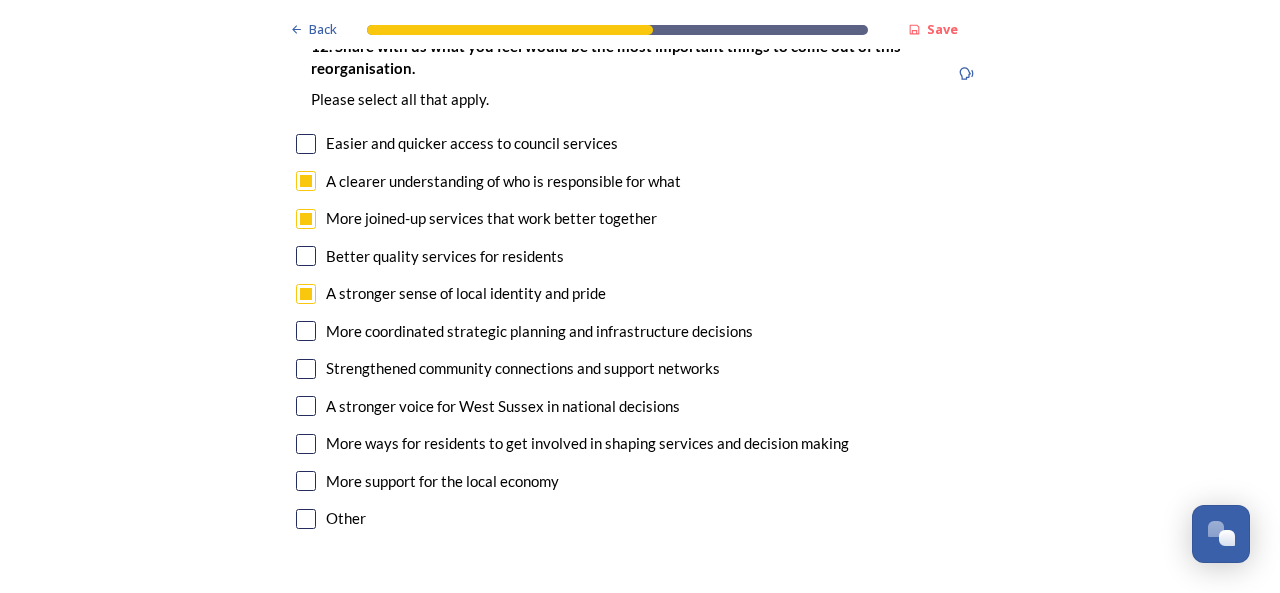click at bounding box center [306, 406] 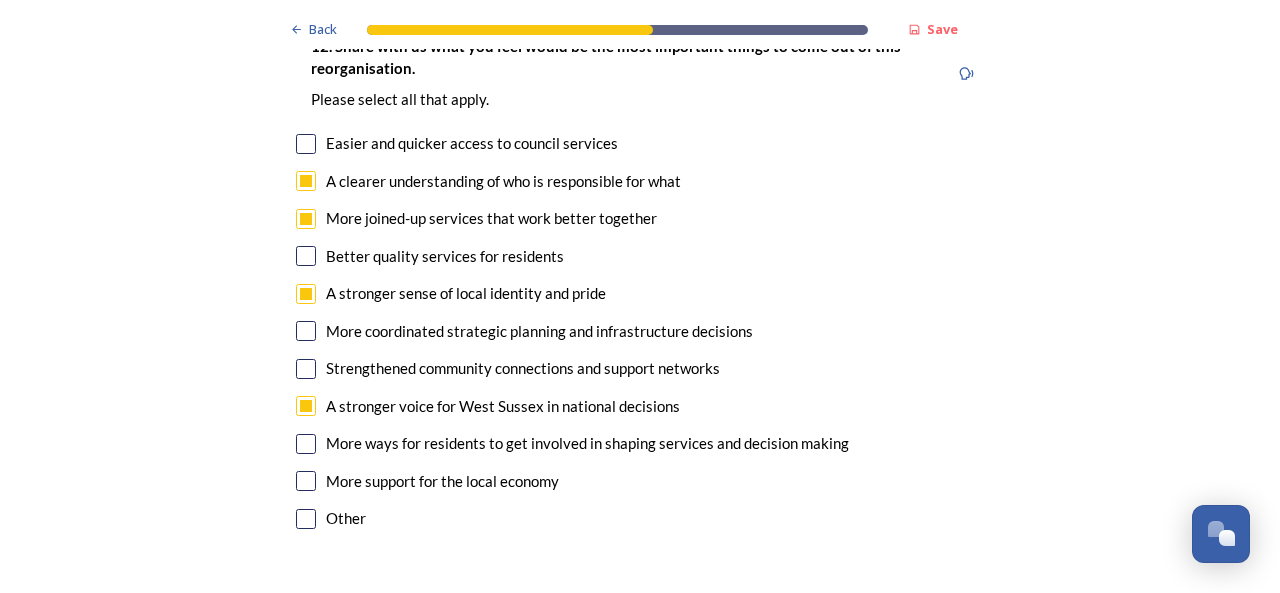 click at bounding box center (306, 481) 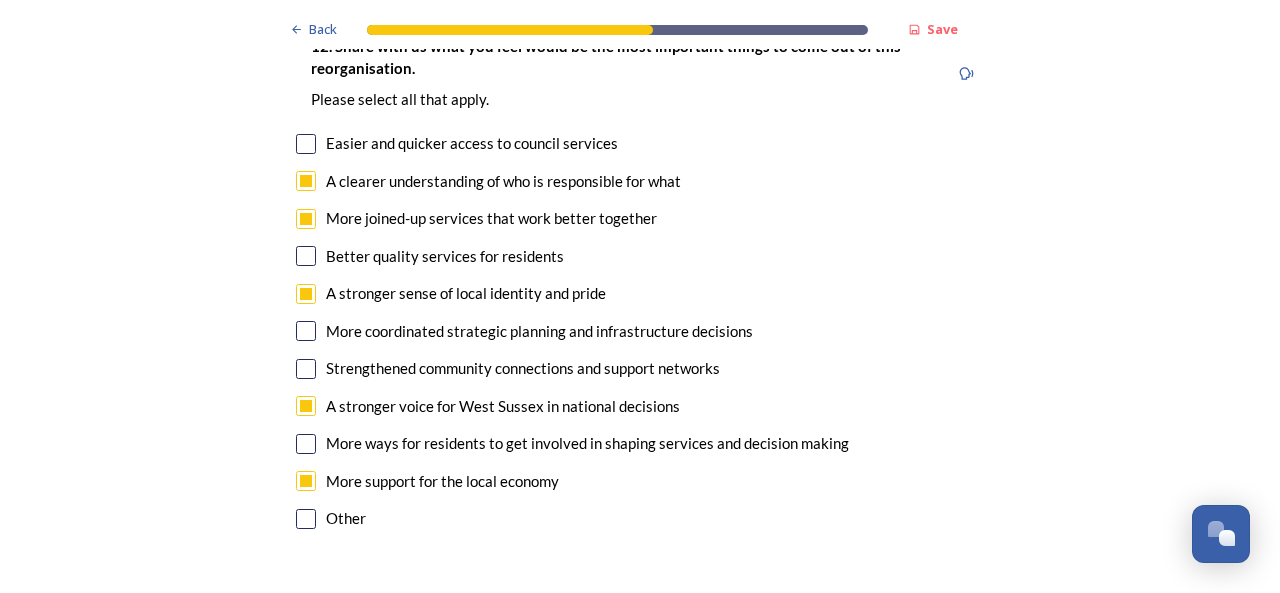 click at bounding box center [306, 331] 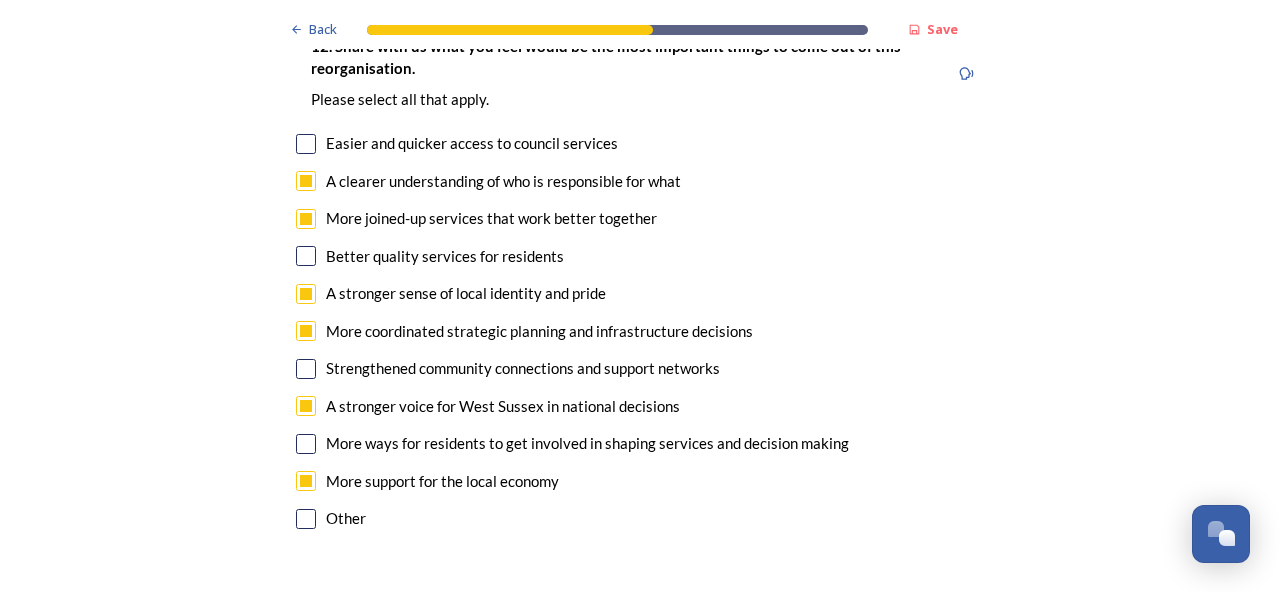 click at bounding box center (306, 144) 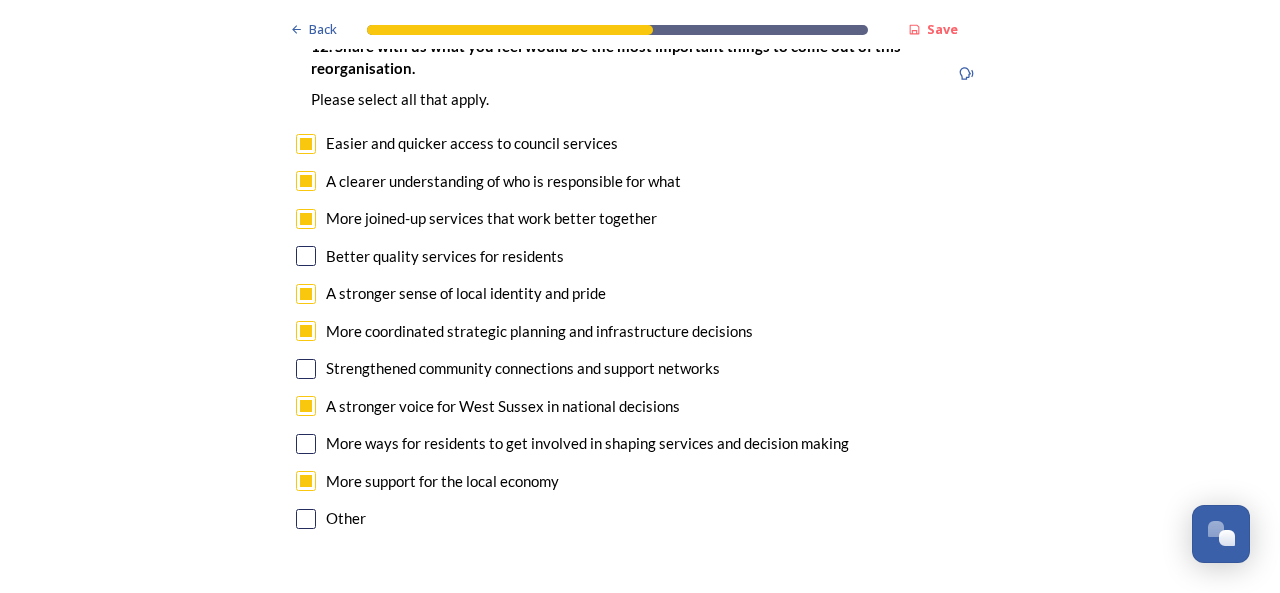 click at bounding box center (306, 256) 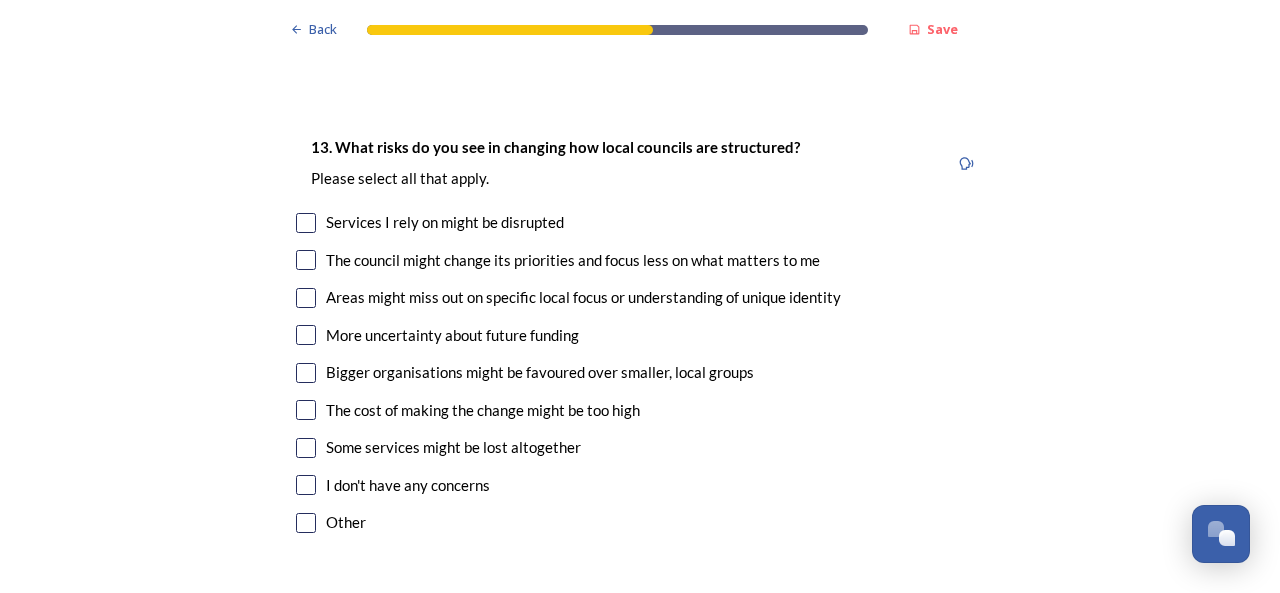 scroll, scrollTop: 4162, scrollLeft: 0, axis: vertical 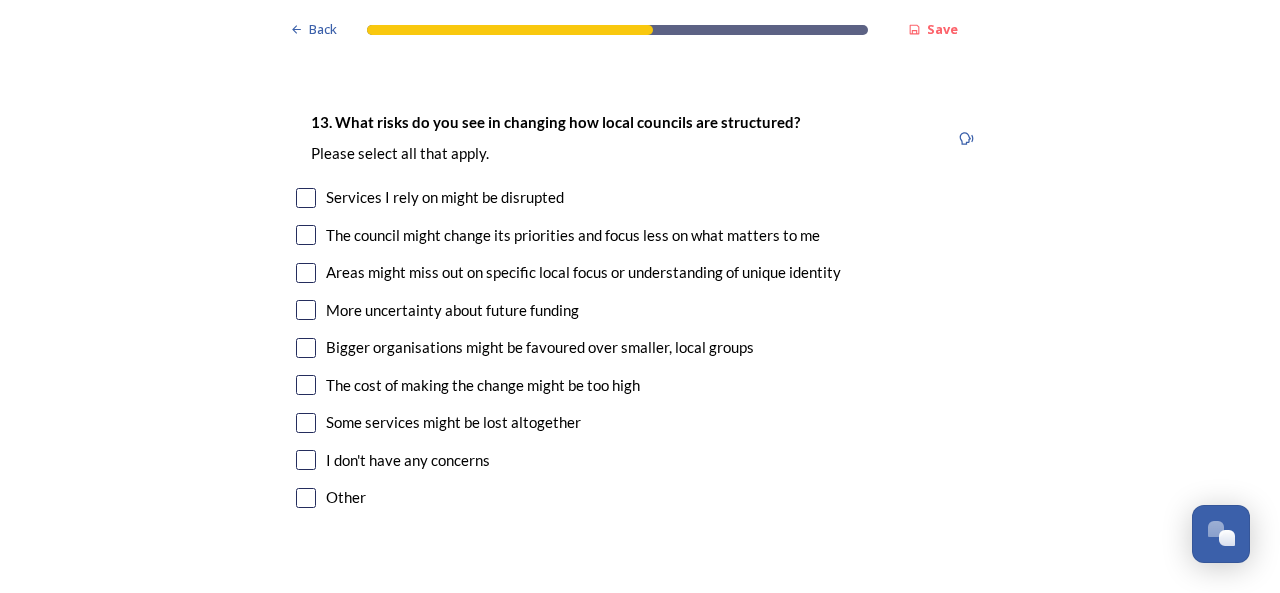 click at bounding box center (306, 235) 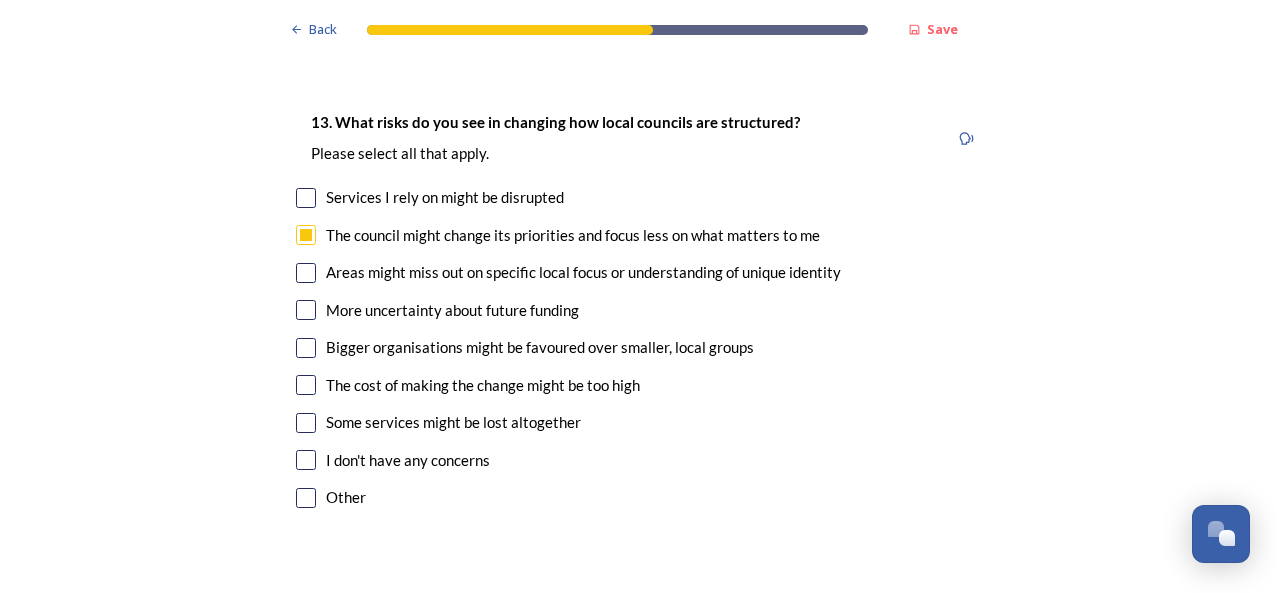 click at bounding box center (306, 273) 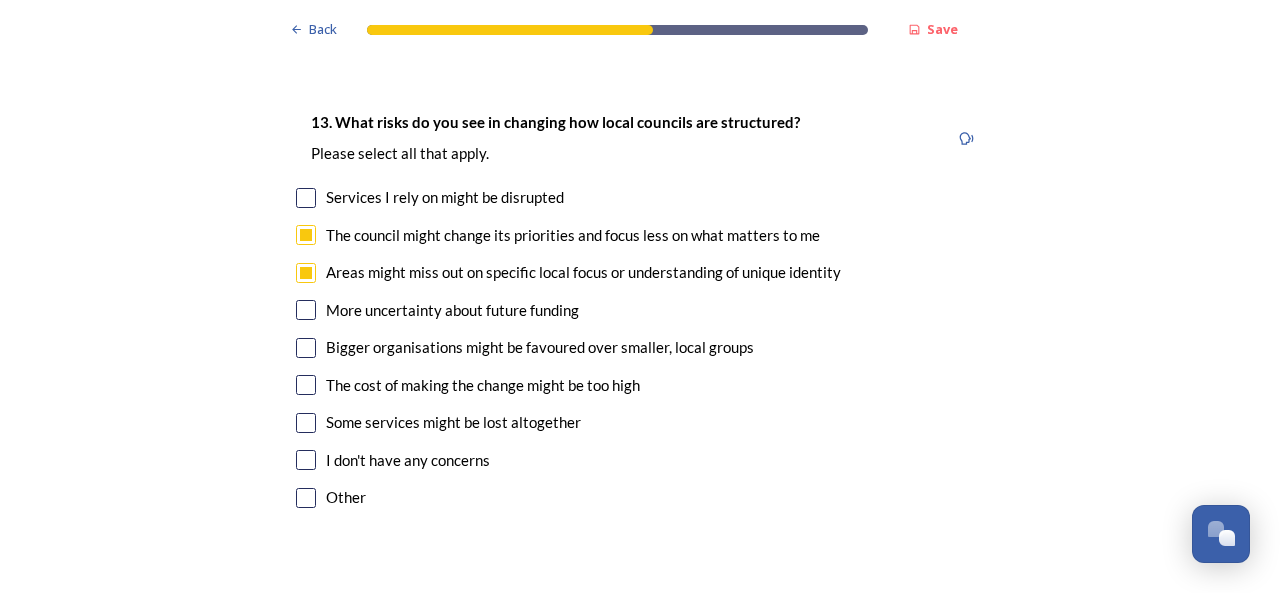 click at bounding box center (306, 348) 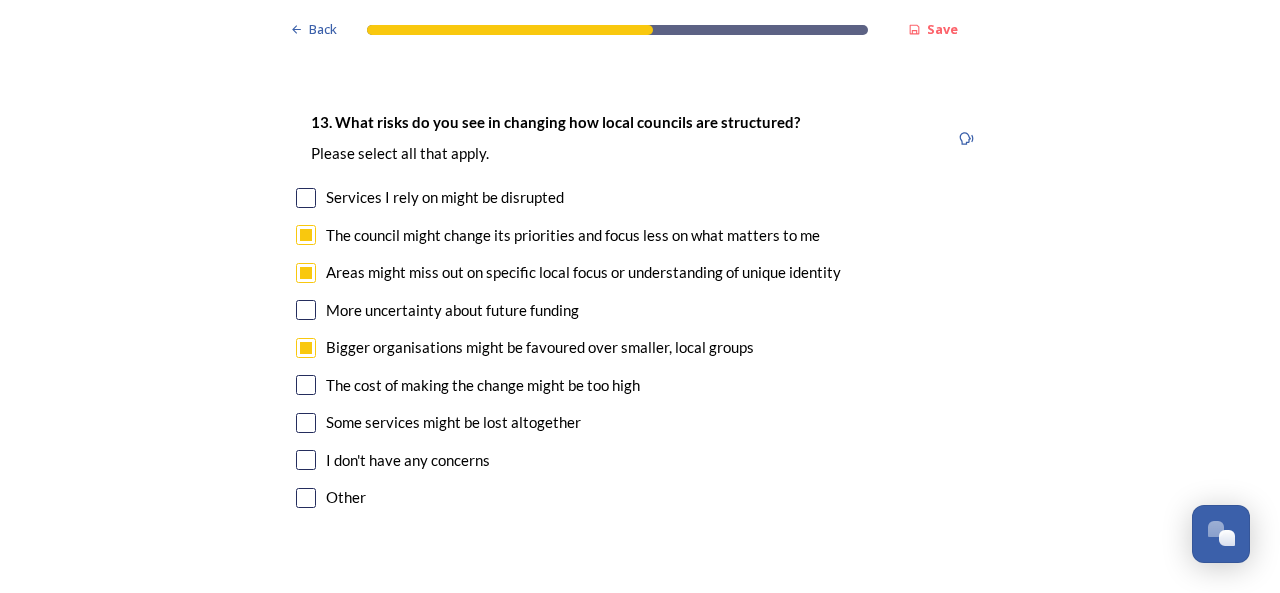 click at bounding box center [306, 385] 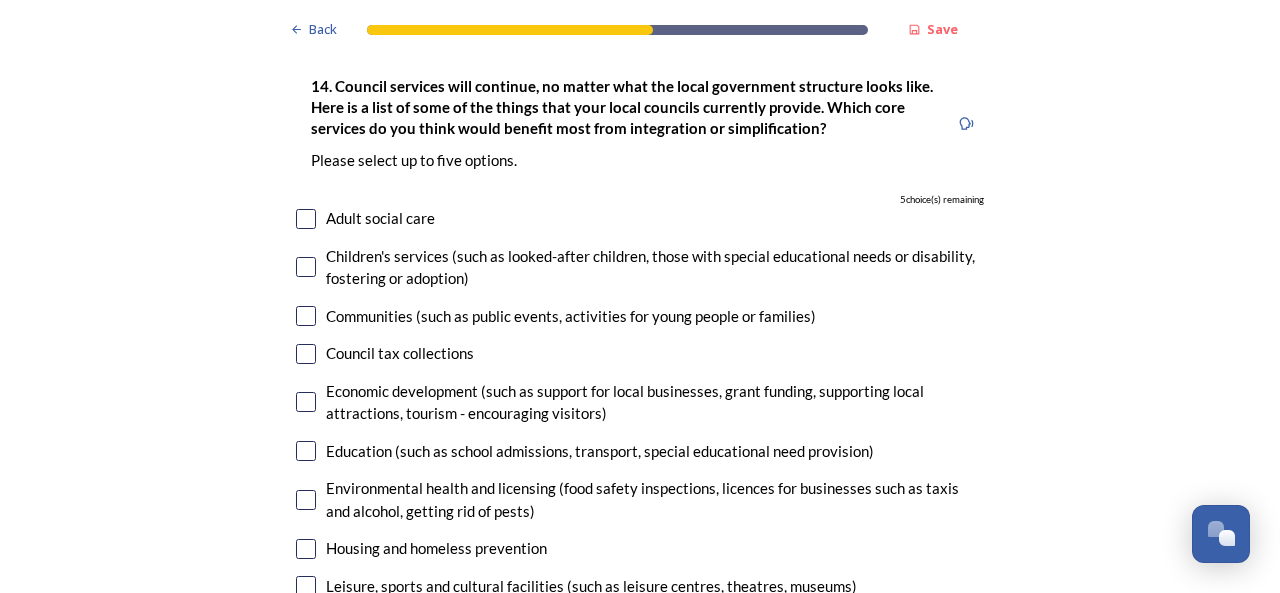 scroll, scrollTop: 4709, scrollLeft: 0, axis: vertical 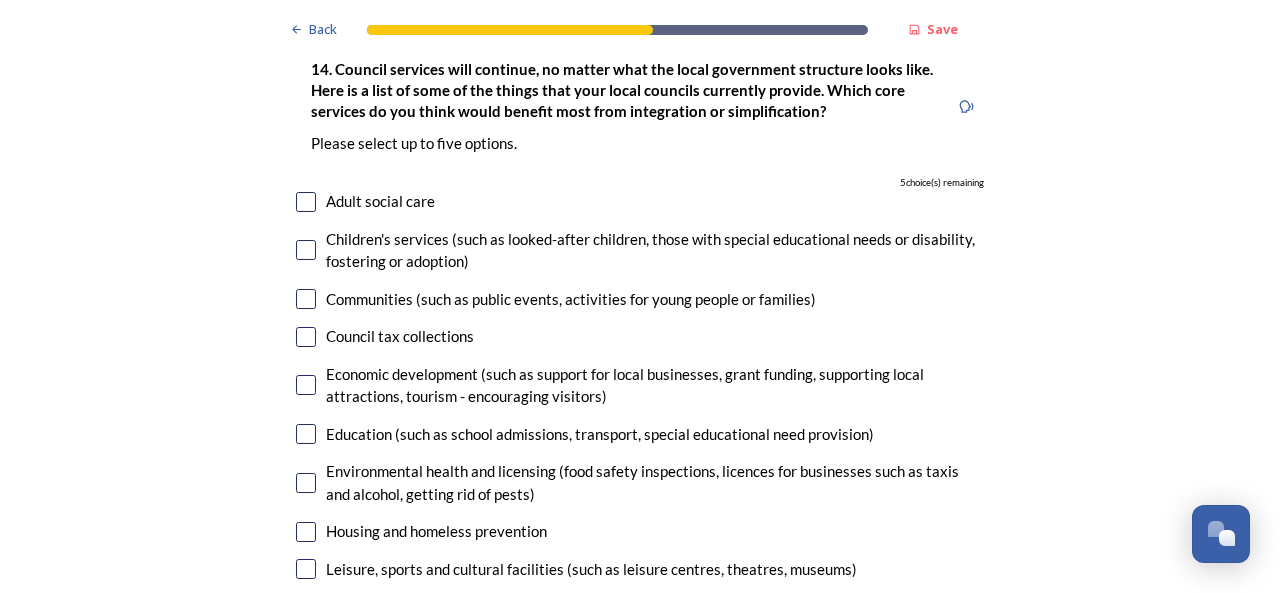click at bounding box center (306, 250) 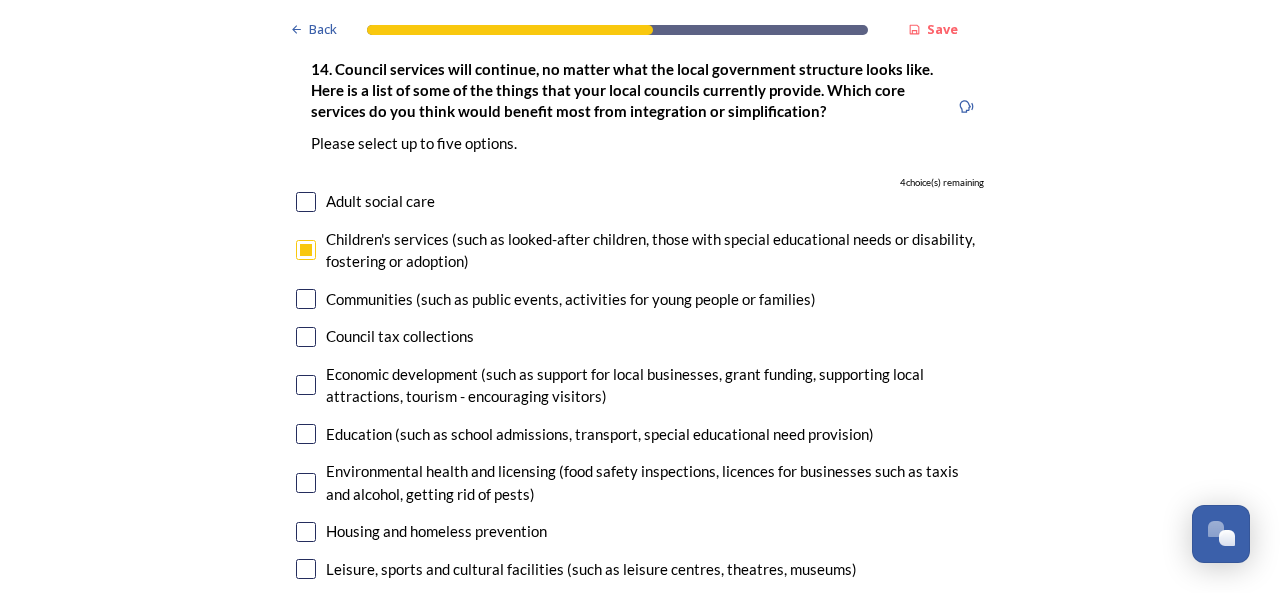 click at bounding box center (306, 385) 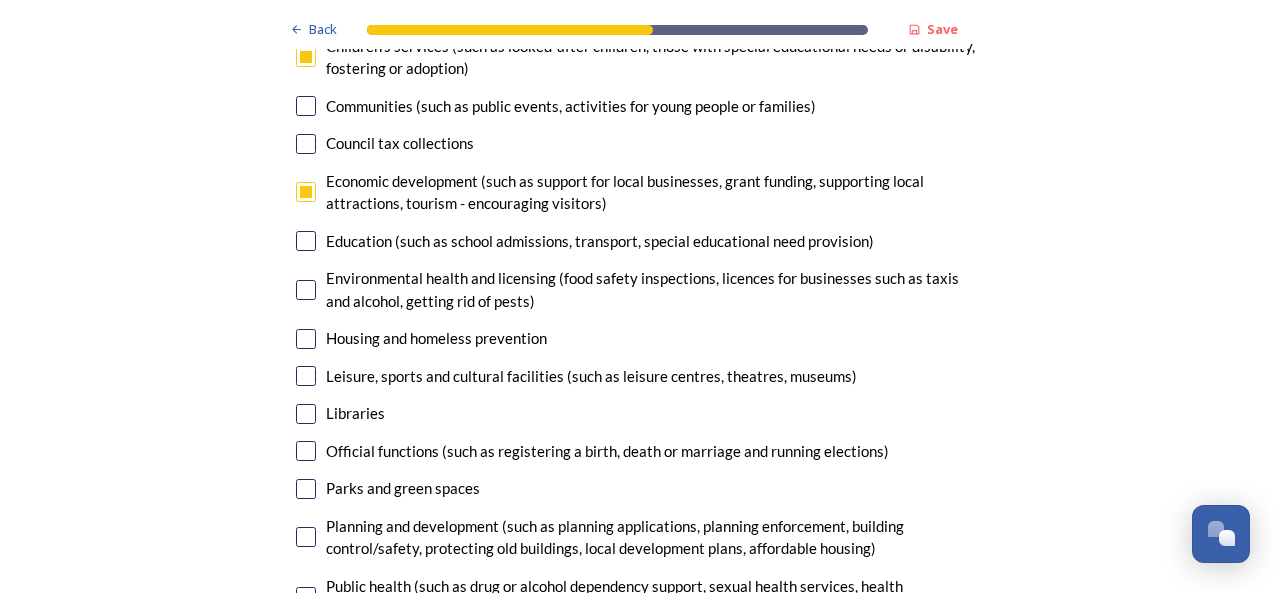 scroll, scrollTop: 4911, scrollLeft: 0, axis: vertical 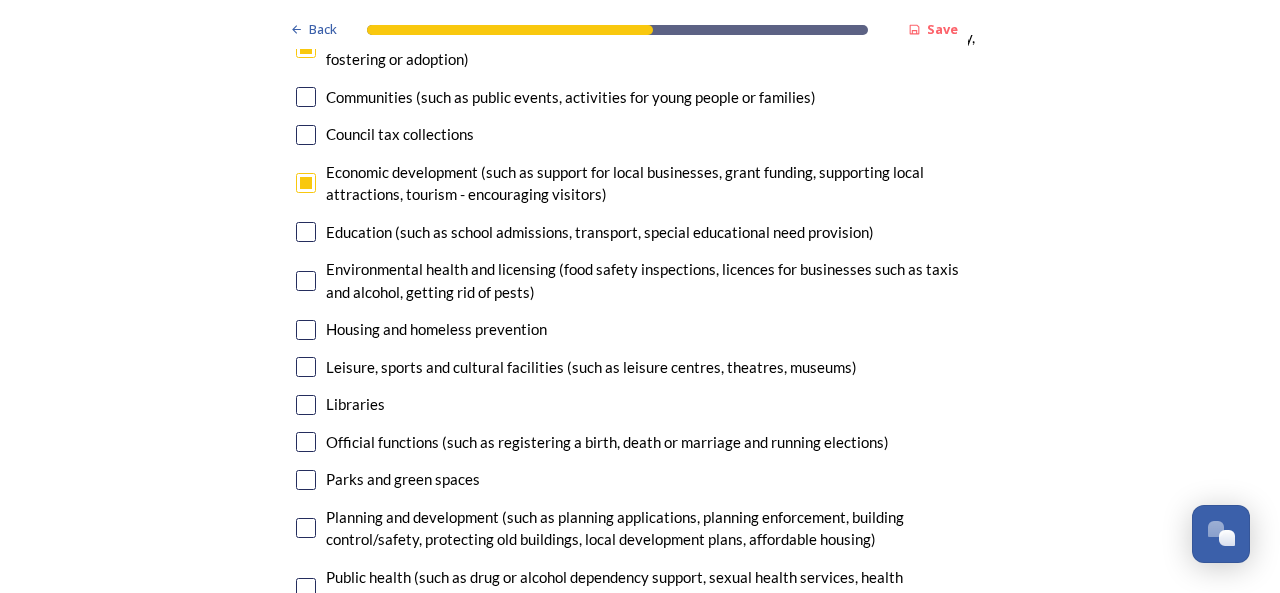 click at bounding box center [306, 367] 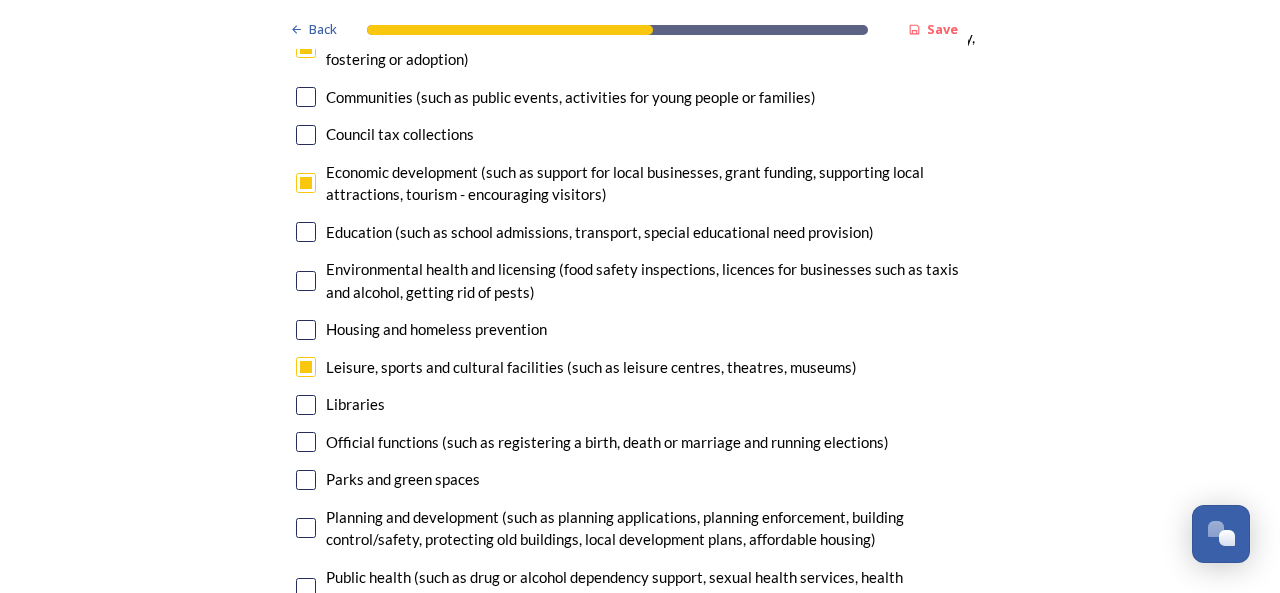 click at bounding box center [306, 442] 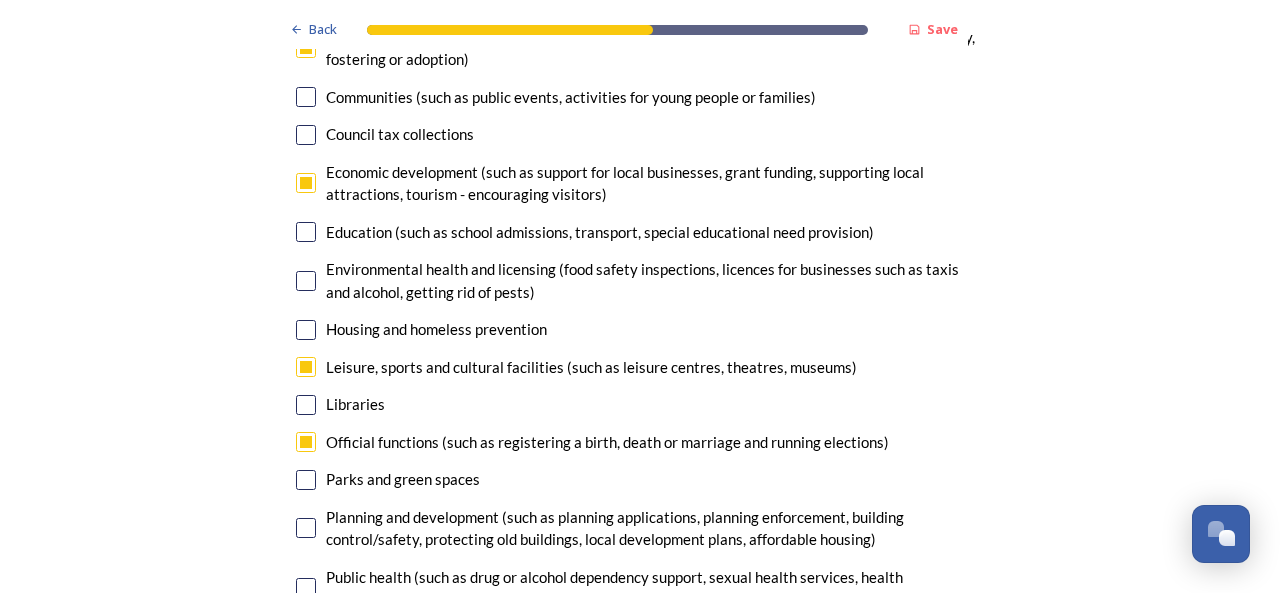 click at bounding box center (306, 480) 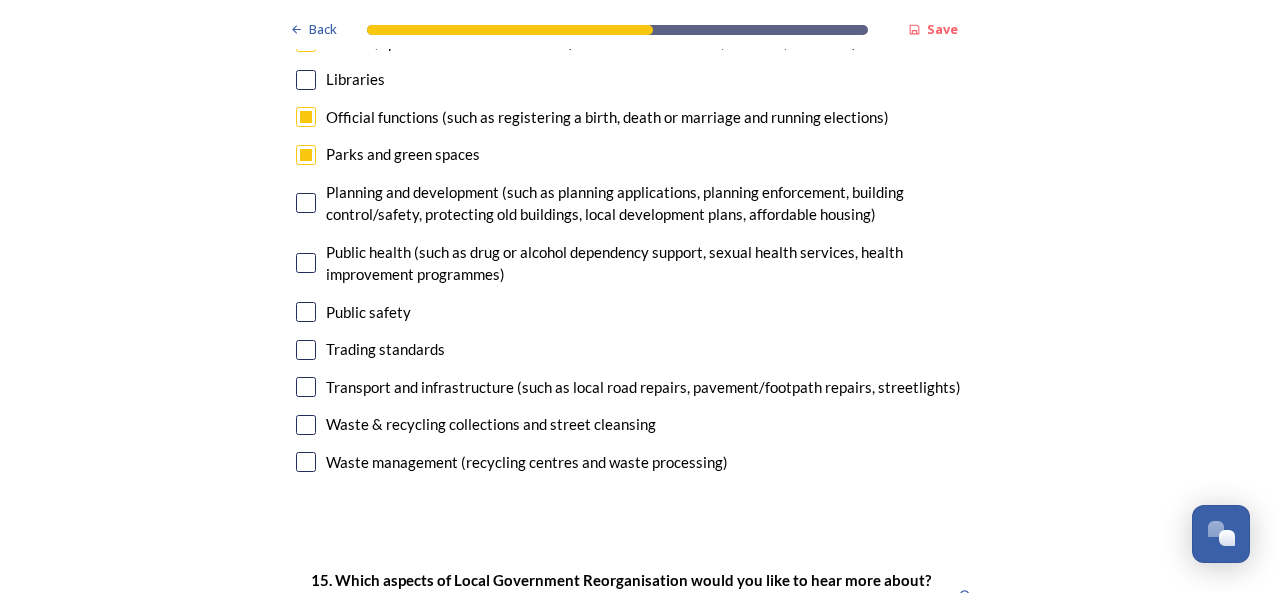 scroll, scrollTop: 5269, scrollLeft: 0, axis: vertical 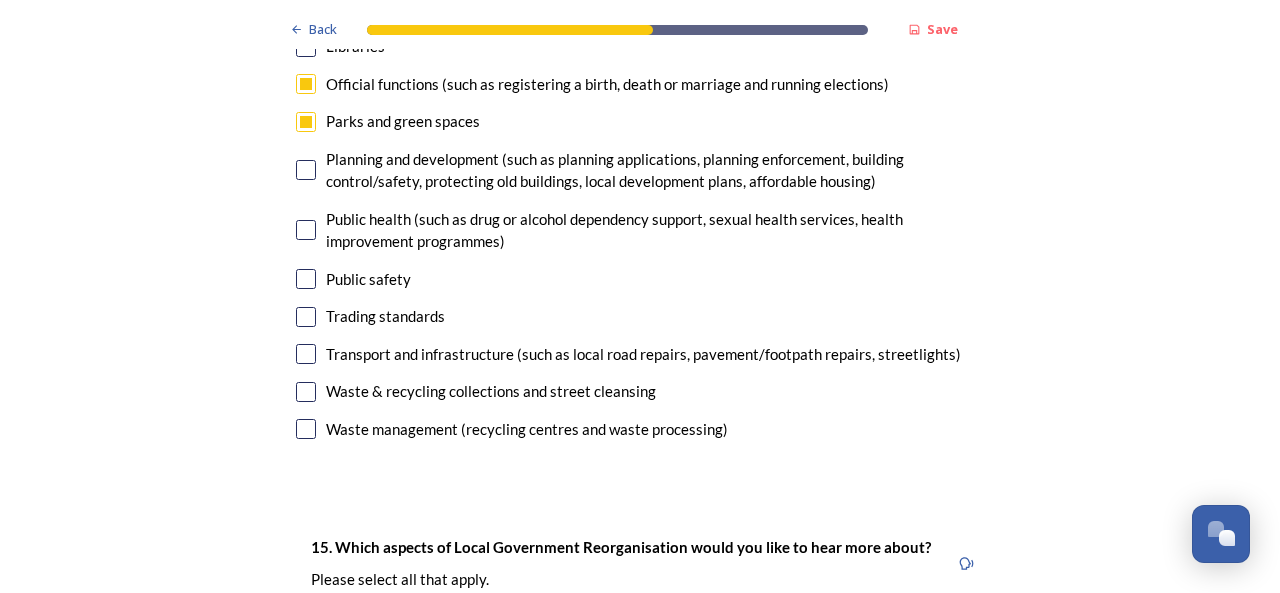 click on "14. Council services will continue, no matter what the local government structure looks like. Here is a list of some of the things that your local councils currently provide. ﻿Which core services do you think would benefit most from integration or simplification? Please select up to five options. 0 choice(s) remaining Adult social care Children's services (such as looked-after children, those with special educational needs or disability, fostering or adoption) Communities (such as public events, activities for young people or families) Council tax collections Economic development (such as support for local businesses, grant funding, supporting local attractions, tourism - encouraging visitors) Education (such as school admissions, transport, special educational need provision) Environmental health and licensing (food safety inspections, licences for businesses such as taxis and alcohol, getting rid of pests) Housing and homeless prevention Libraries Parks and green spaces Public safety" at bounding box center (640, -29) 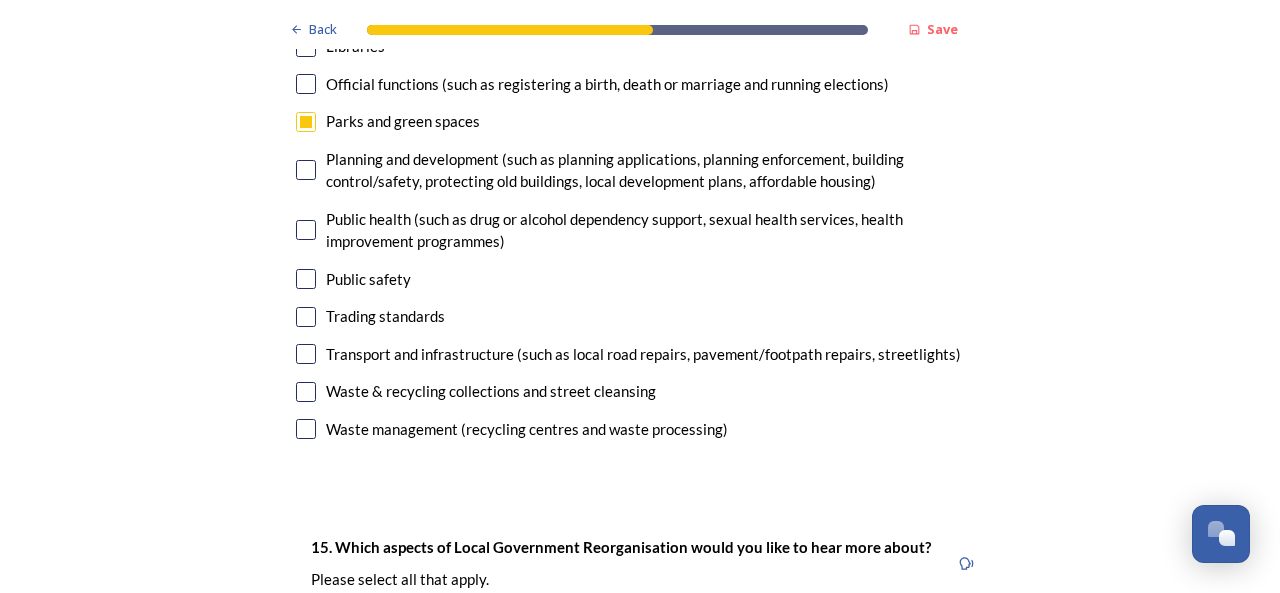 click at bounding box center [306, 279] 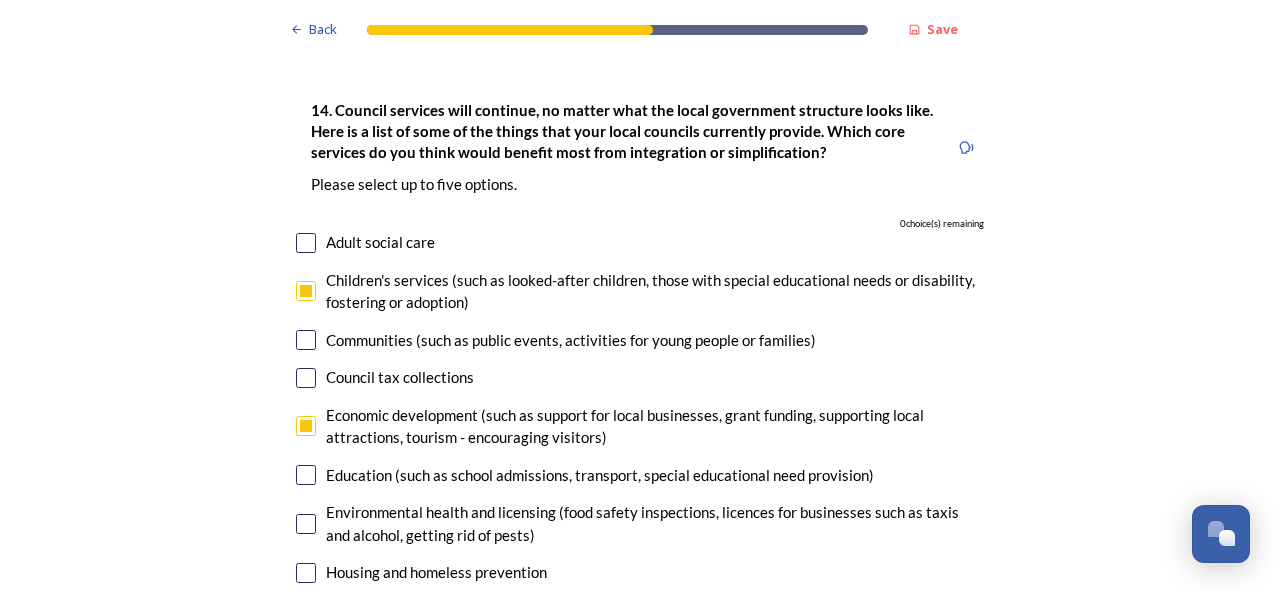 scroll, scrollTop: 4652, scrollLeft: 0, axis: vertical 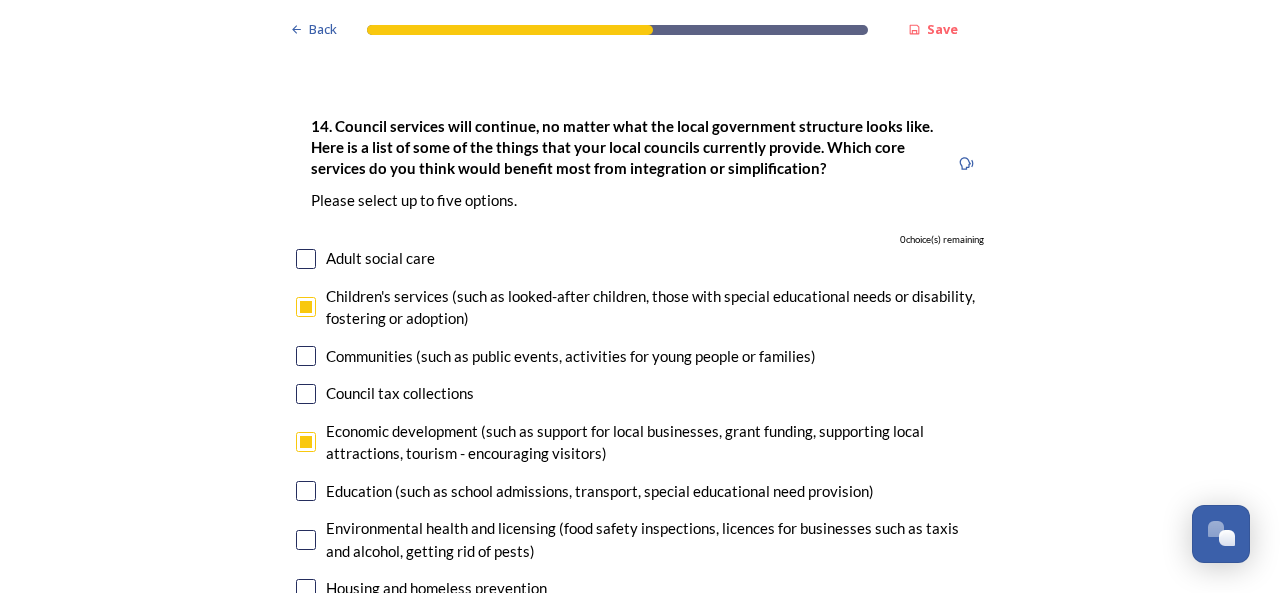click on "Children's services (such as looked-after children, those with special educational needs or disability, fostering or adoption)" at bounding box center [640, 307] 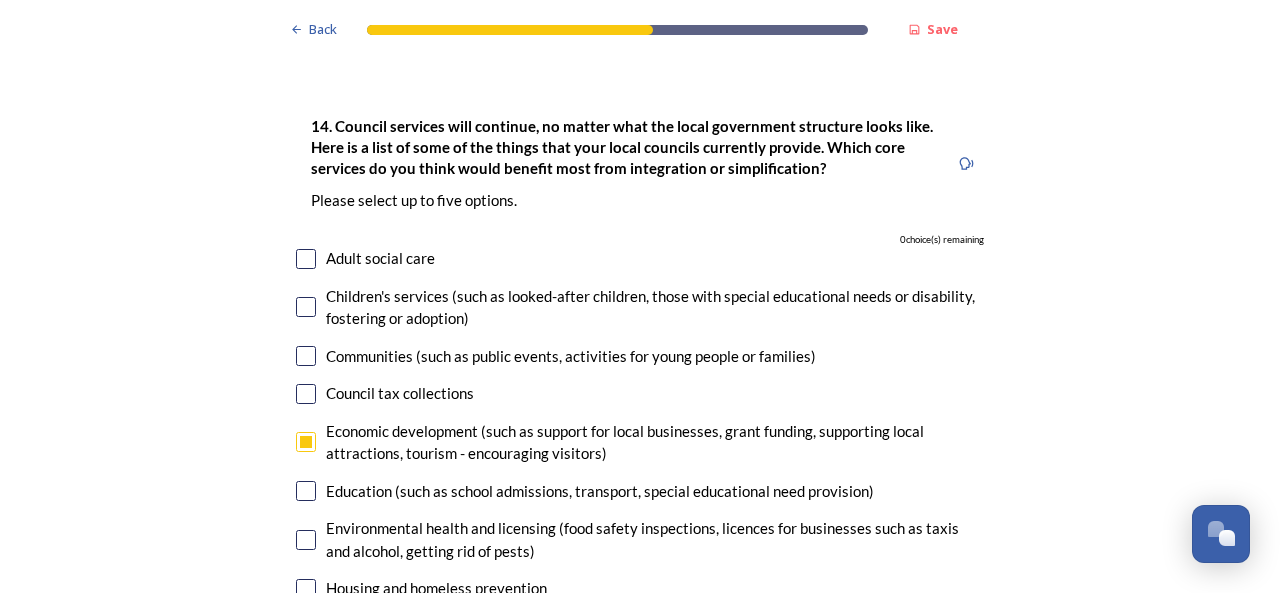 checkbox on "false" 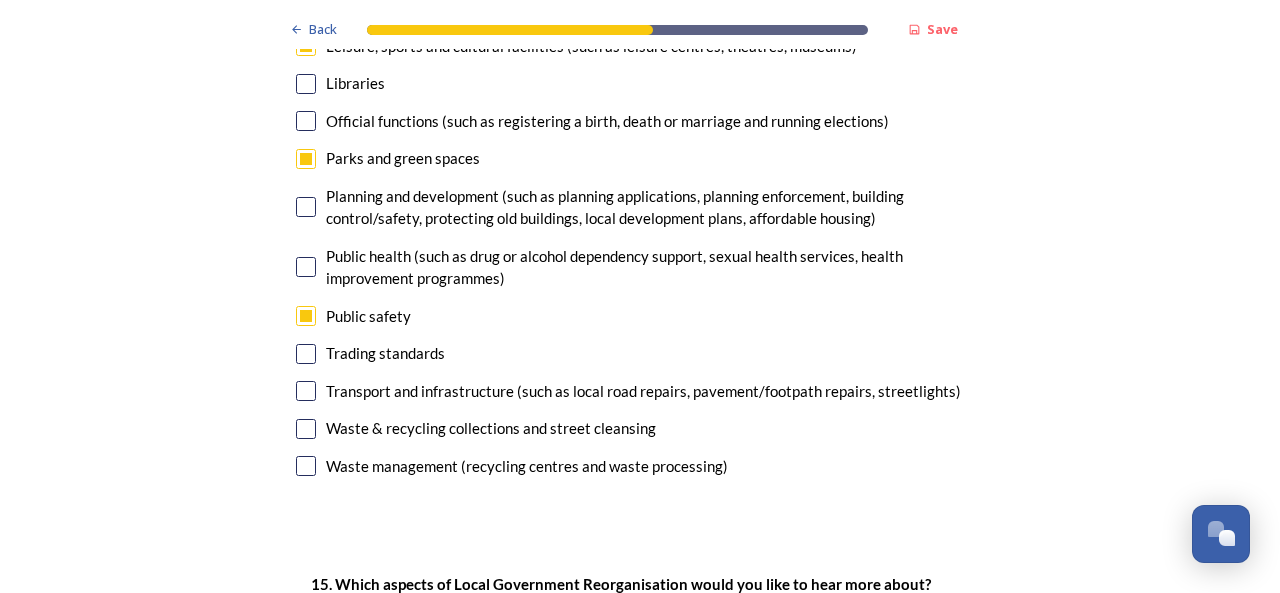 scroll, scrollTop: 5248, scrollLeft: 0, axis: vertical 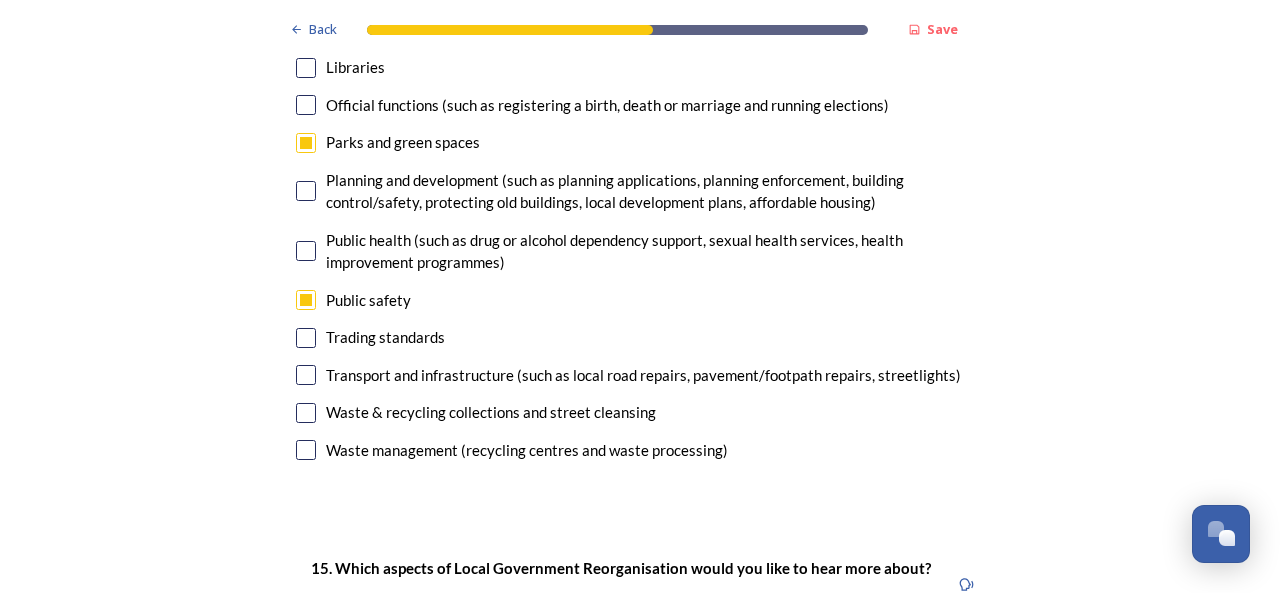 click at bounding box center [306, 413] 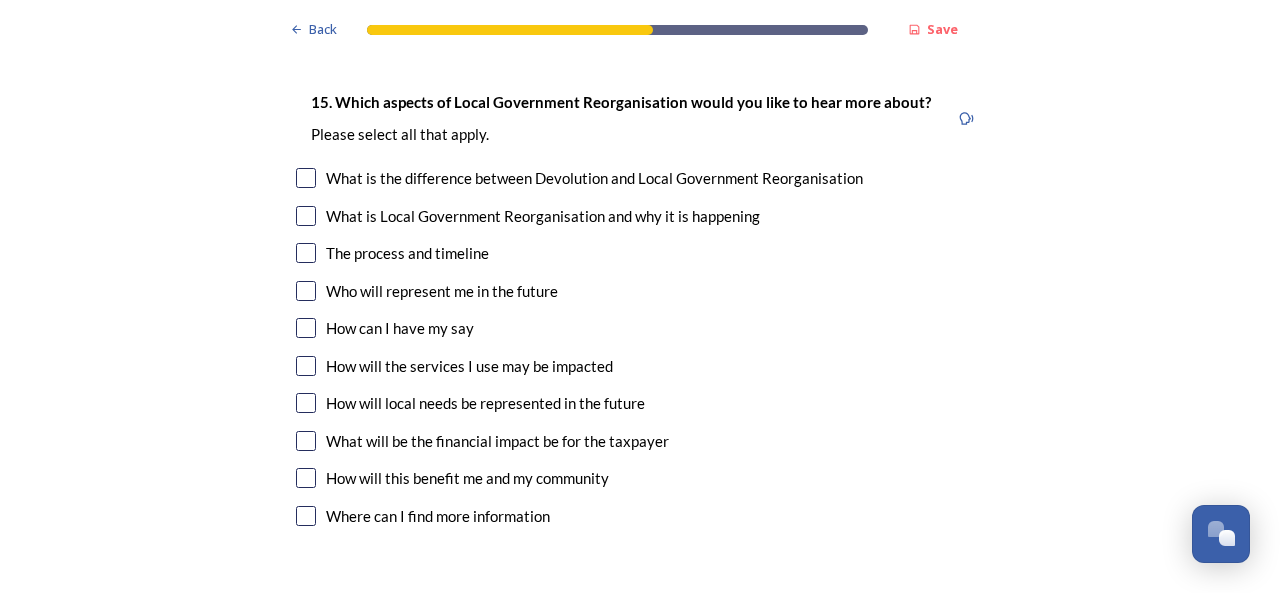 scroll, scrollTop: 5755, scrollLeft: 0, axis: vertical 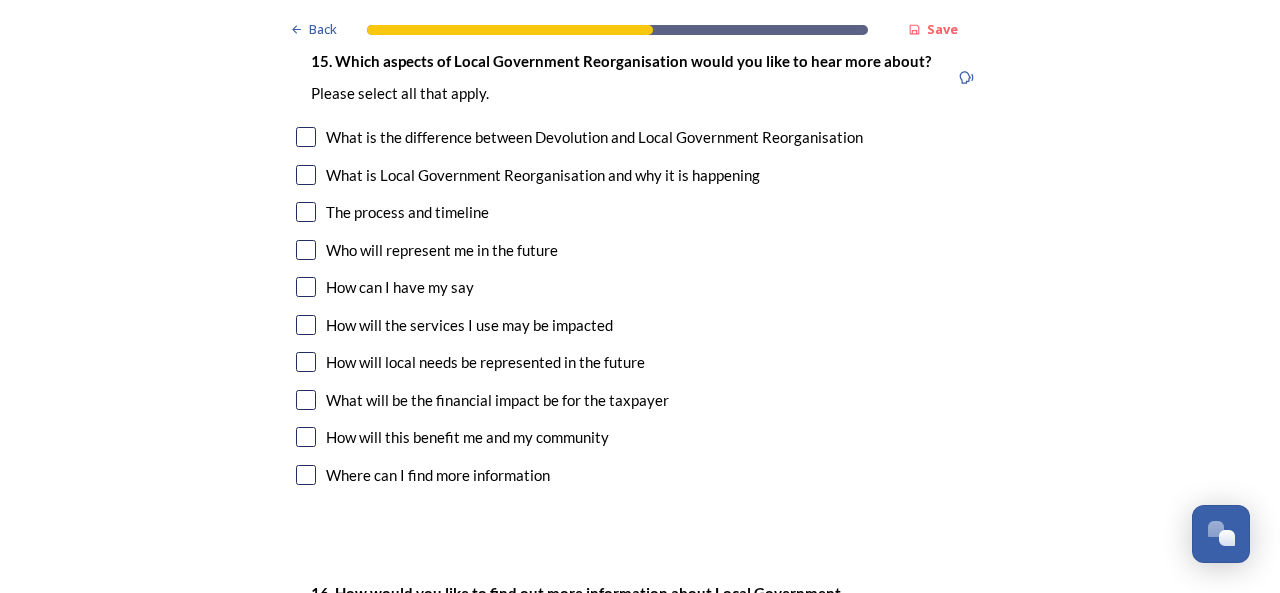 click at bounding box center (306, 362) 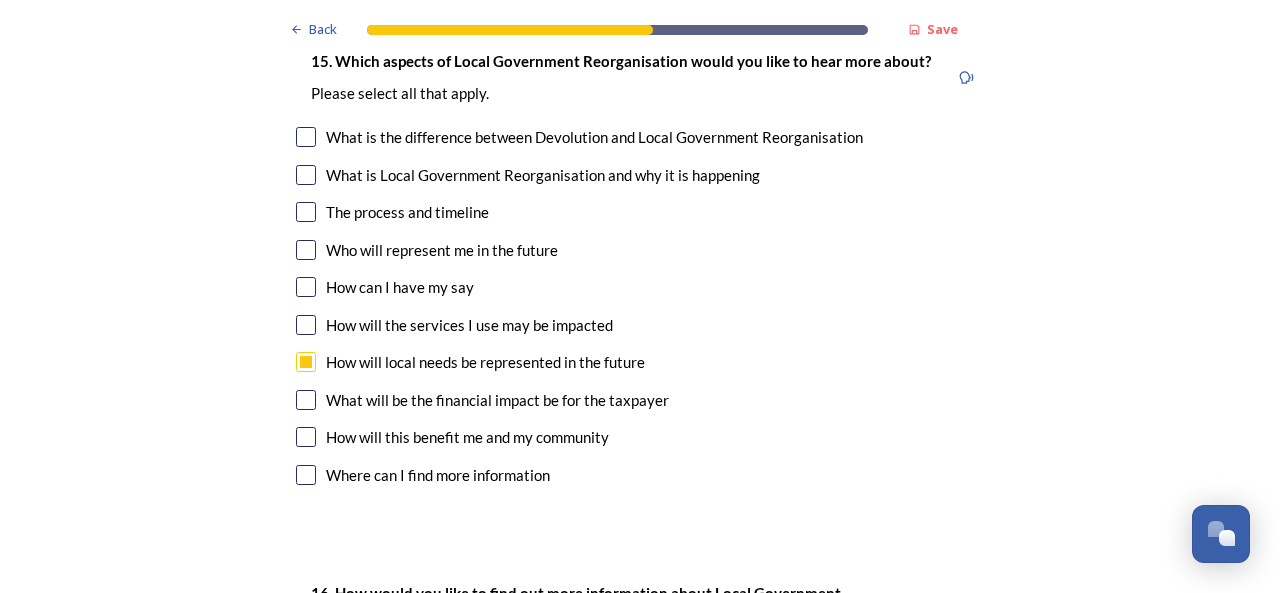 click at bounding box center (306, 437) 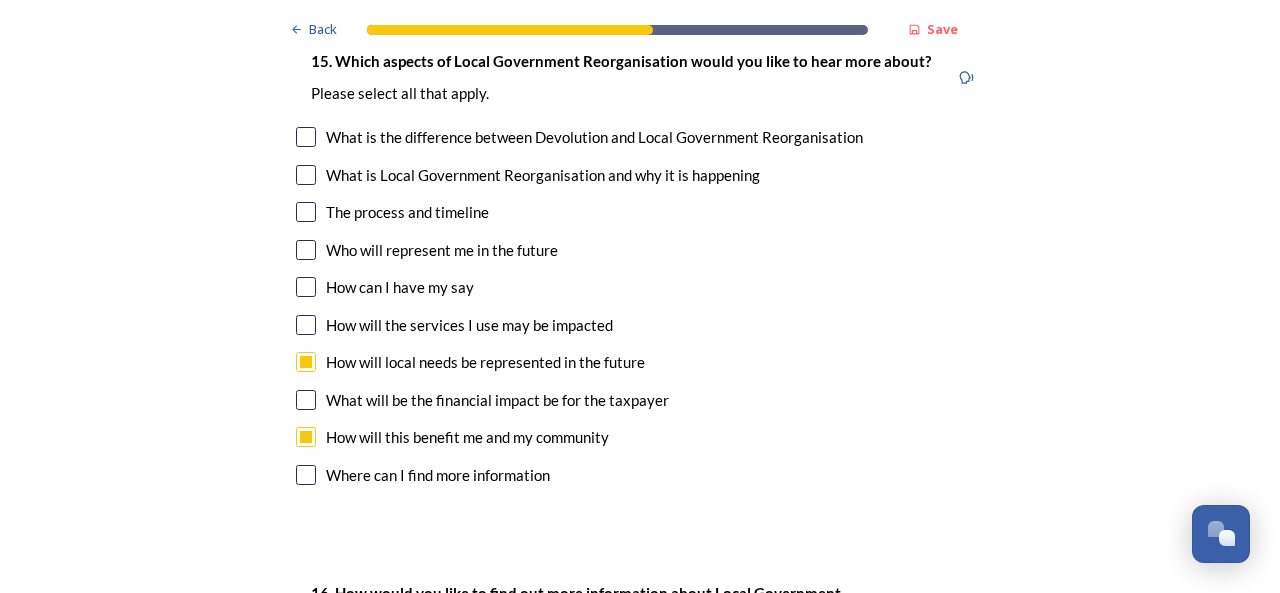 click at bounding box center [306, 400] 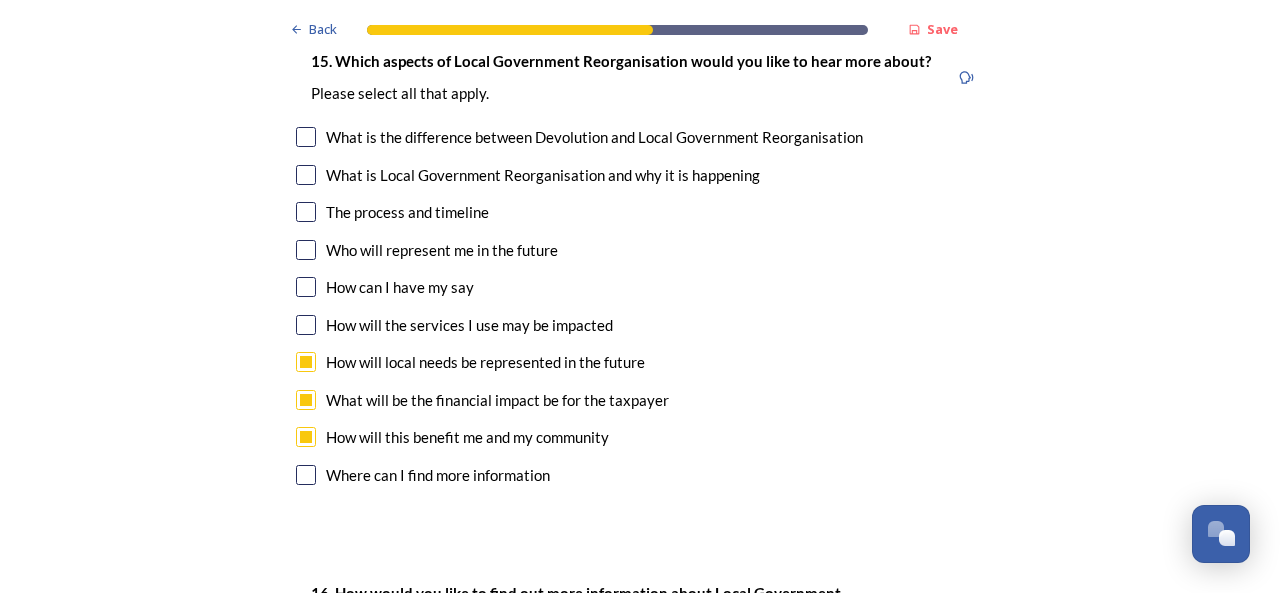 click at bounding box center [306, 137] 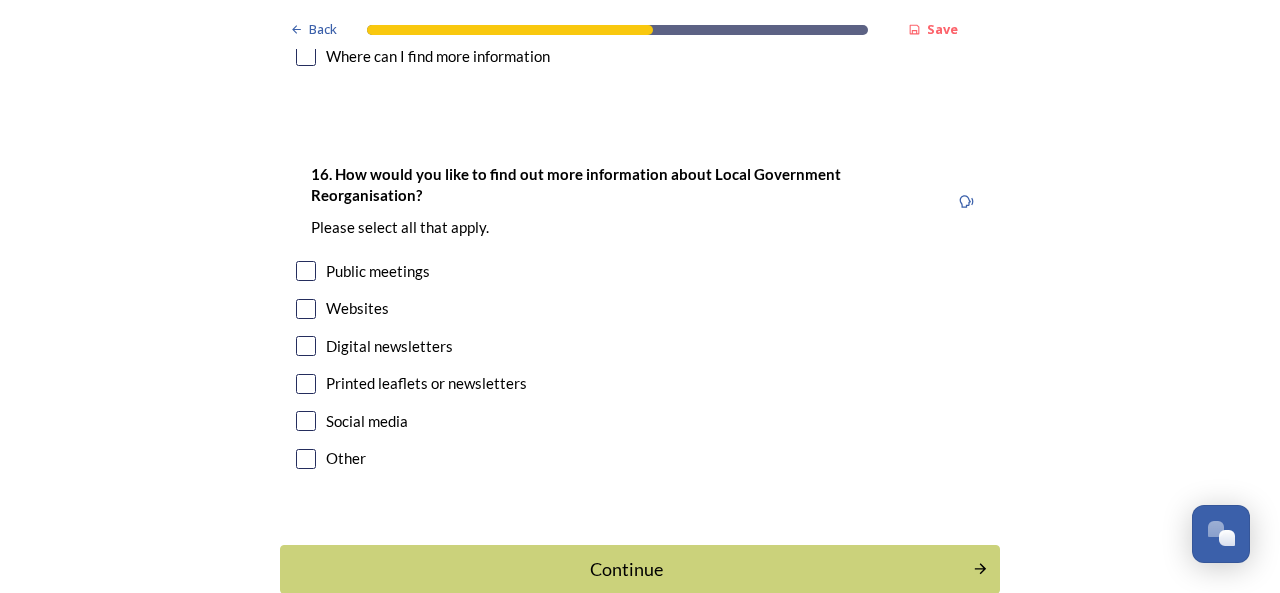 scroll, scrollTop: 6208, scrollLeft: 0, axis: vertical 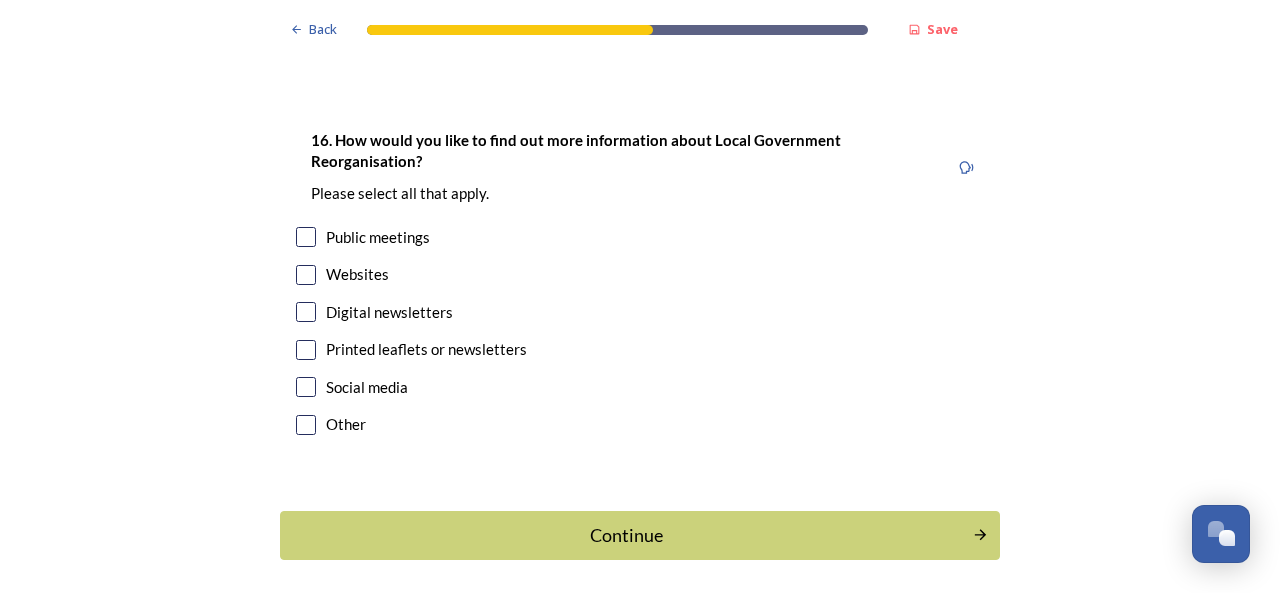 click at bounding box center [306, 275] 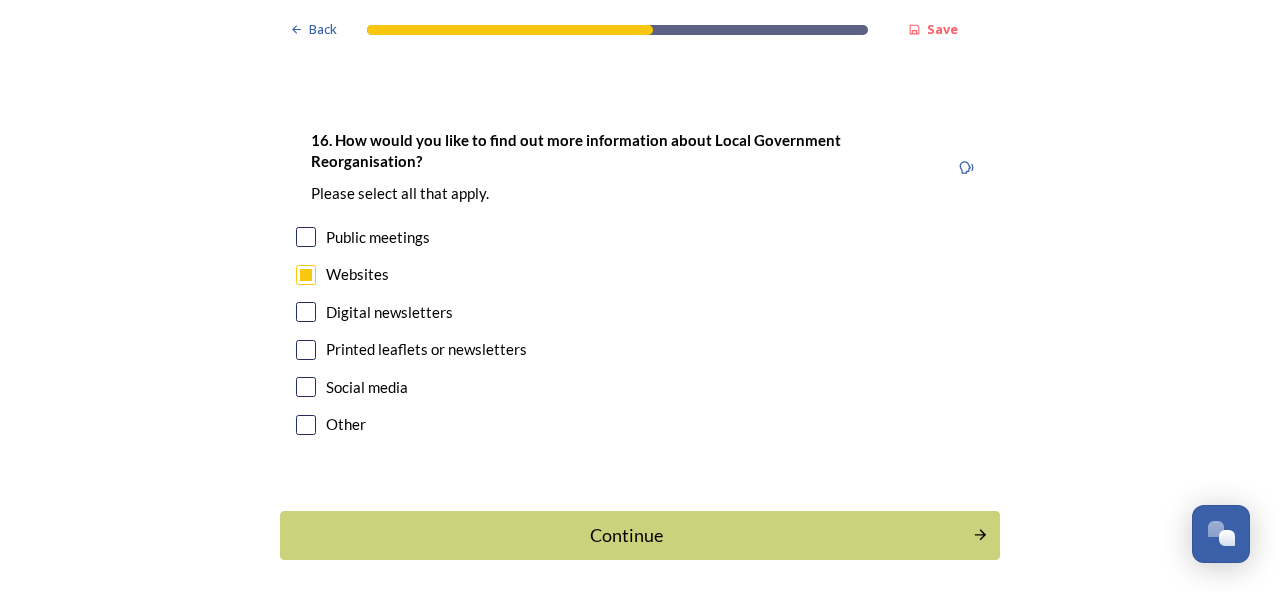click at bounding box center (306, 387) 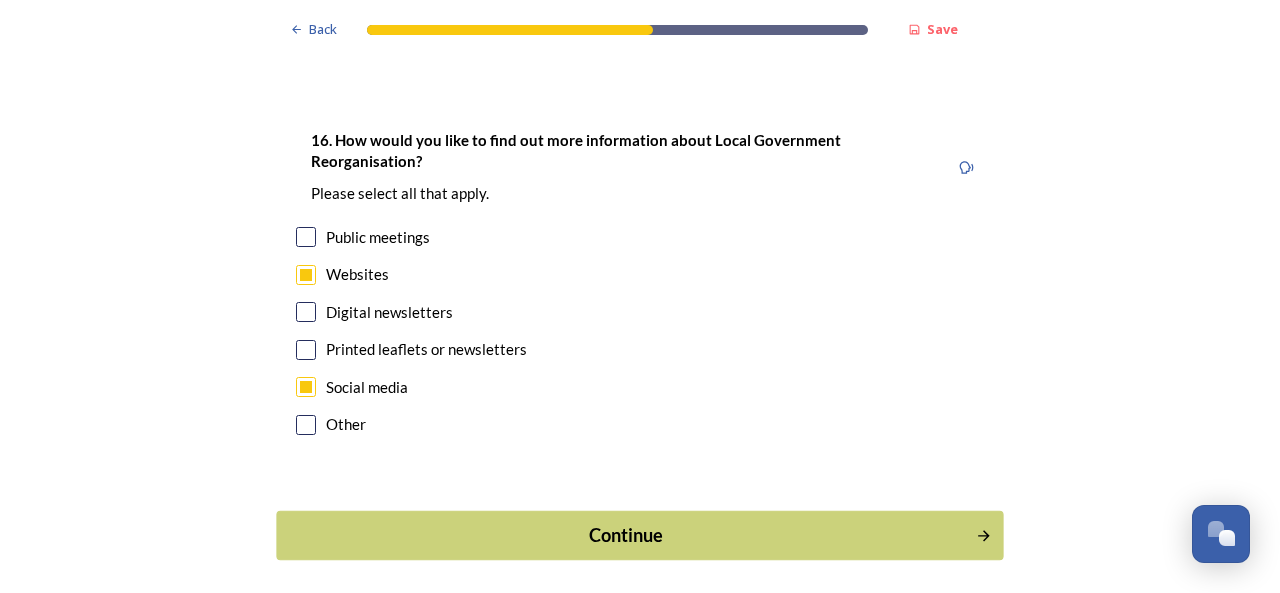 click on "Continue" at bounding box center (626, 535) 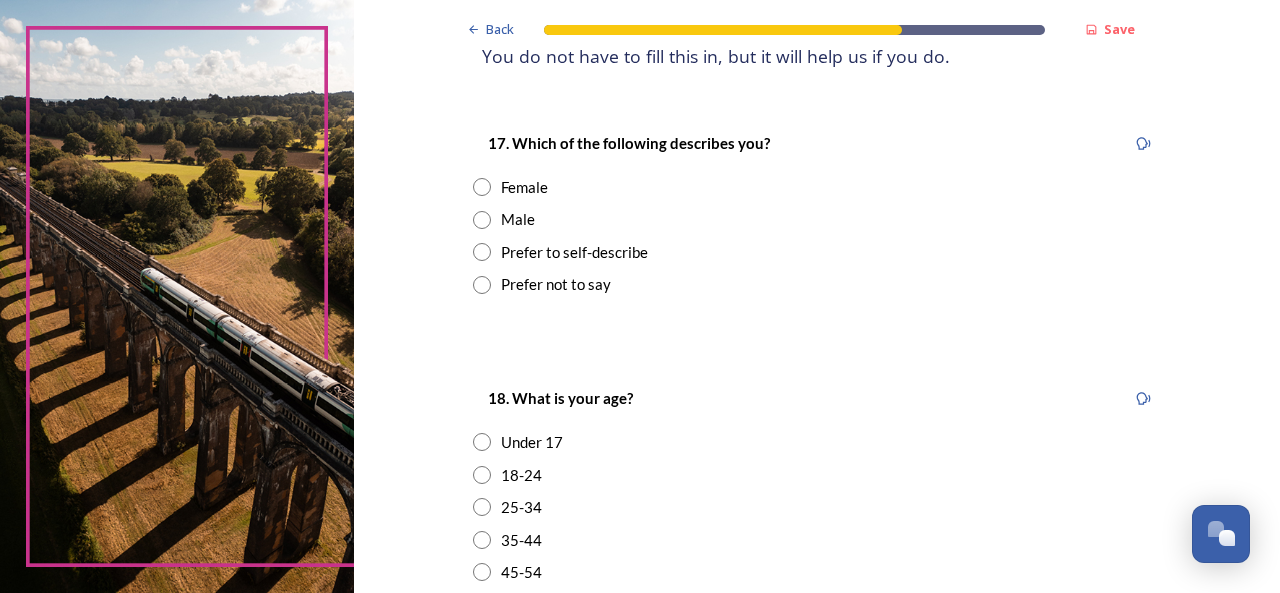 scroll, scrollTop: 298, scrollLeft: 0, axis: vertical 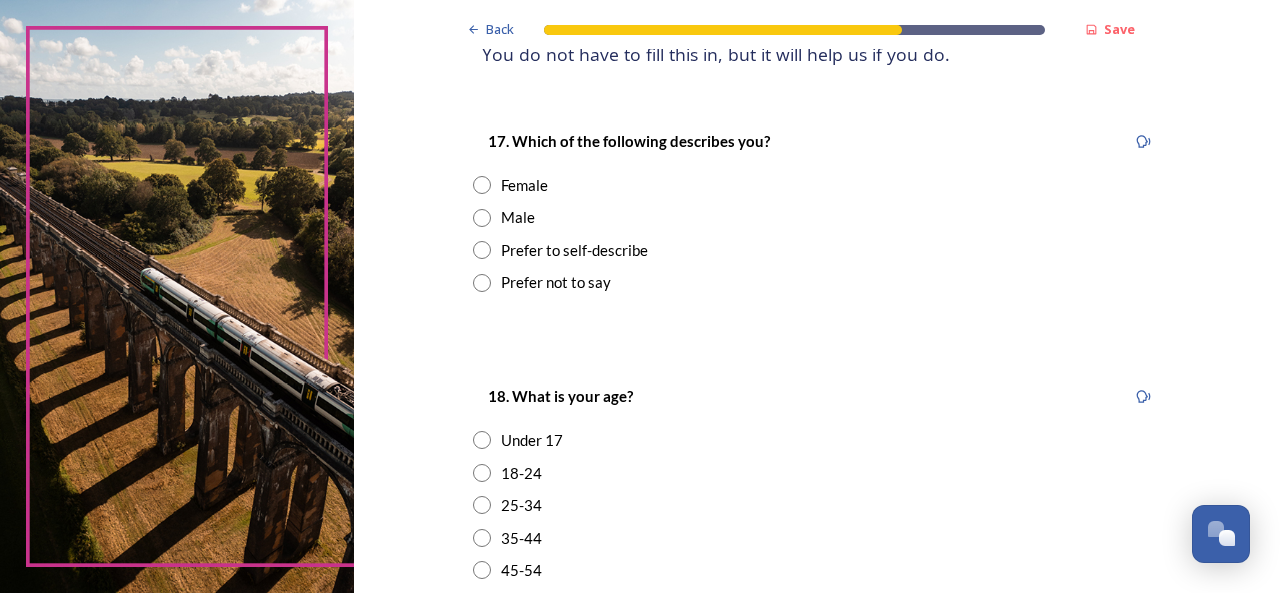 click at bounding box center (482, 185) 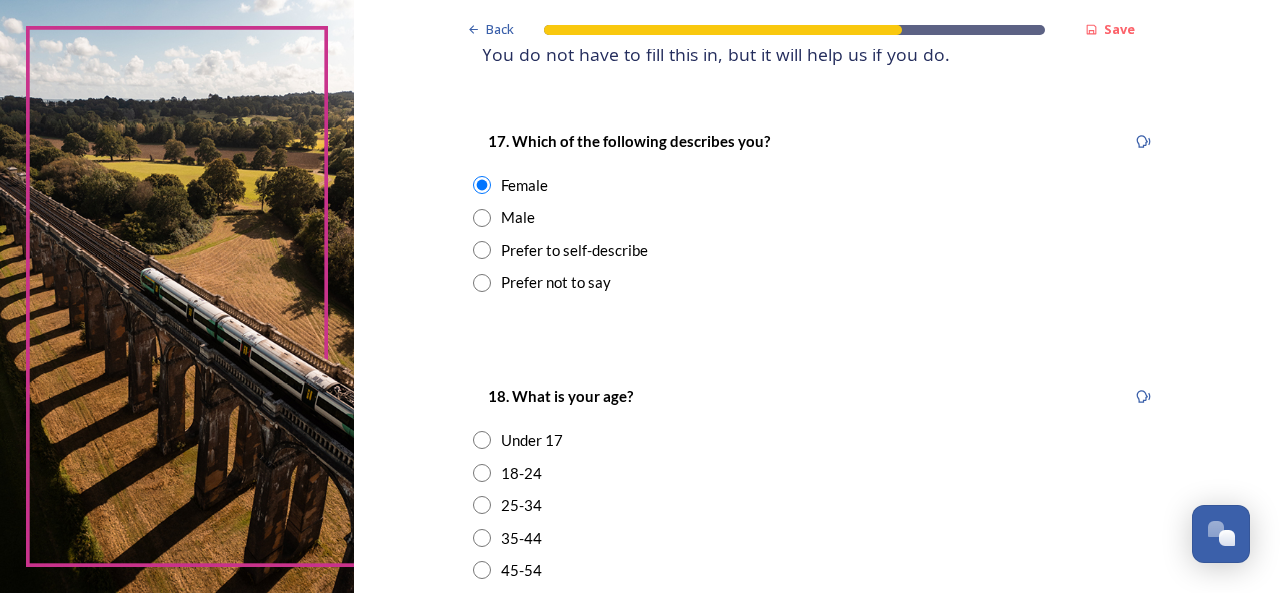 click on "35-44" at bounding box center [817, 538] 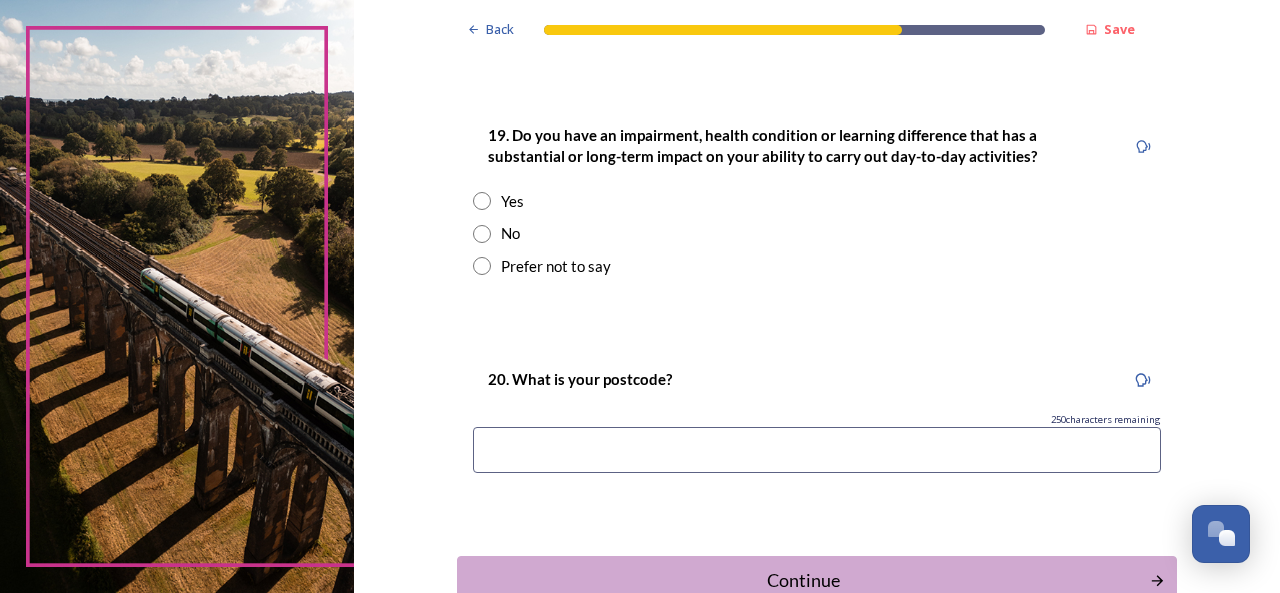 scroll, scrollTop: 1011, scrollLeft: 0, axis: vertical 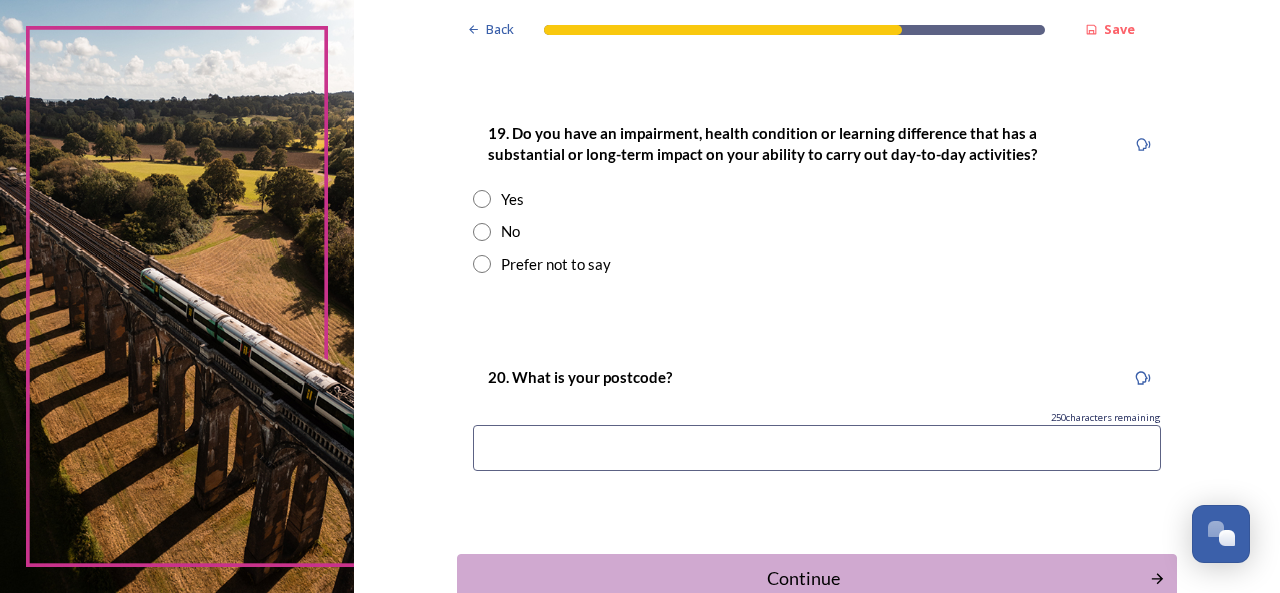 click at bounding box center [482, 232] 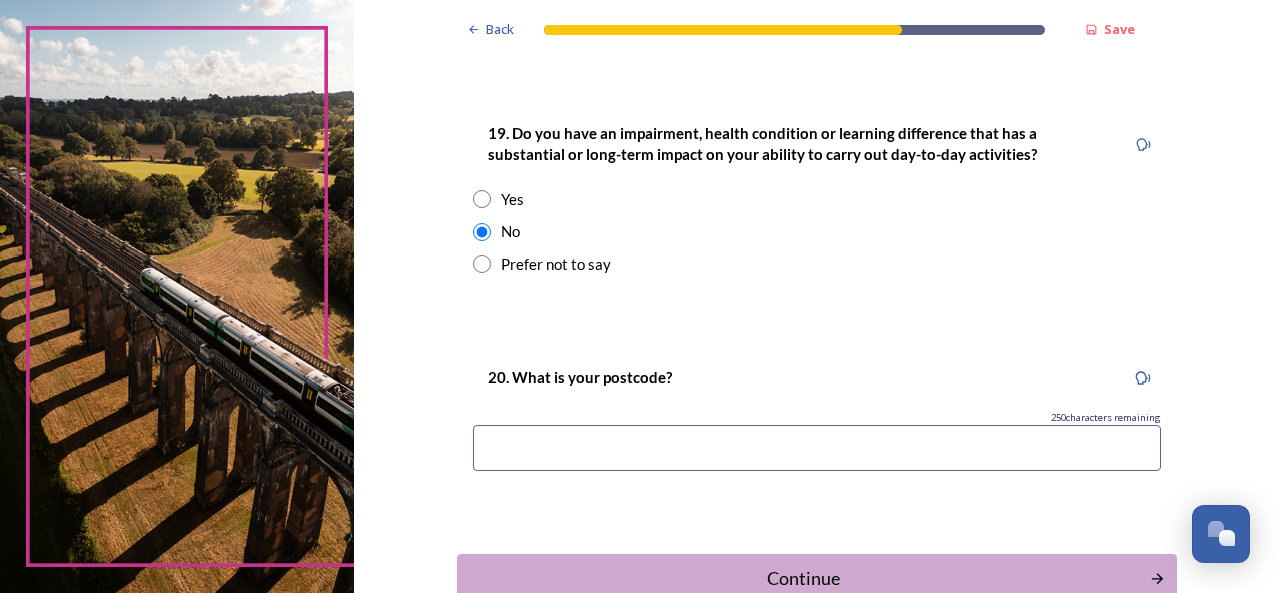 click at bounding box center (817, 448) 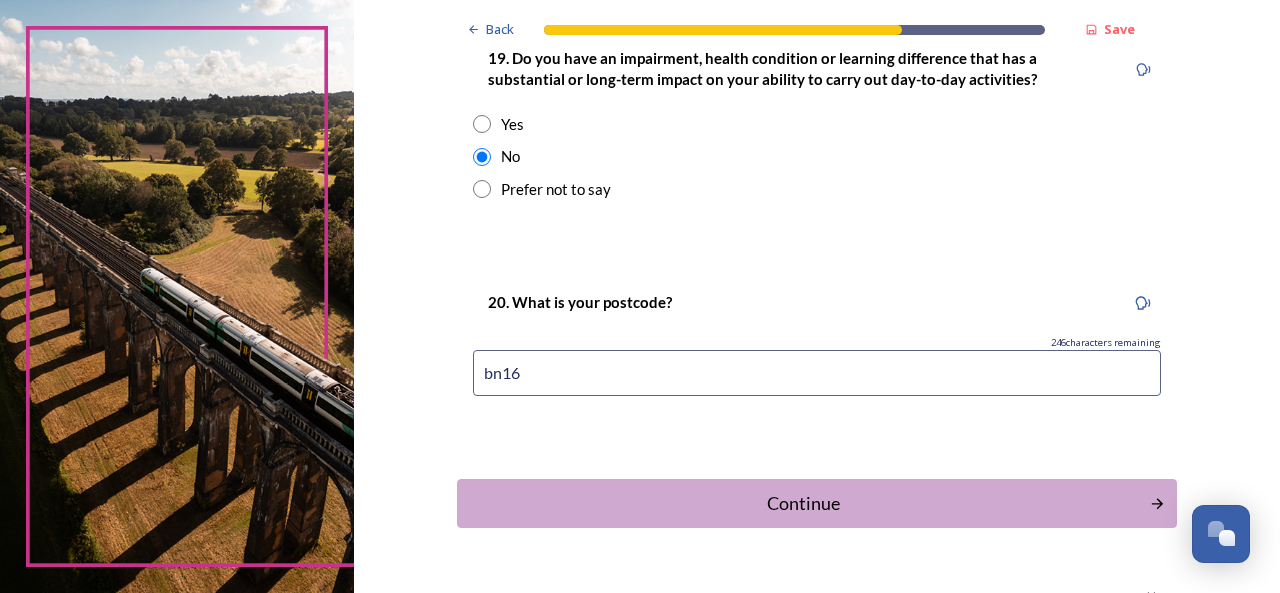 scroll, scrollTop: 1103, scrollLeft: 0, axis: vertical 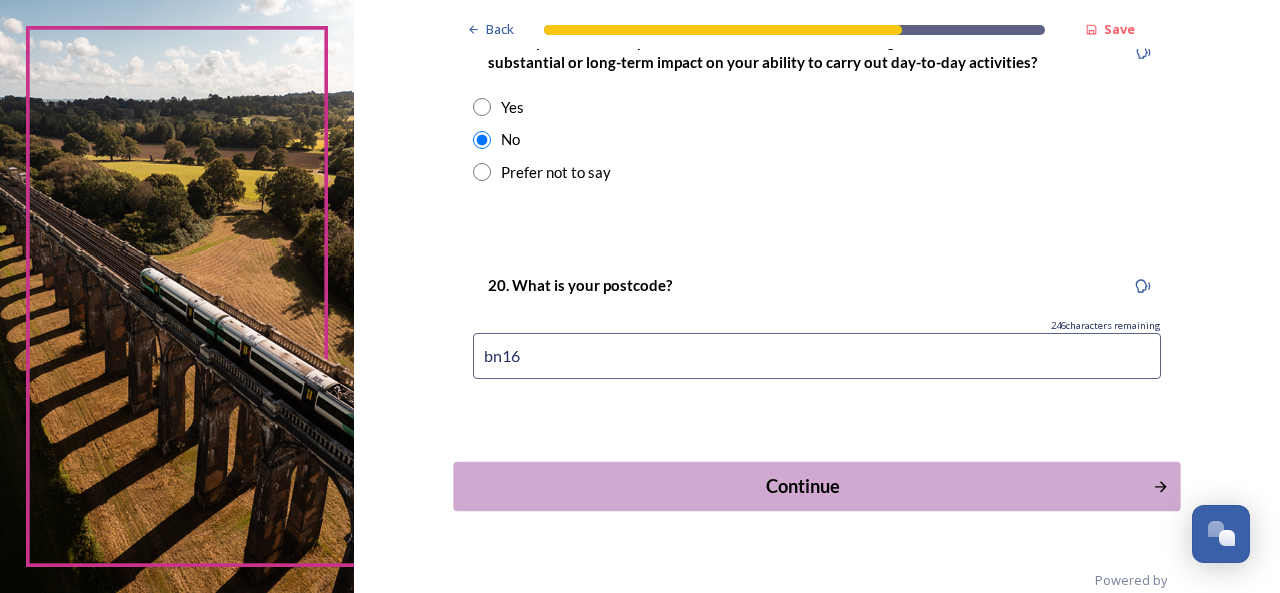 type on "bn16" 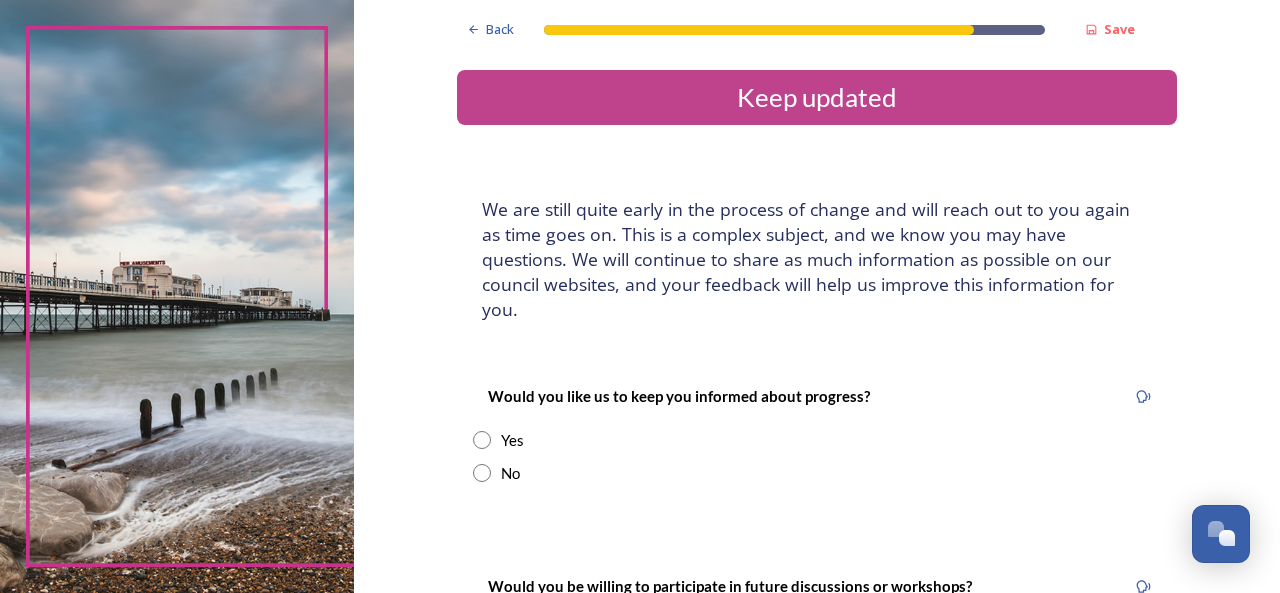 click at bounding box center (482, 473) 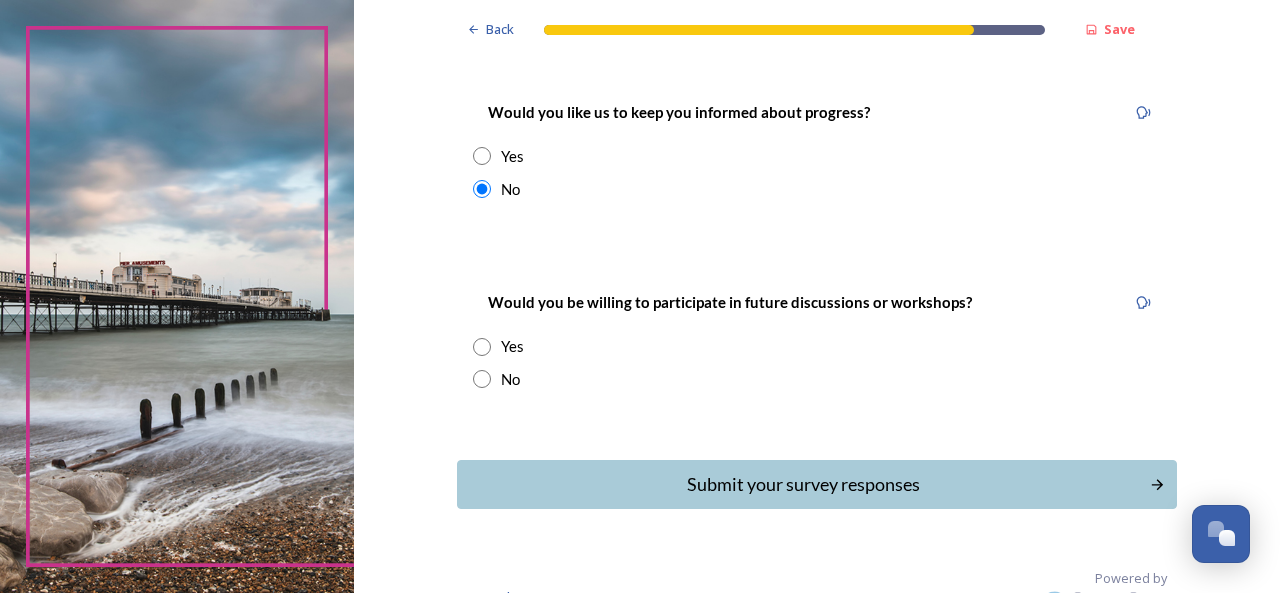 scroll, scrollTop: 288, scrollLeft: 0, axis: vertical 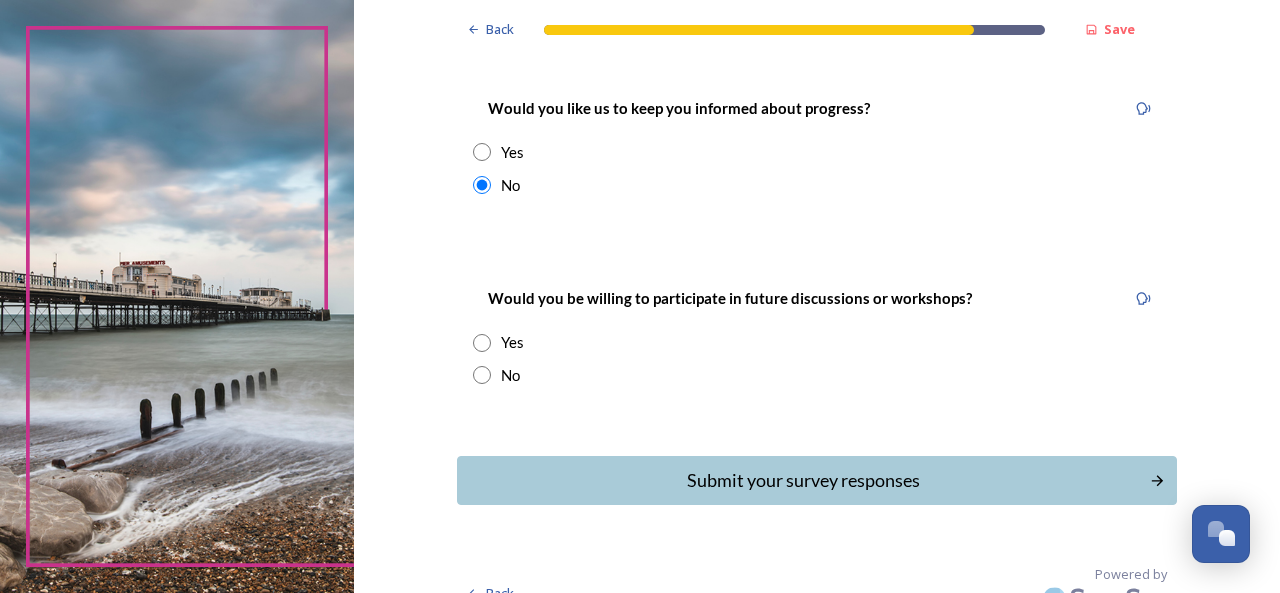 click at bounding box center [482, 375] 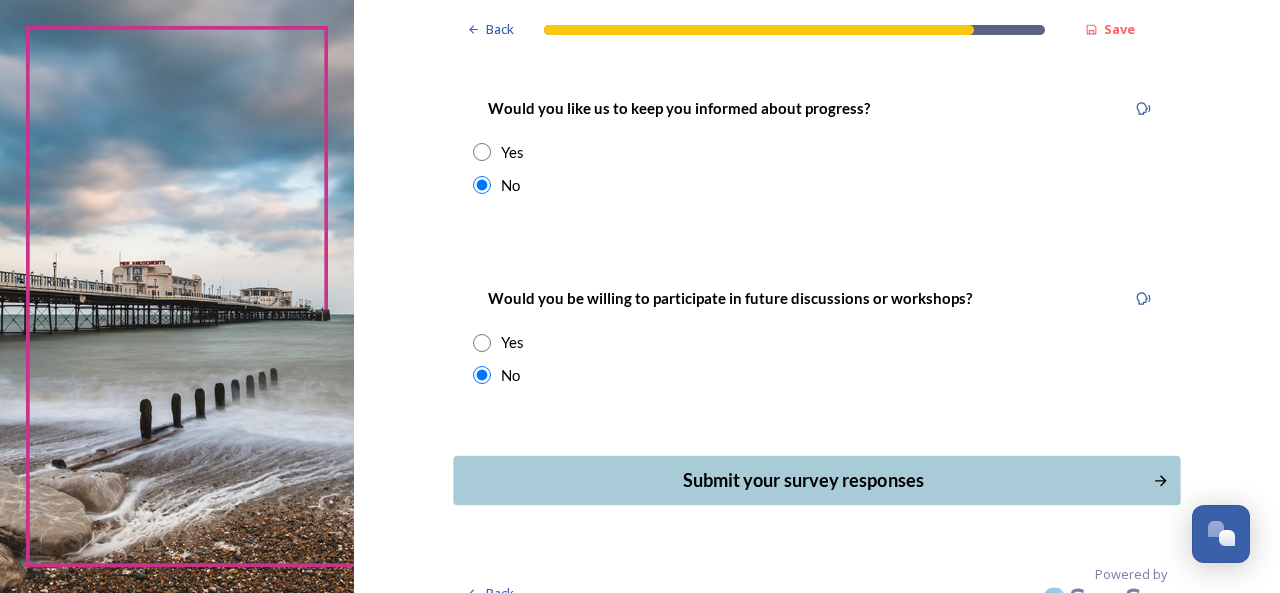 click on "Submit your survey responses" at bounding box center [803, 480] 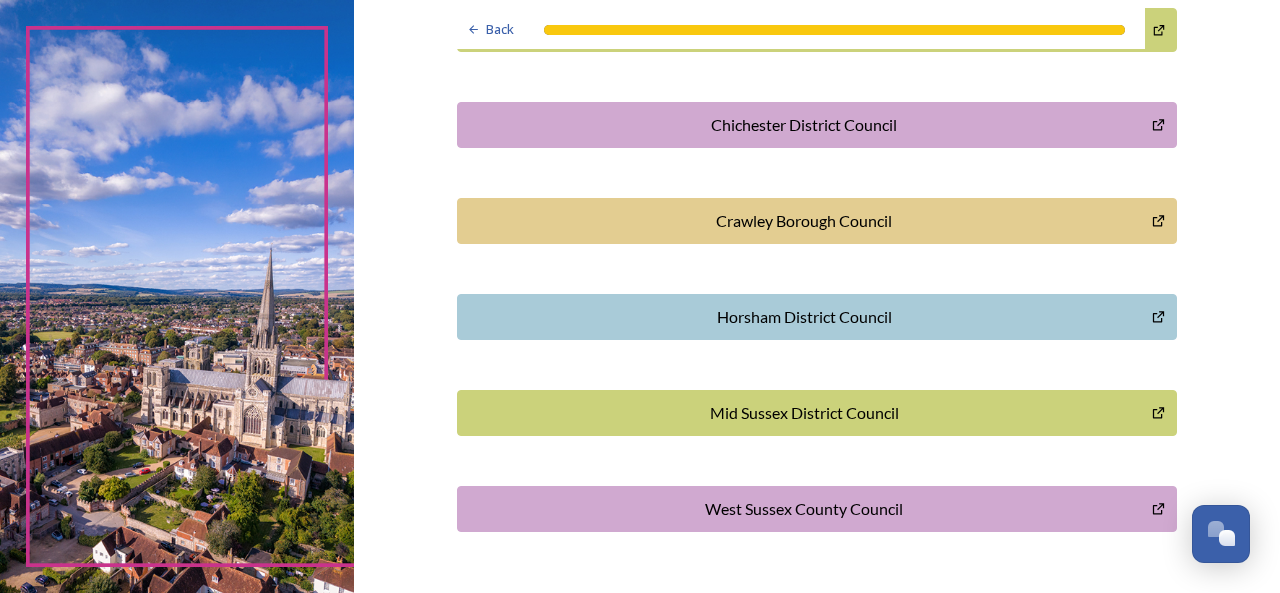 scroll, scrollTop: 690, scrollLeft: 0, axis: vertical 